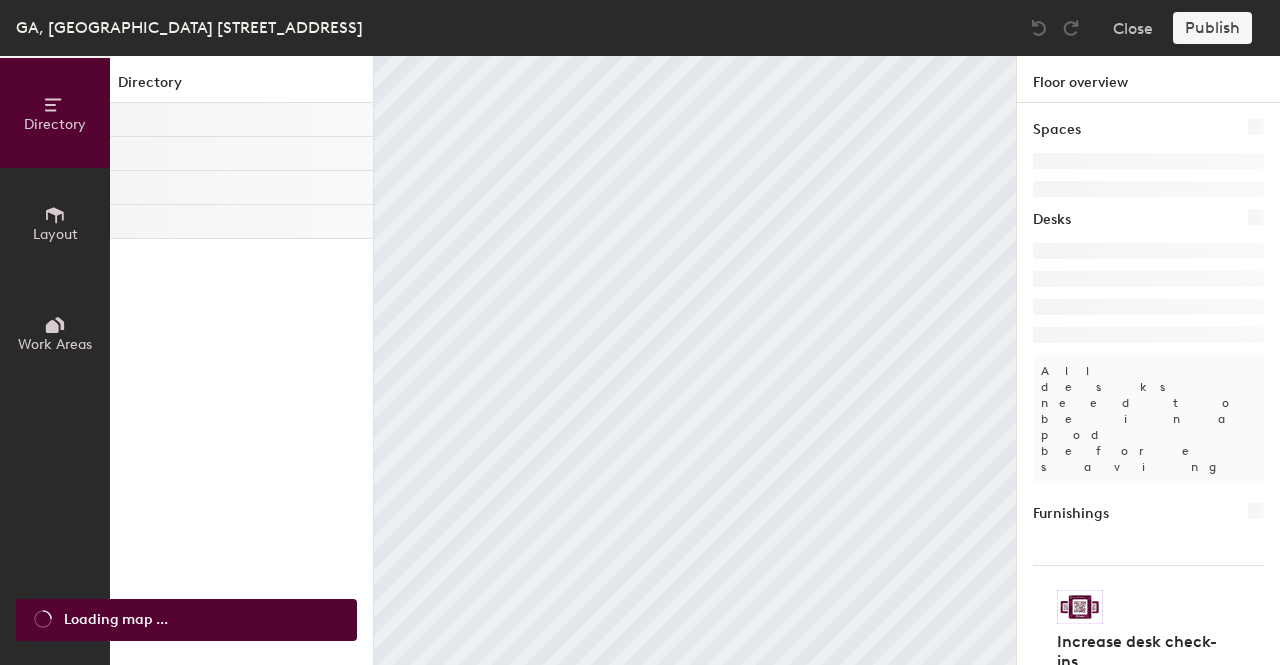 scroll, scrollTop: 0, scrollLeft: 0, axis: both 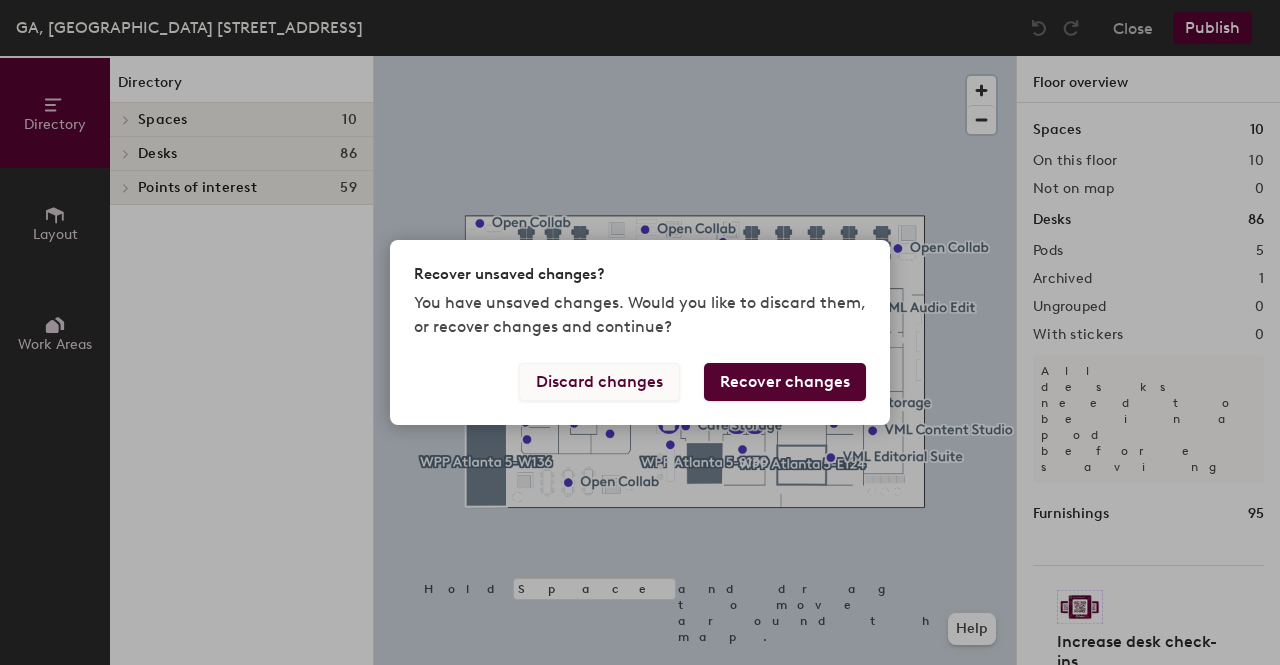 click on "Discard changes" at bounding box center [599, 382] 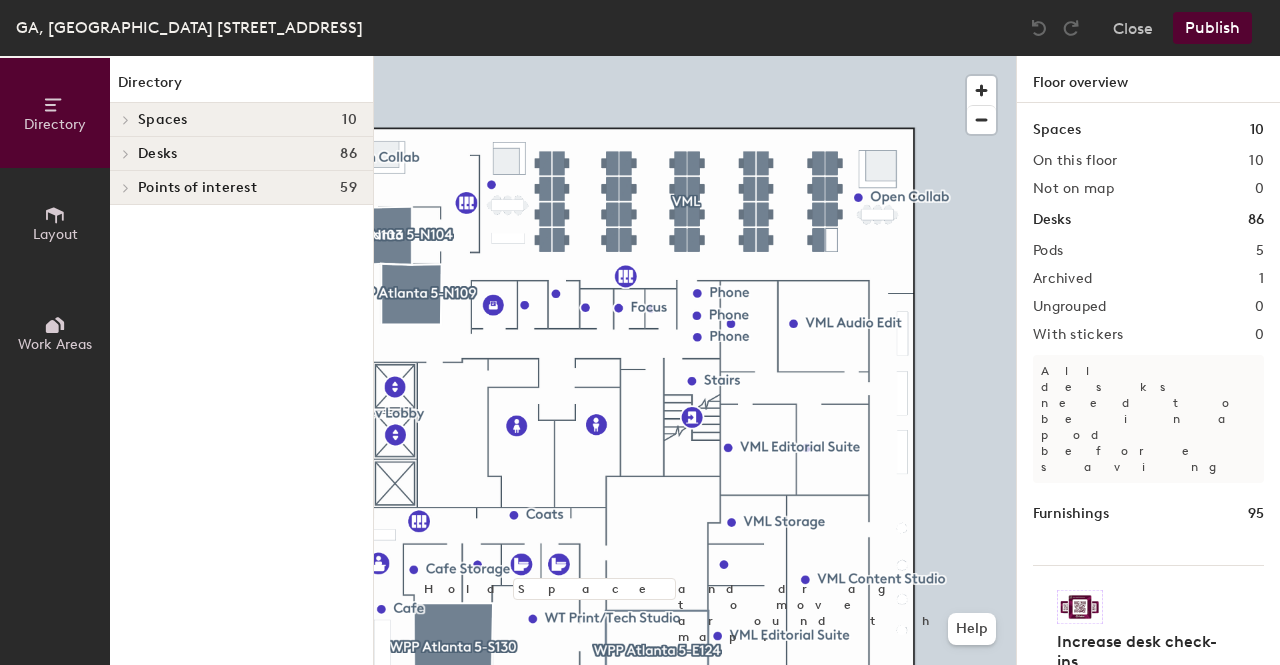 click 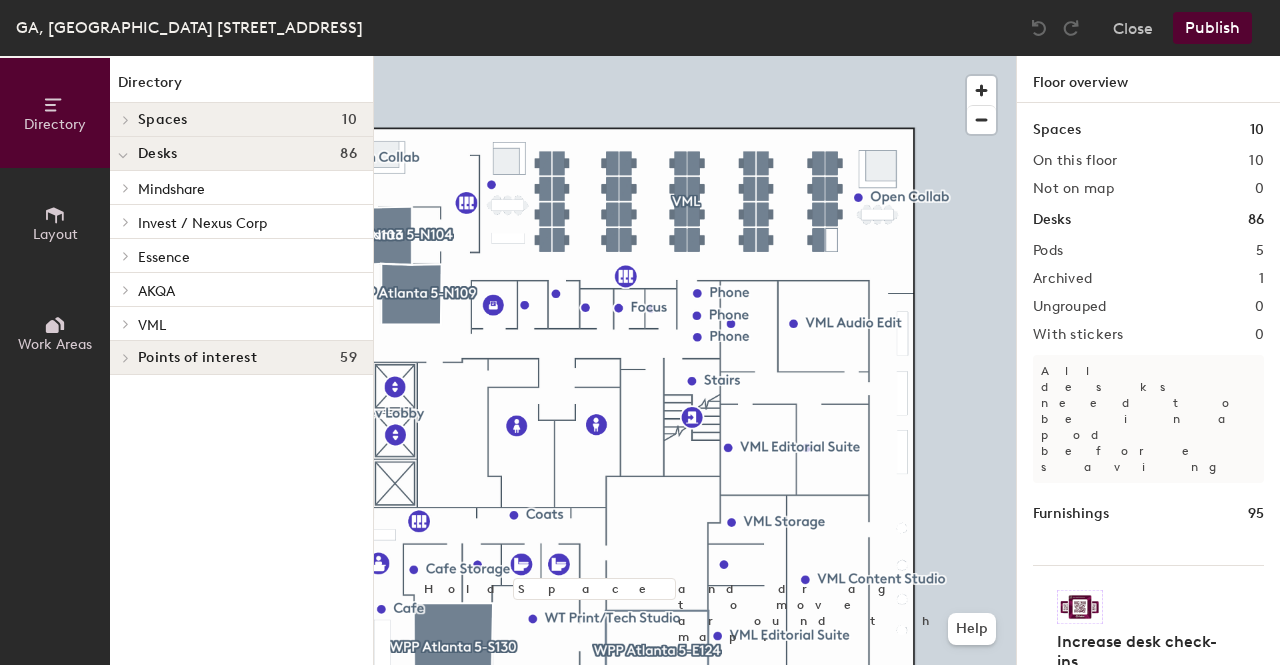 click 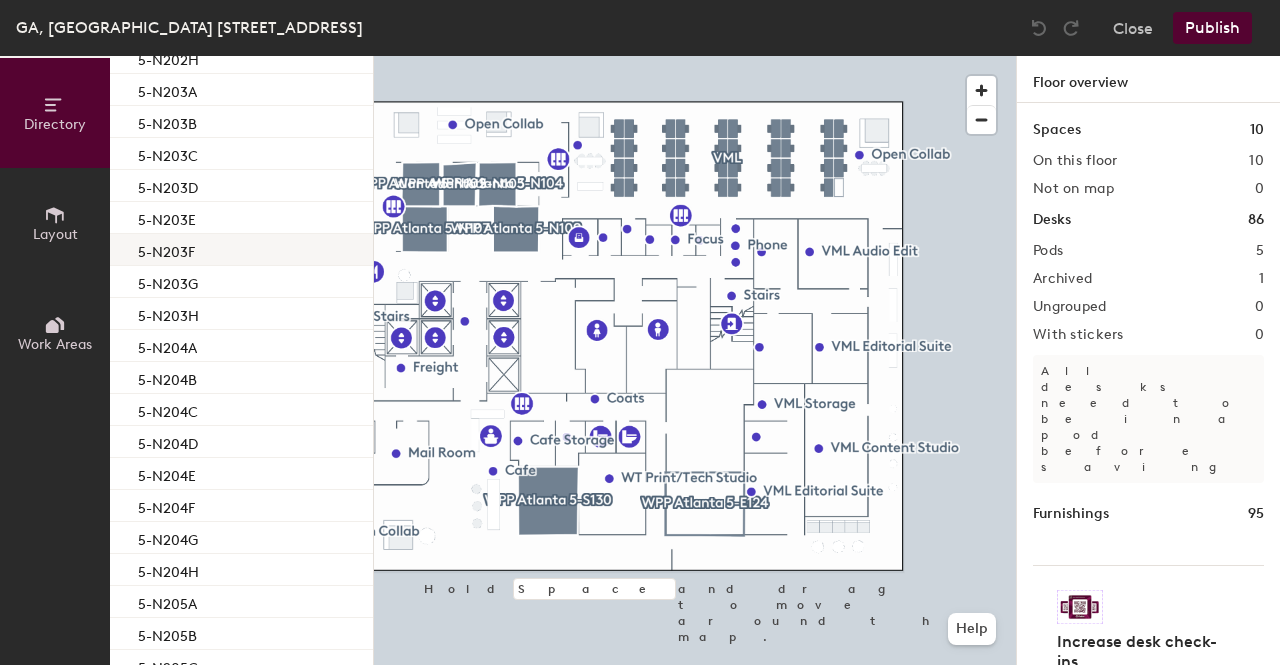 scroll, scrollTop: 748, scrollLeft: 0, axis: vertical 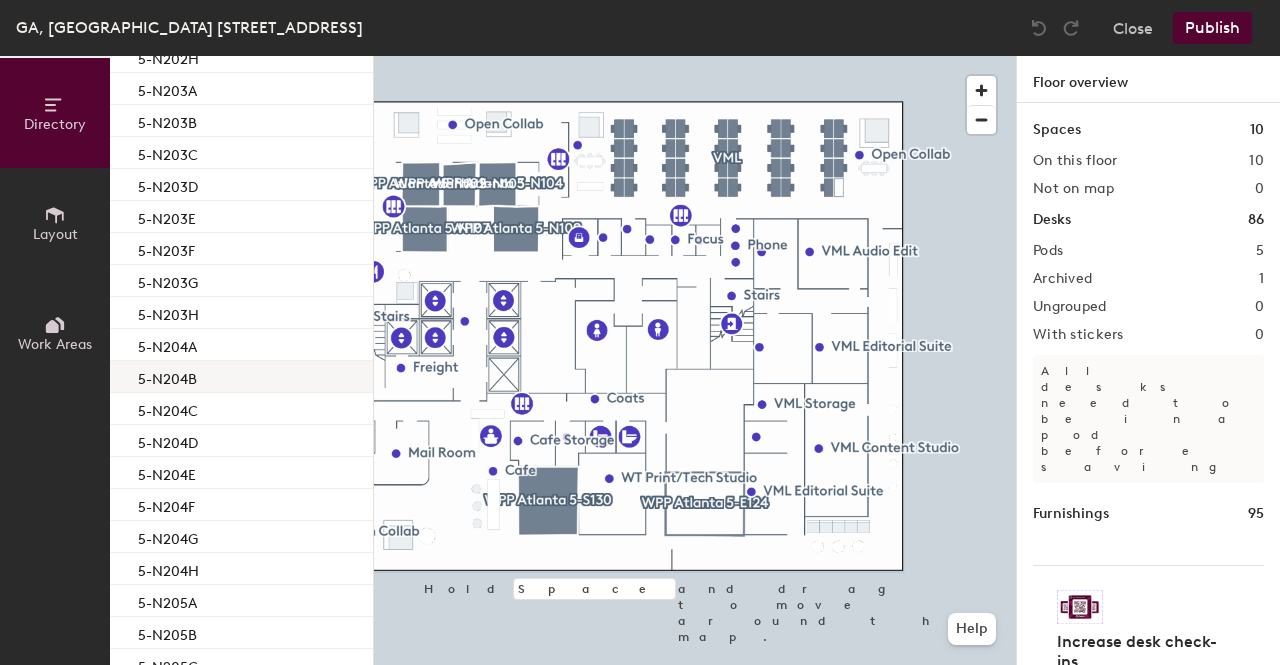 click on "5-N204B" 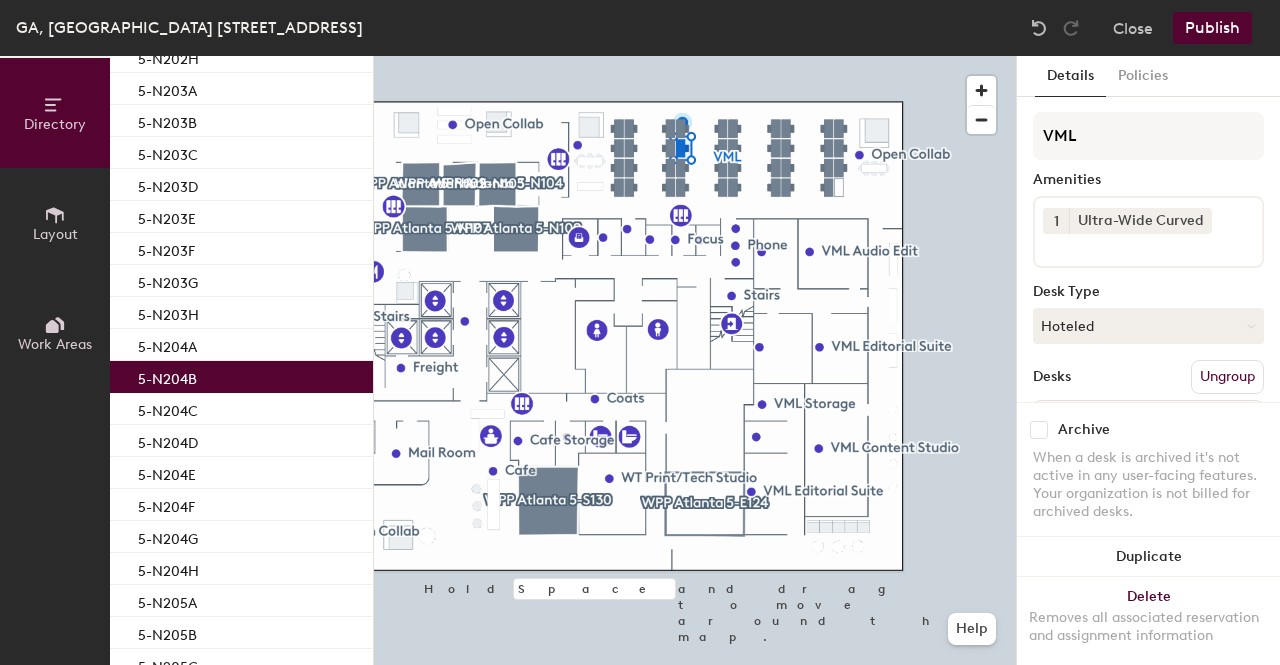 scroll, scrollTop: 124, scrollLeft: 0, axis: vertical 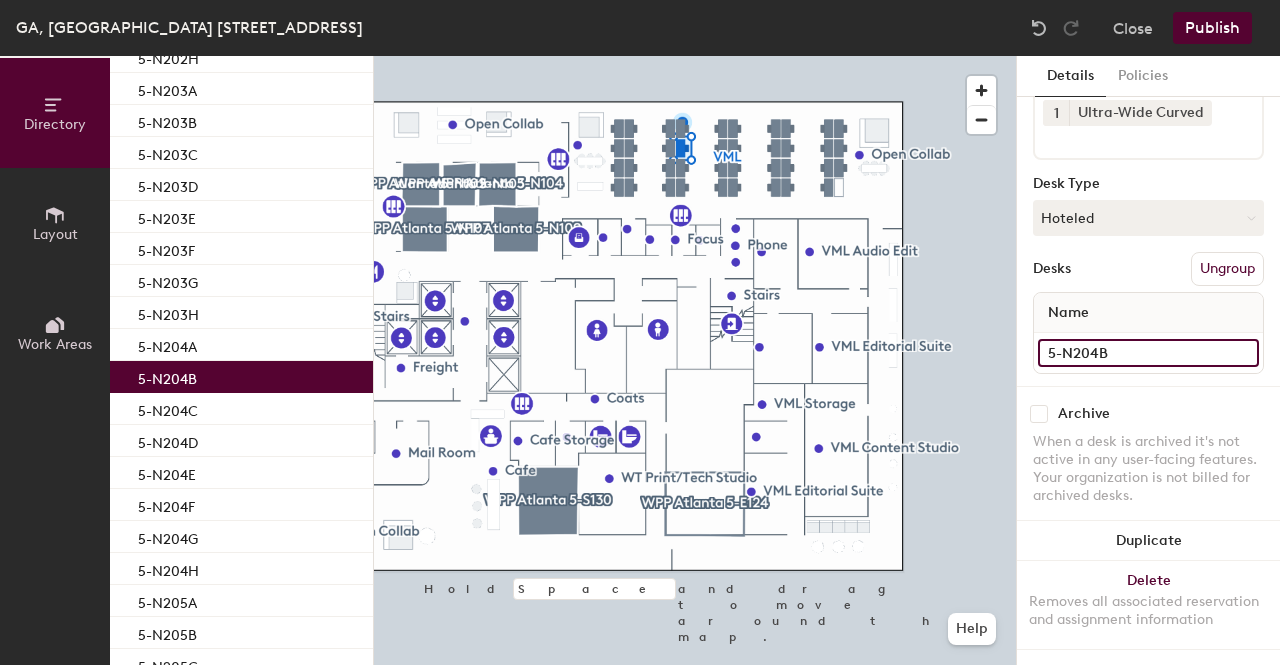 click on "5-N204B" 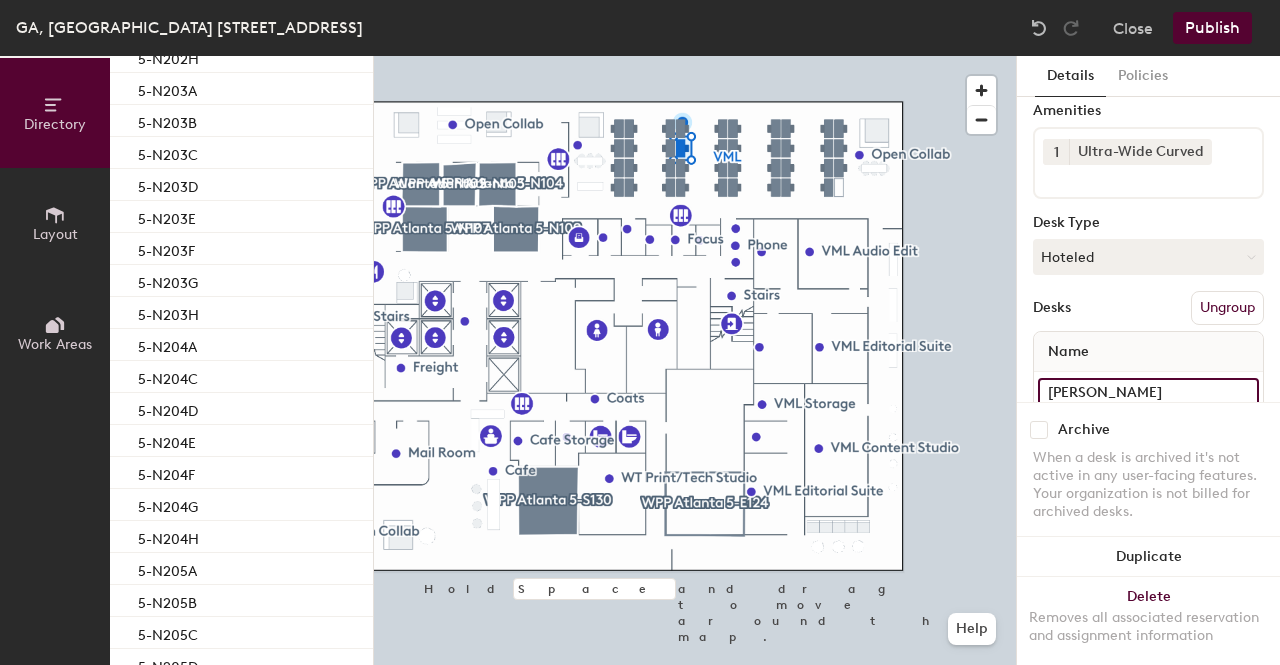 scroll, scrollTop: 70, scrollLeft: 0, axis: vertical 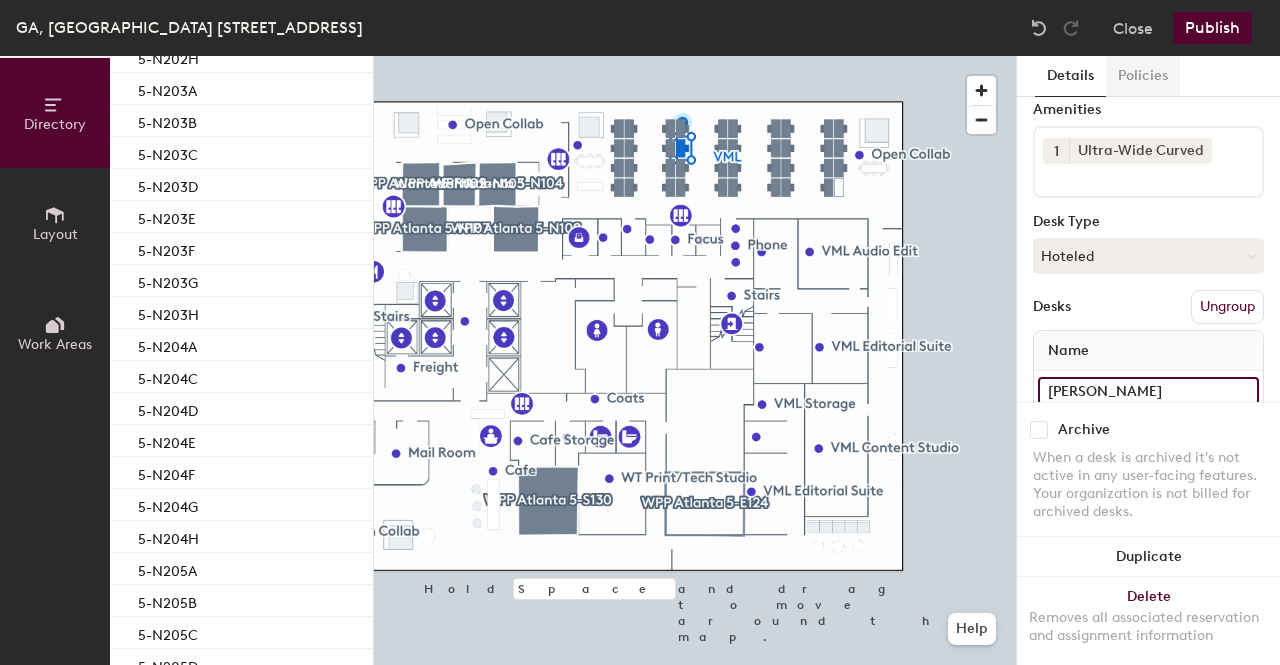 type on "[PERSON_NAME]" 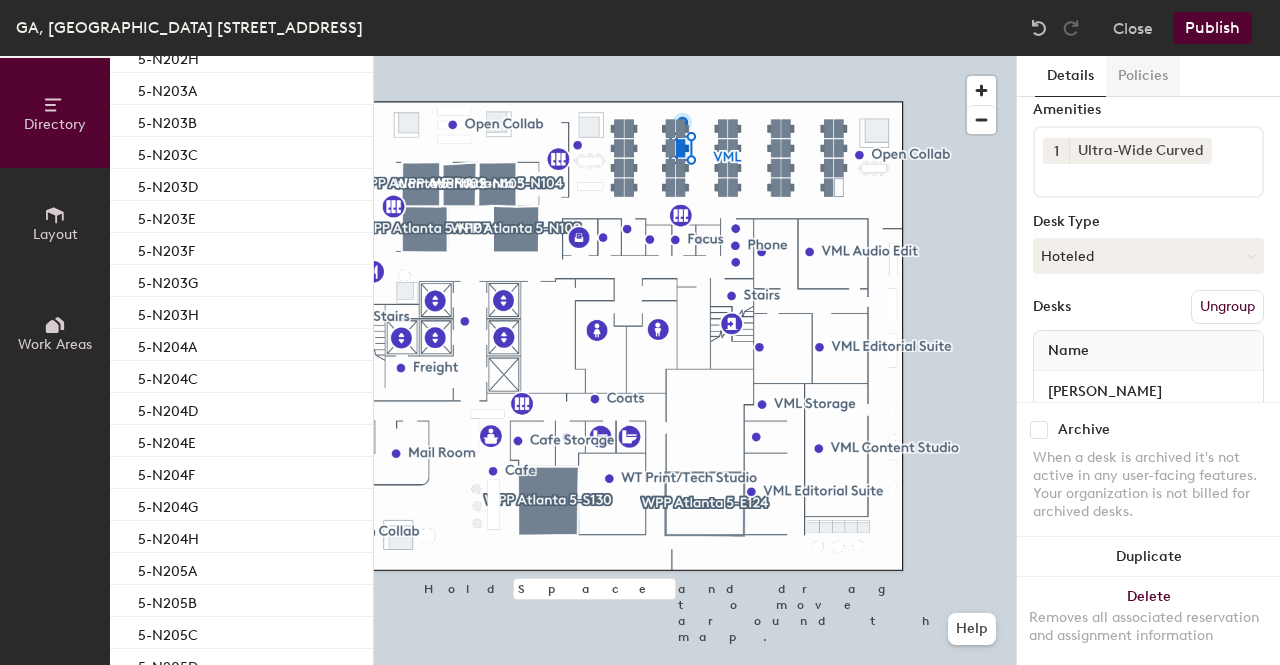 click on "Policies" 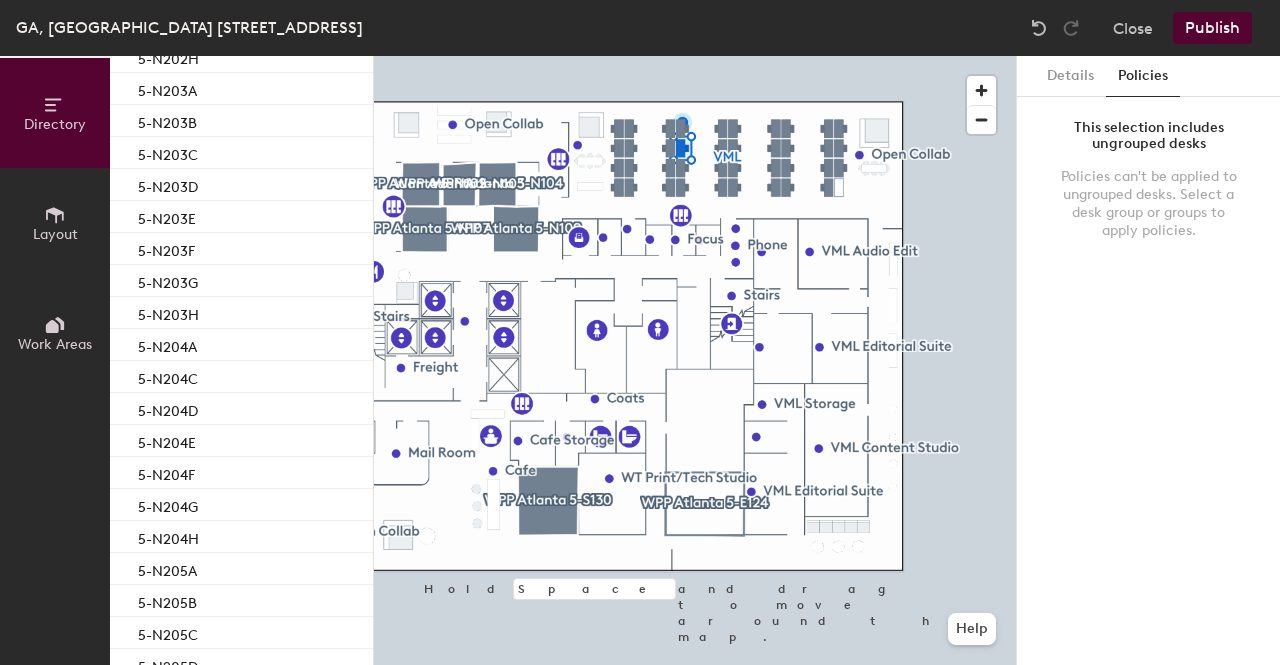 scroll, scrollTop: 0, scrollLeft: 0, axis: both 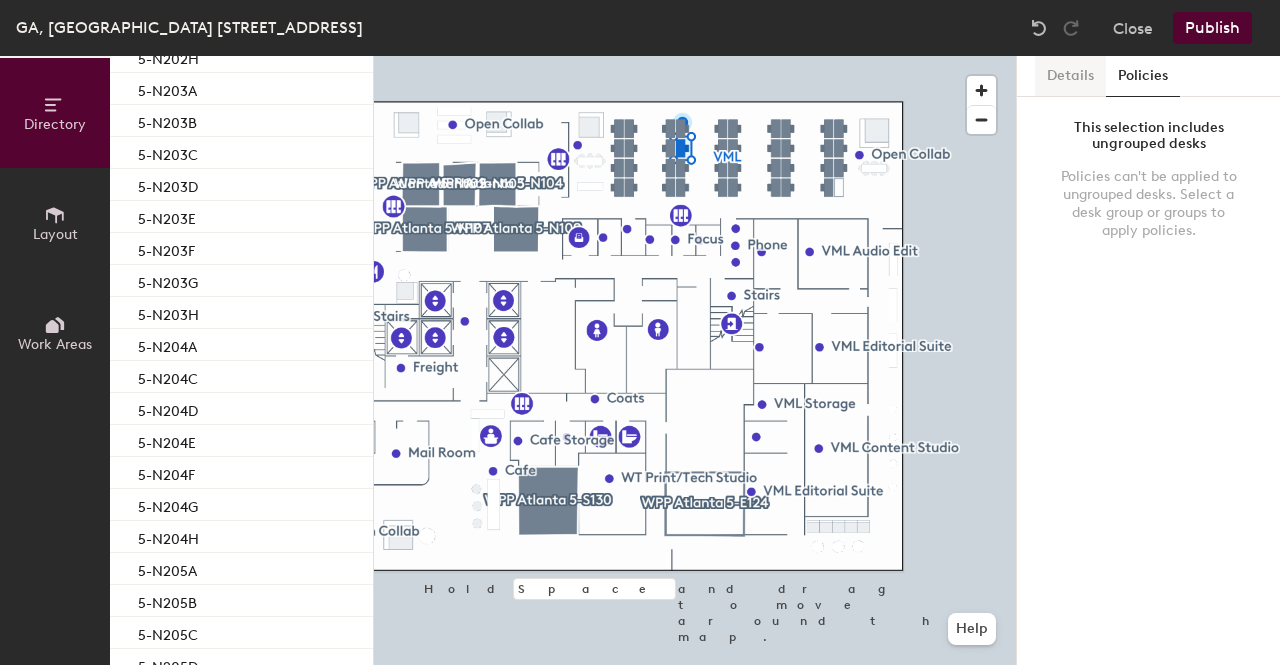 click on "Details" 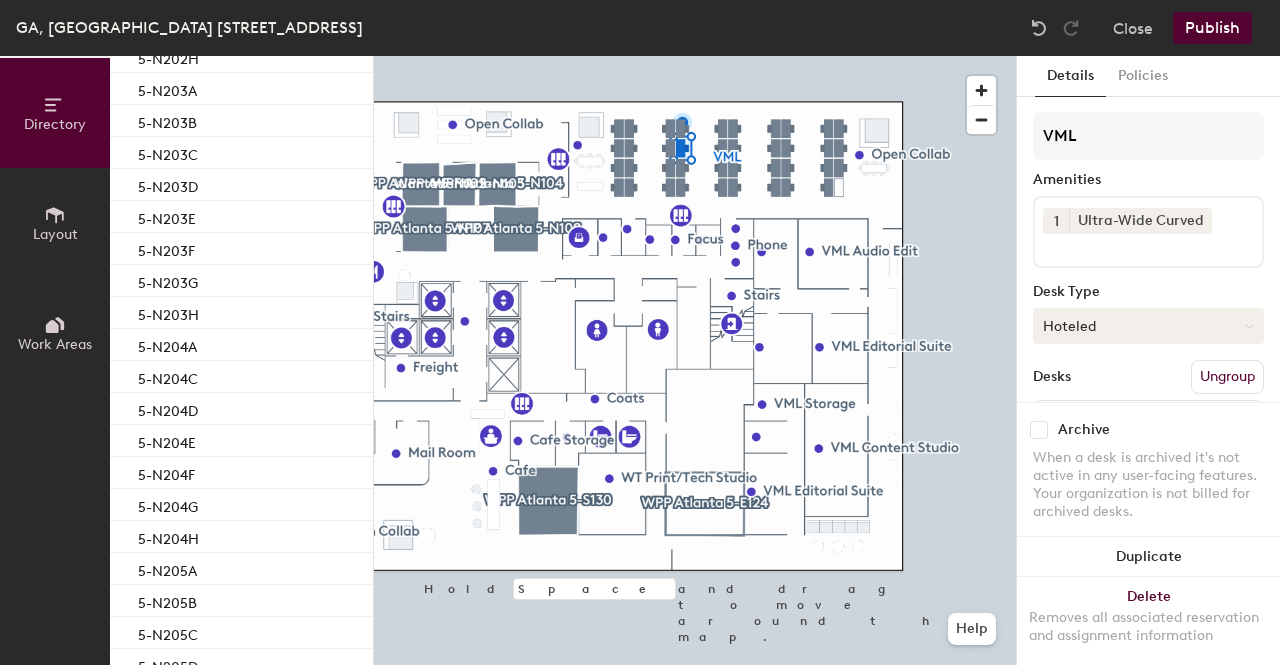 scroll, scrollTop: 124, scrollLeft: 0, axis: vertical 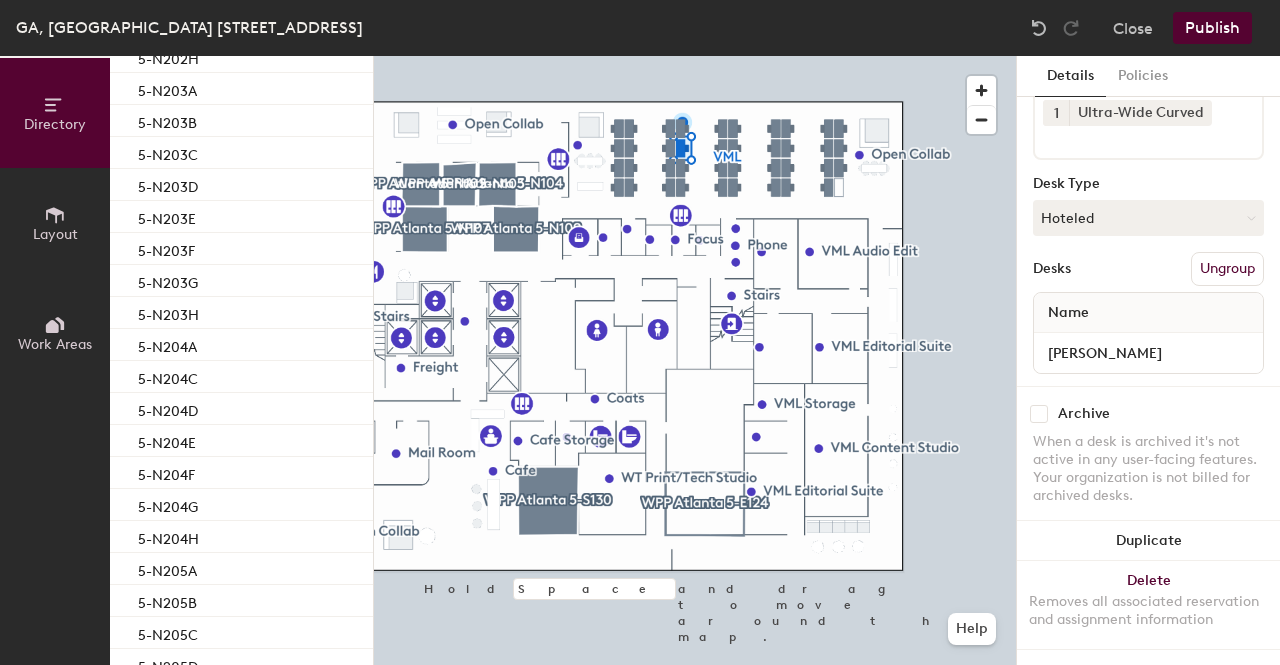 click on "Ungroup" 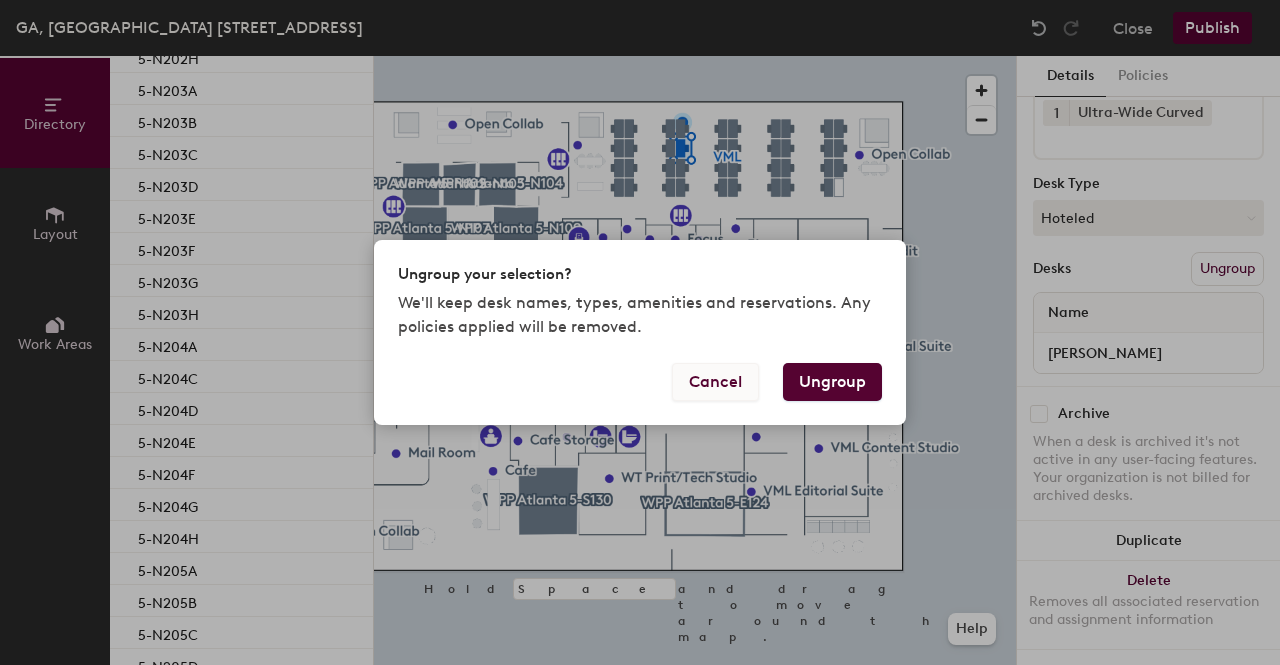 click on "Cancel" at bounding box center (715, 382) 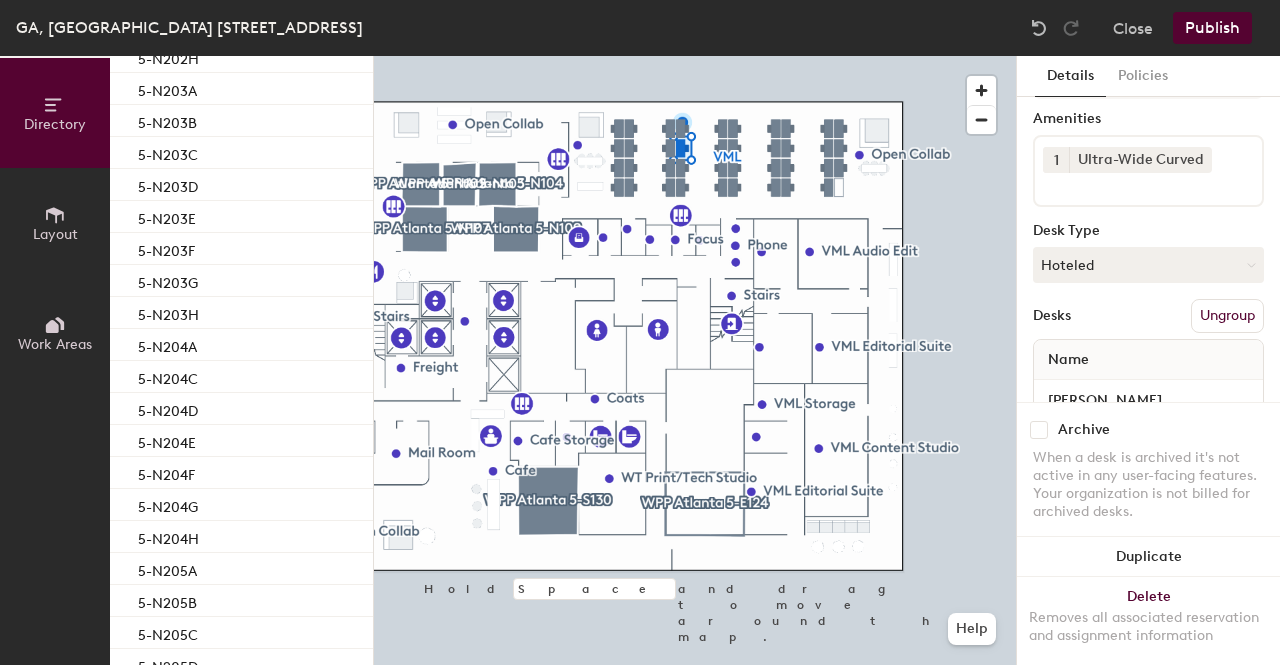 scroll, scrollTop: 124, scrollLeft: 0, axis: vertical 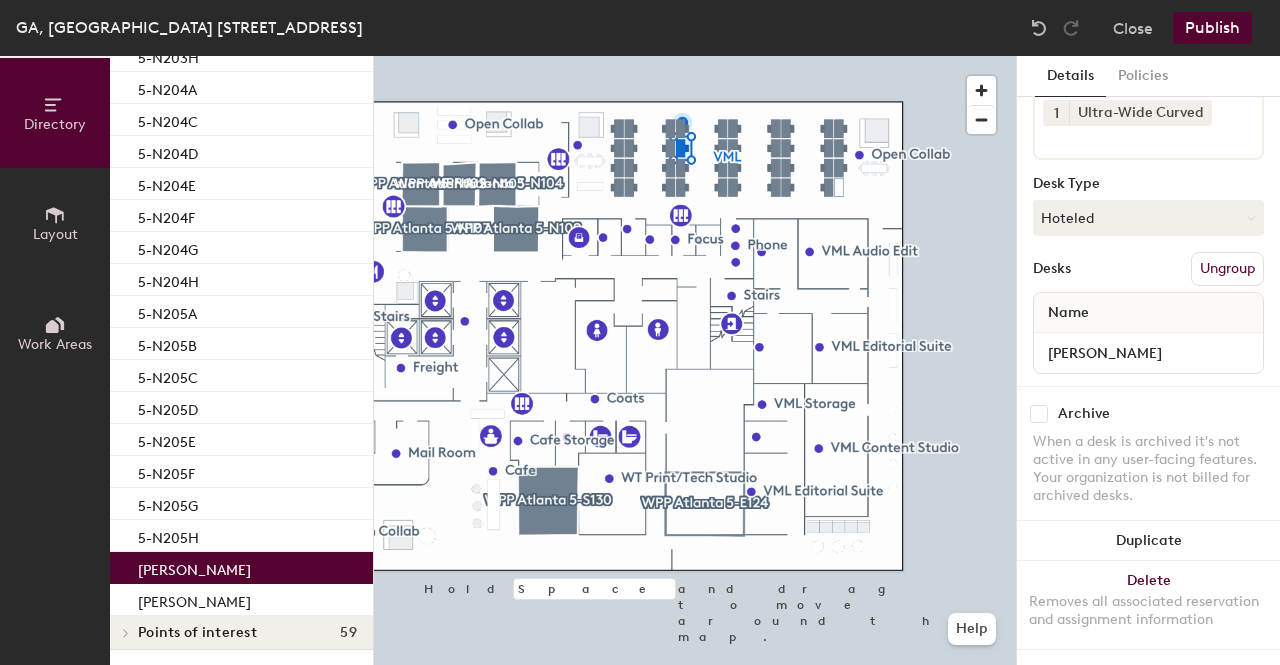 click on "Desks Ungroup" 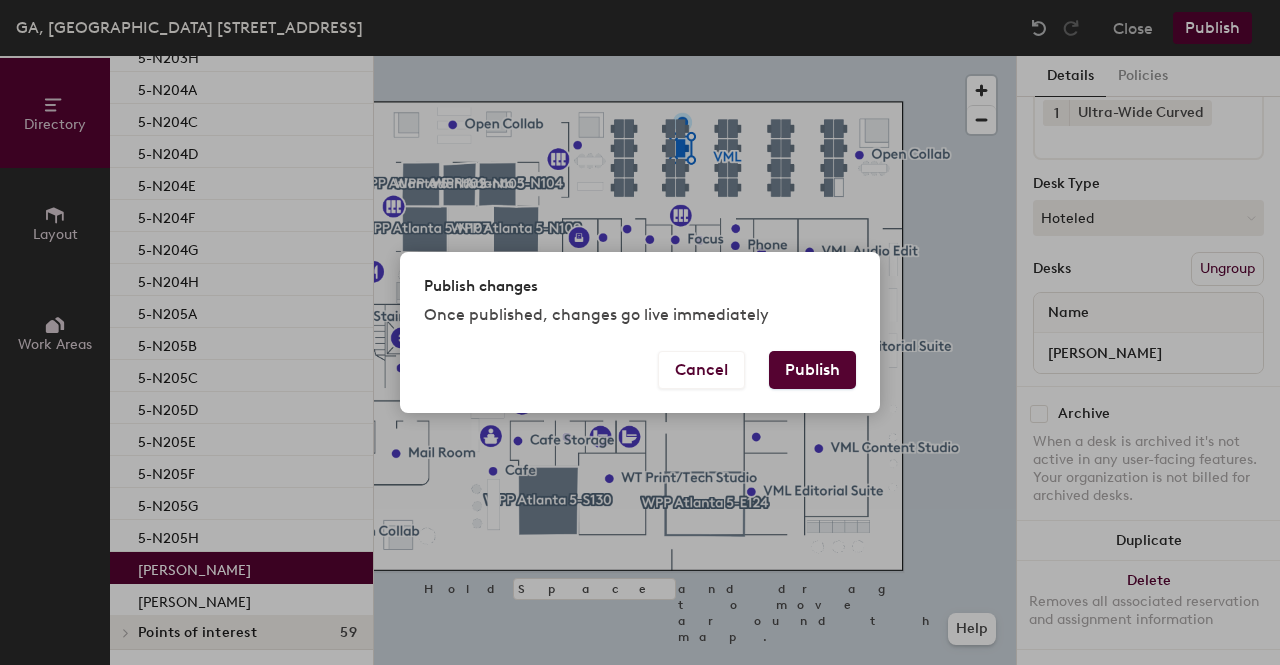 click on "Publish" at bounding box center [812, 370] 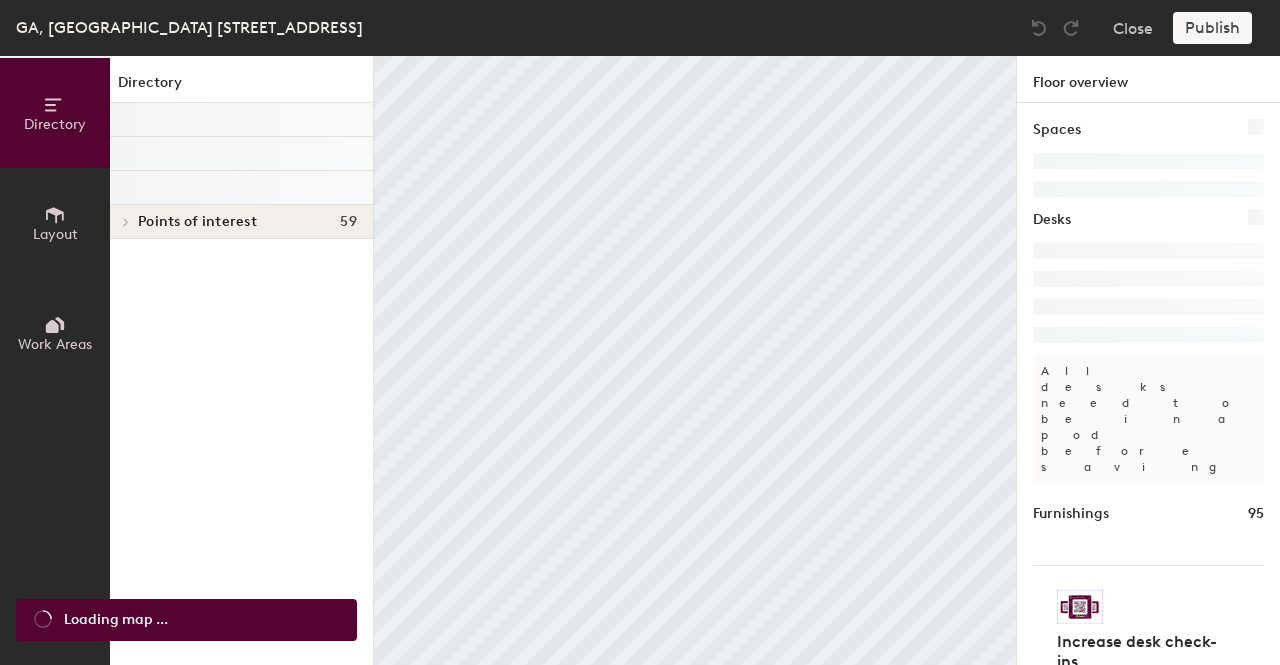 scroll, scrollTop: 0, scrollLeft: 0, axis: both 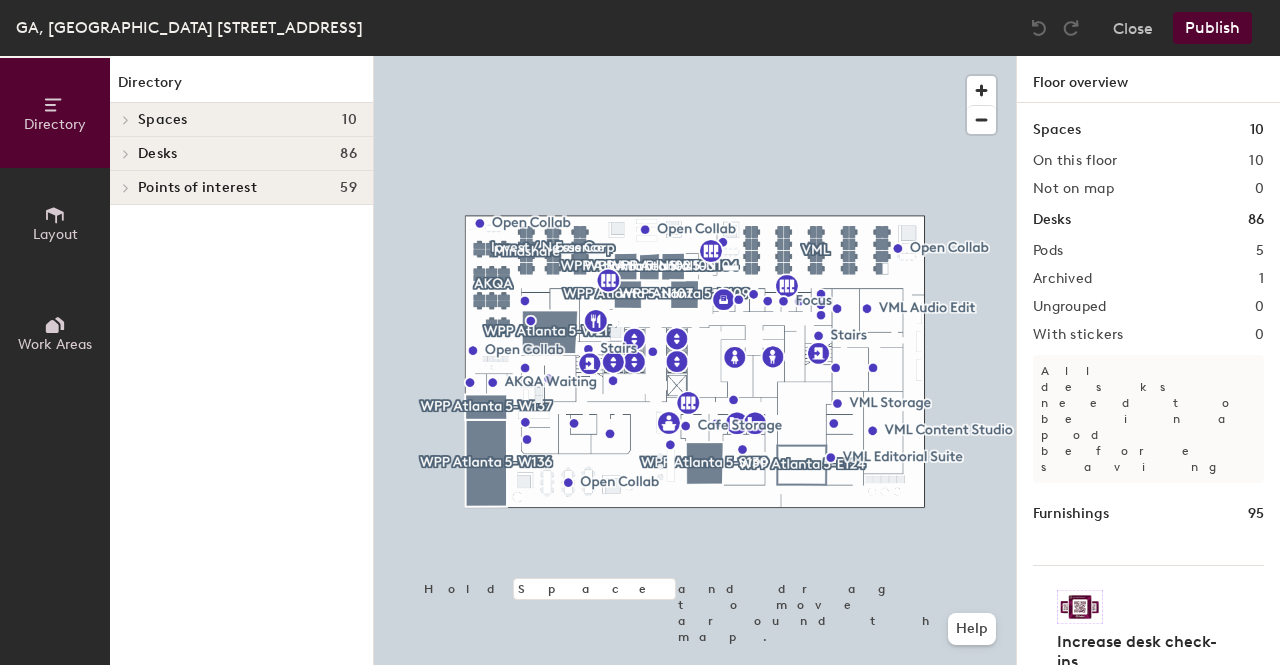 click 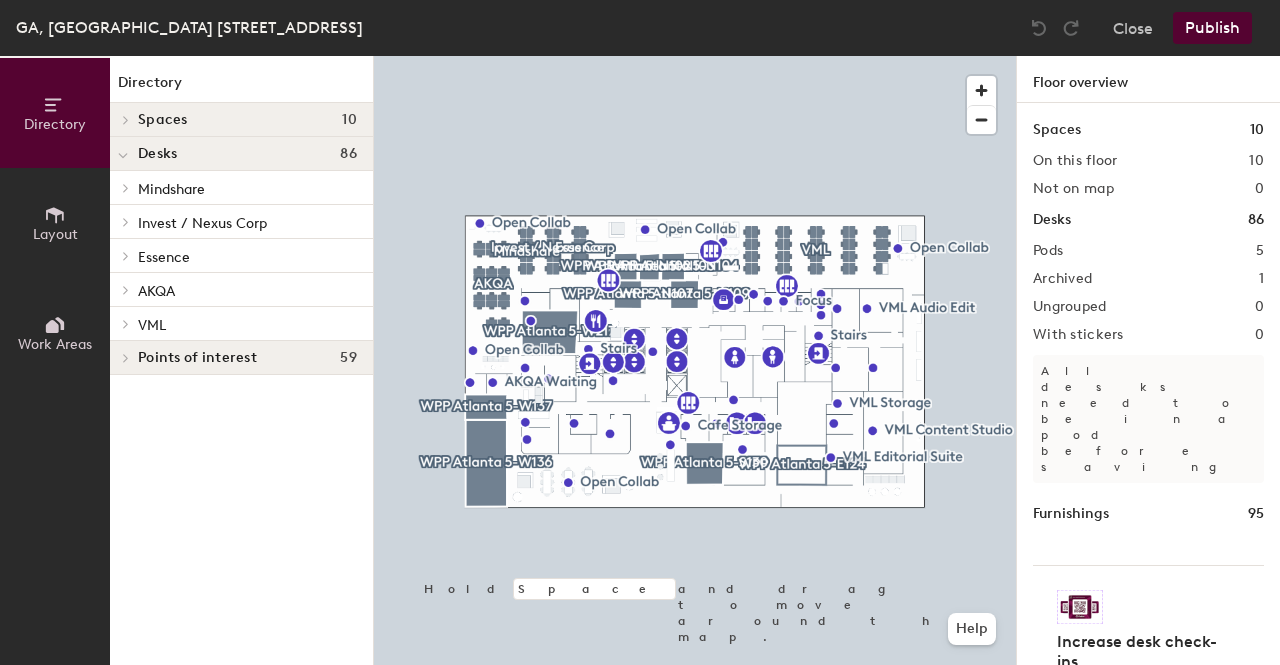 click 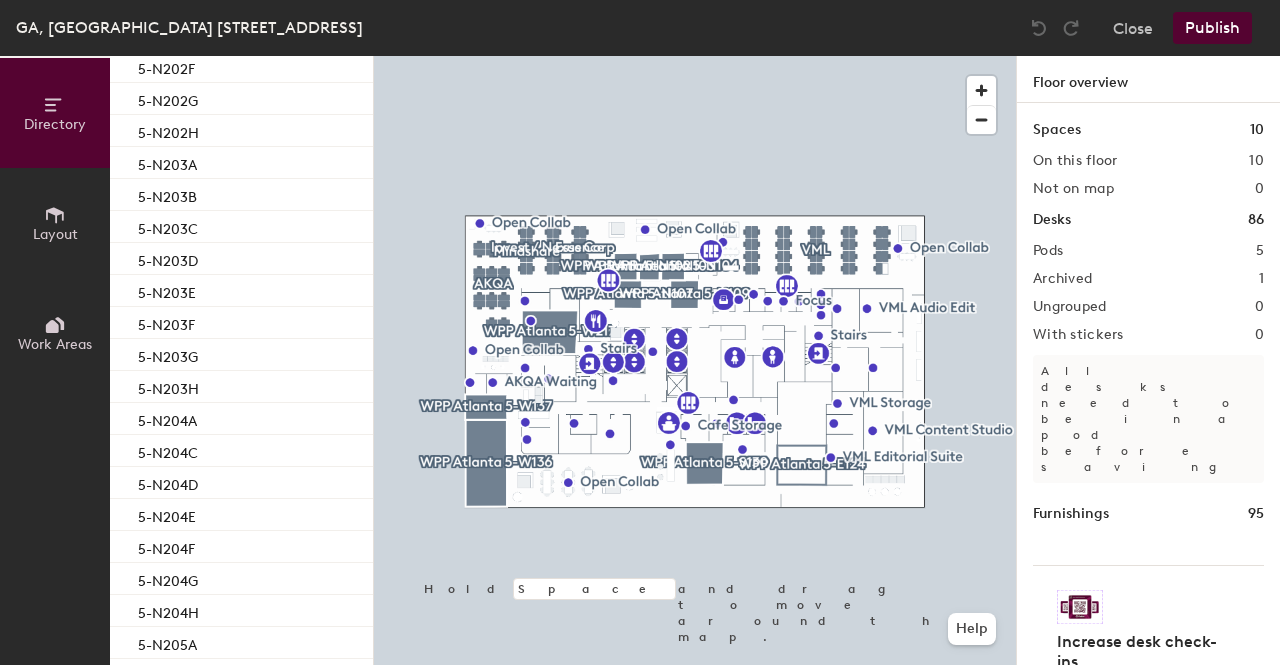 scroll, scrollTop: 1005, scrollLeft: 0, axis: vertical 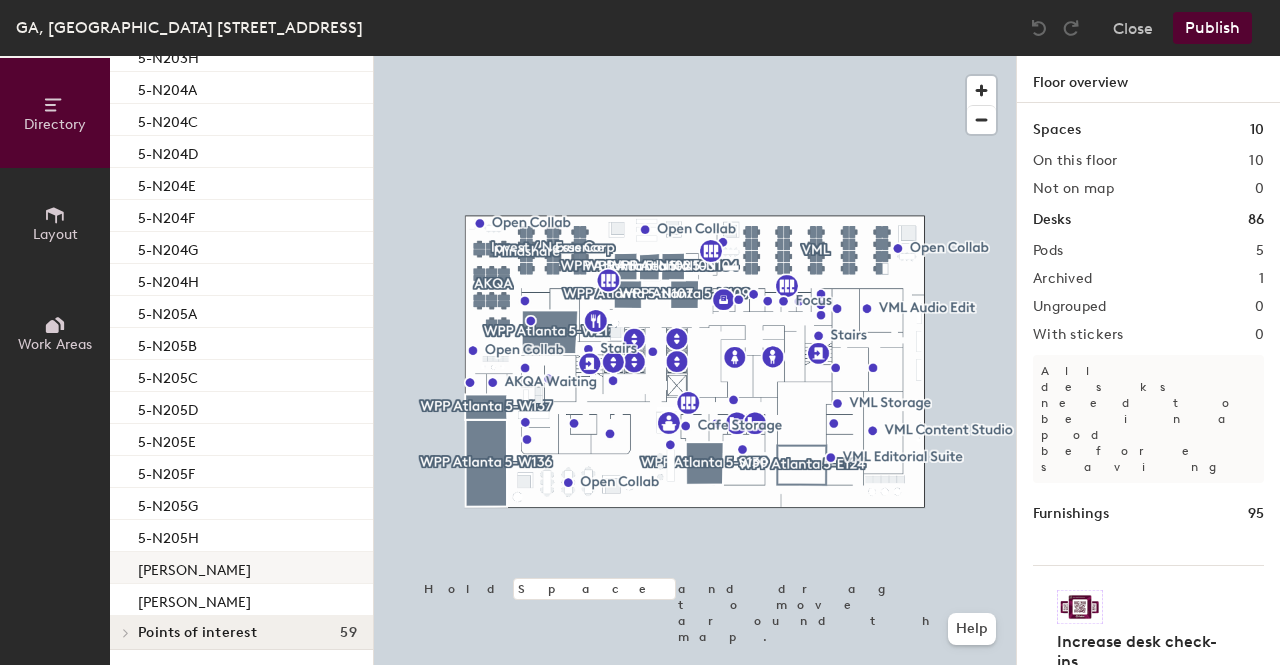 click on "[PERSON_NAME]" 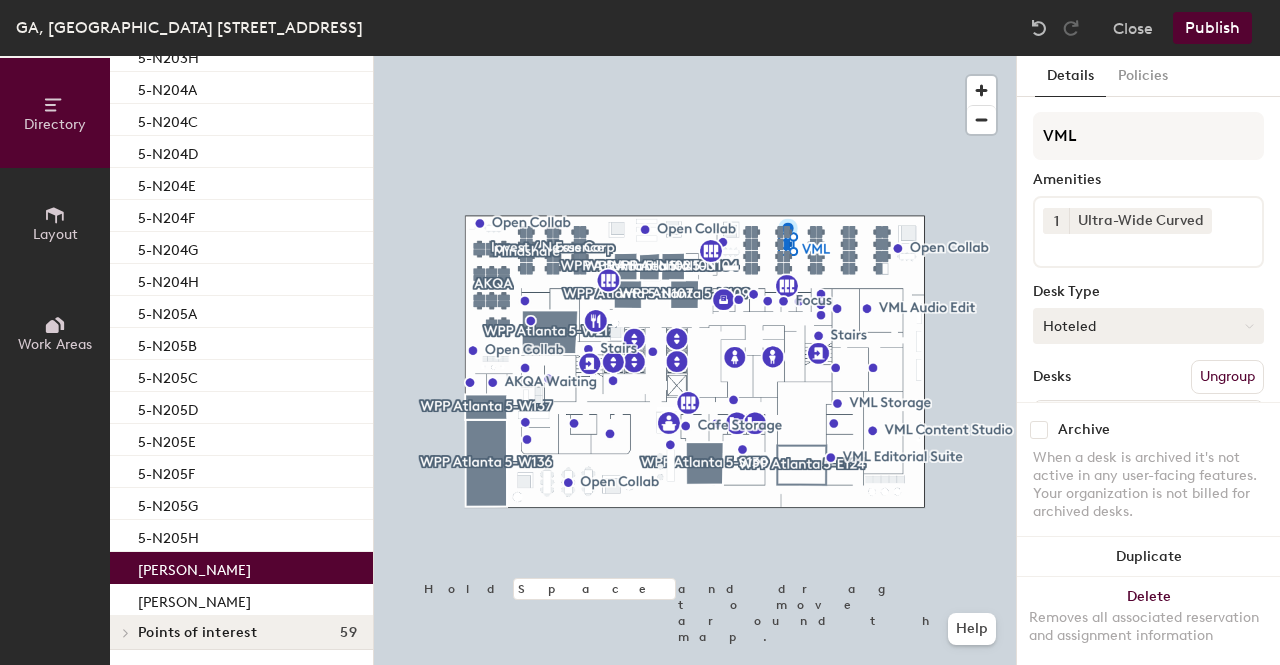 click on "Hoteled" 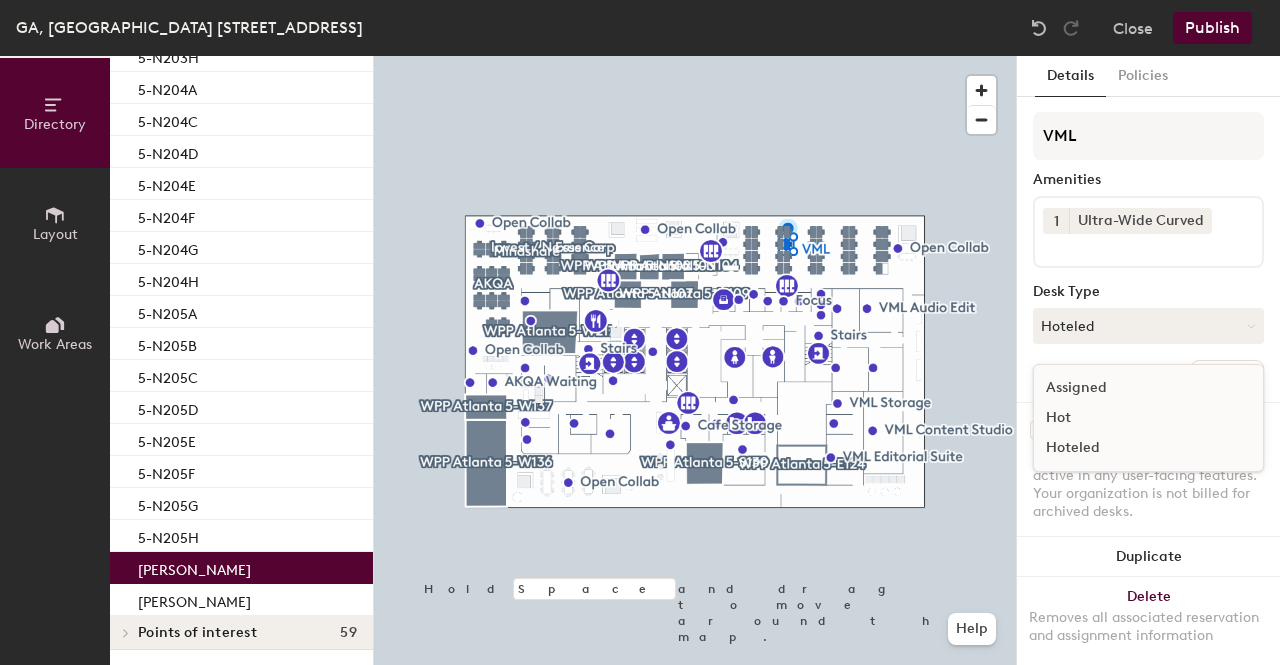 click on "Assigned" 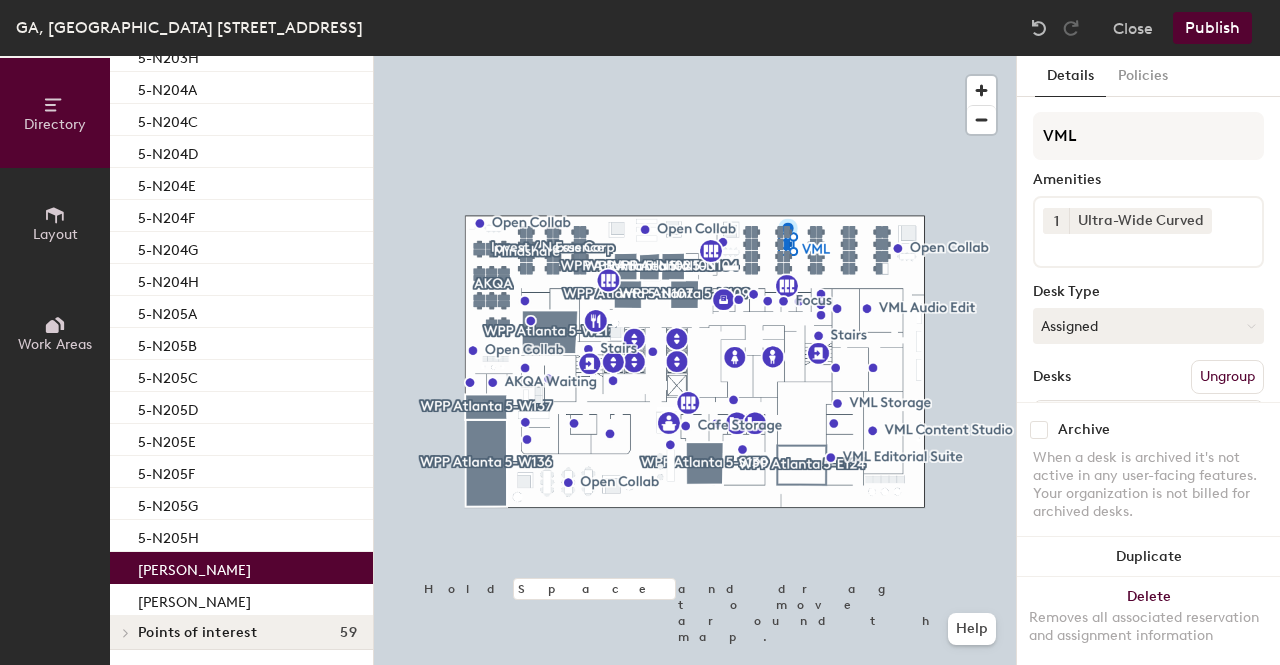 click on "VML Amenities 1 Ultra-Wide Curved Desk Type Assigned Desks Ungroup Name Alissa Funk" 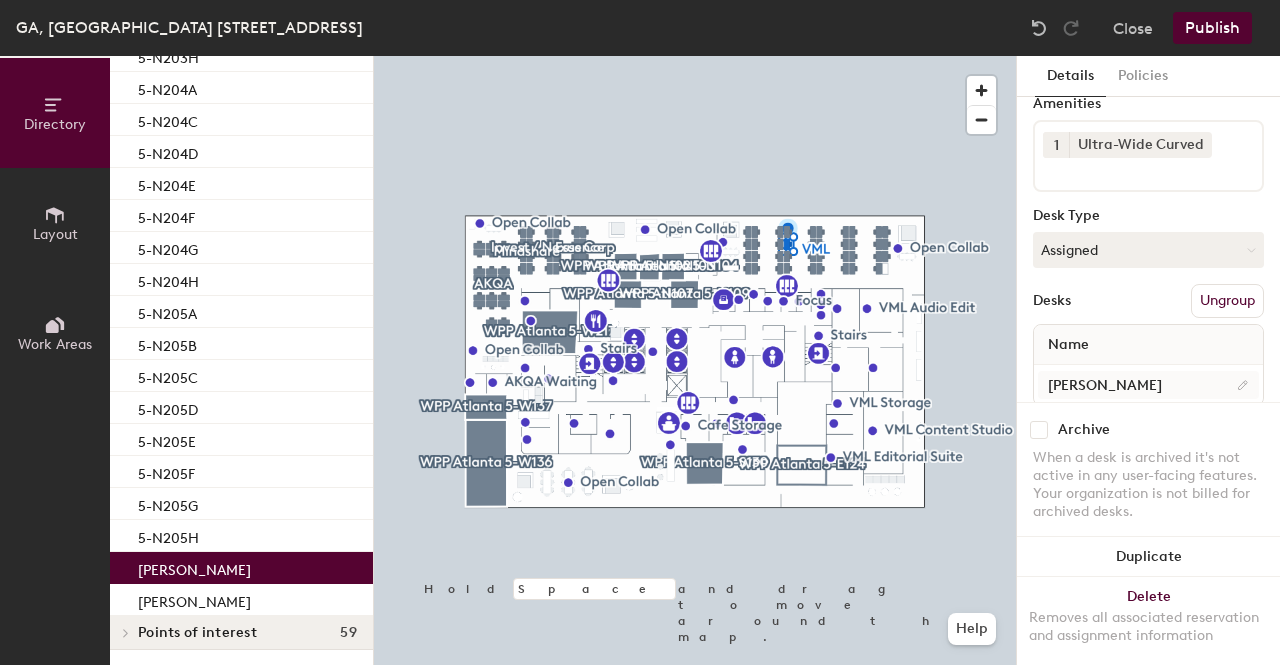 scroll, scrollTop: 47, scrollLeft: 0, axis: vertical 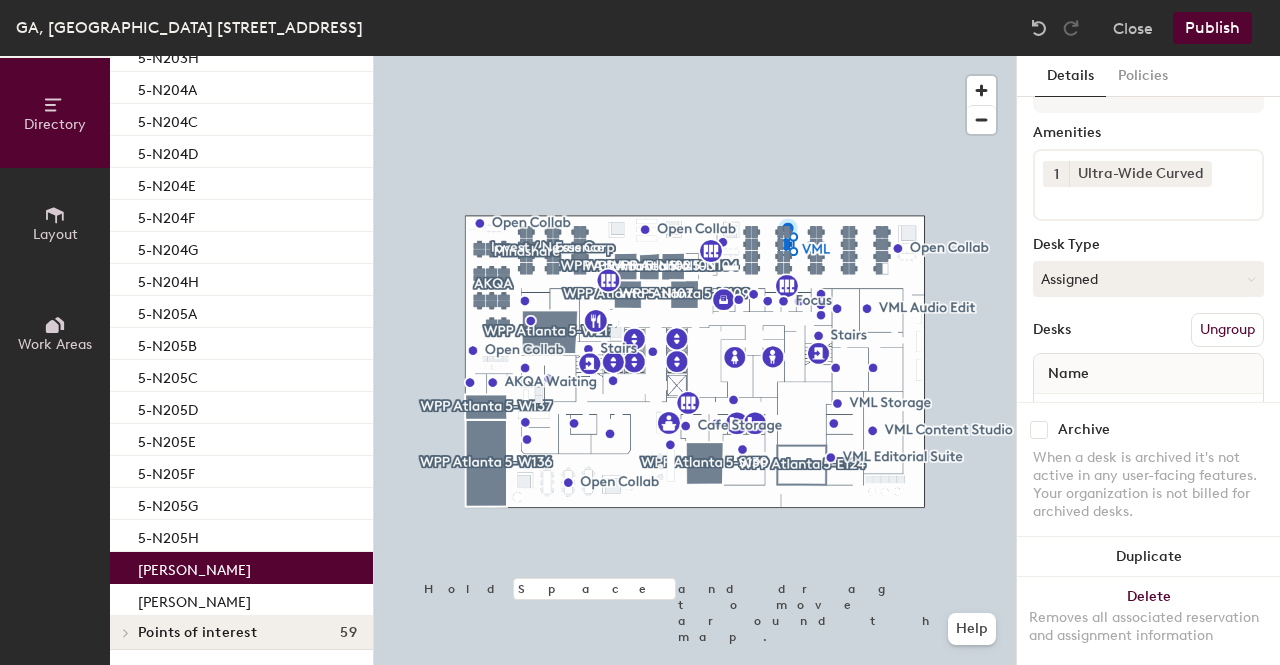 click on "Publish" 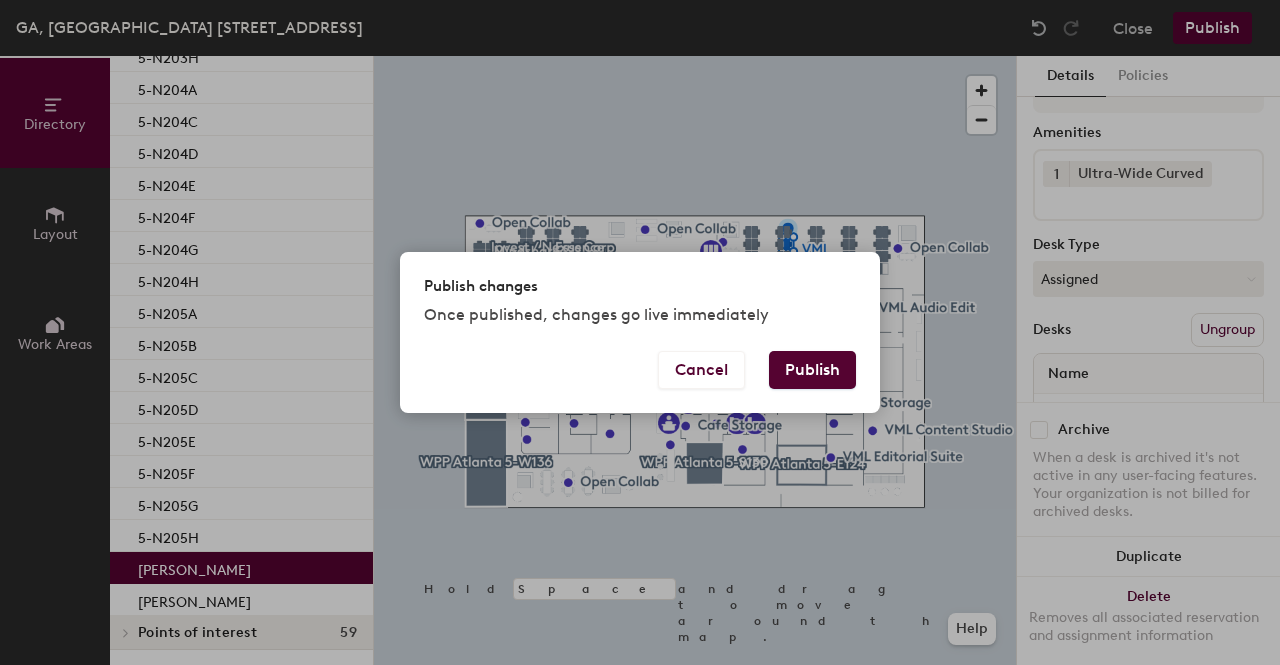 click on "Publish" at bounding box center (812, 370) 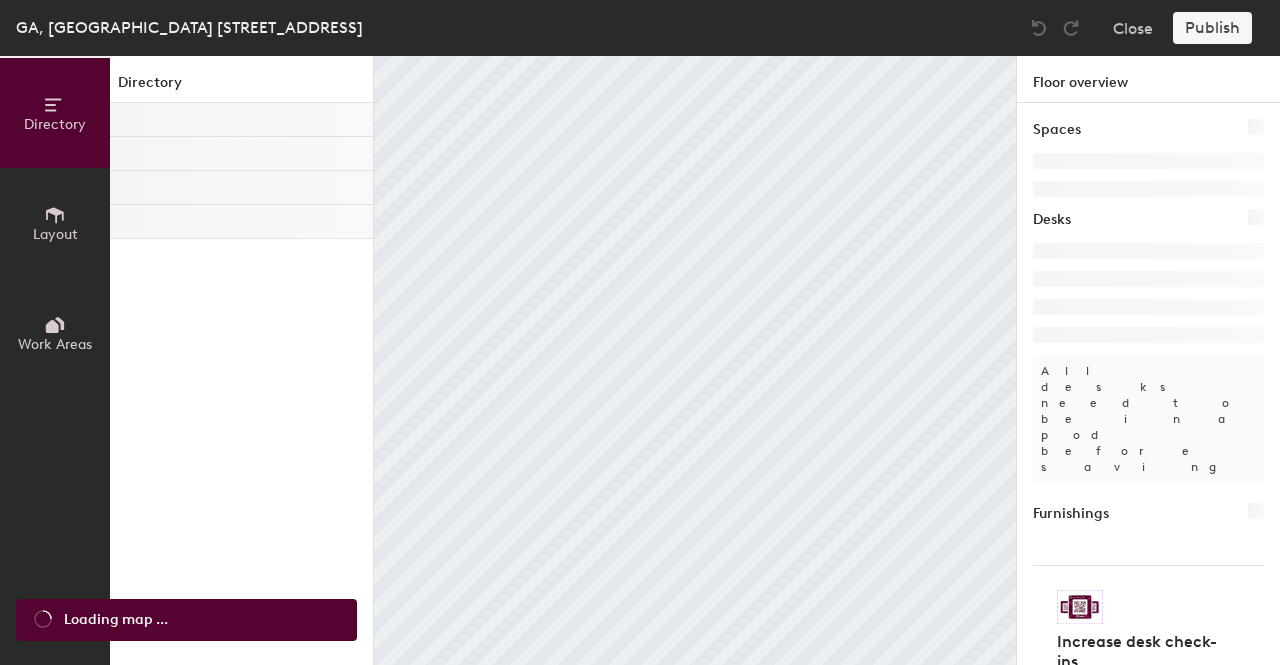 scroll, scrollTop: 0, scrollLeft: 0, axis: both 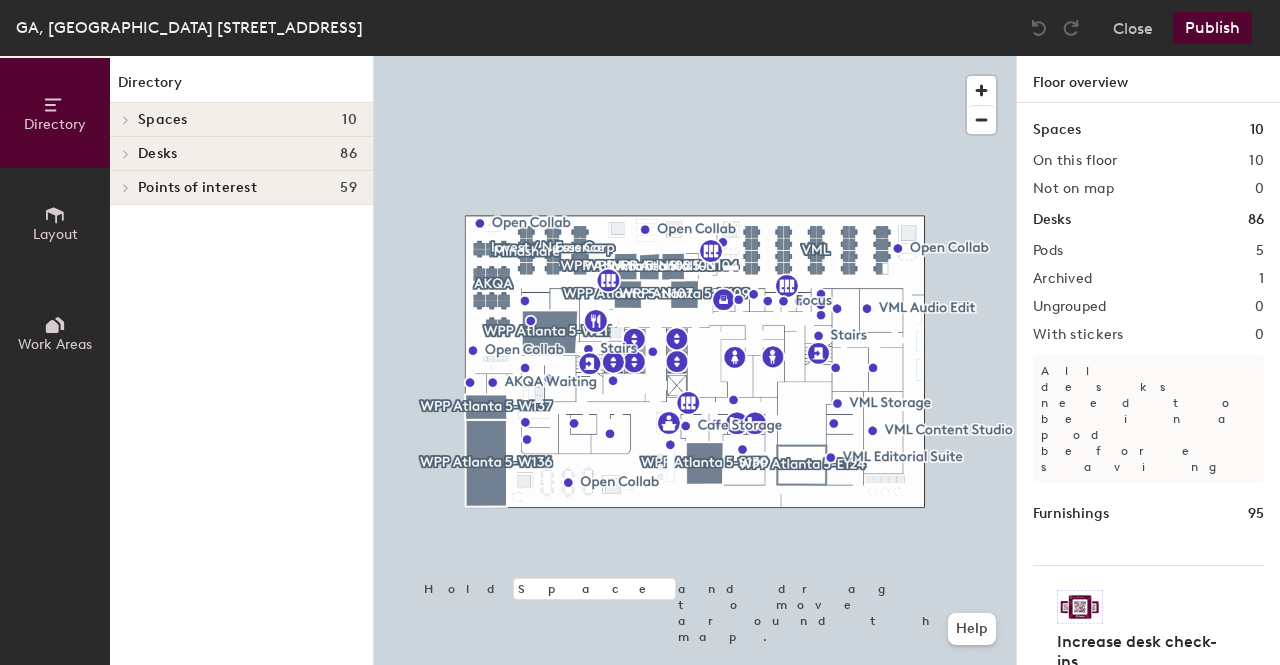 click 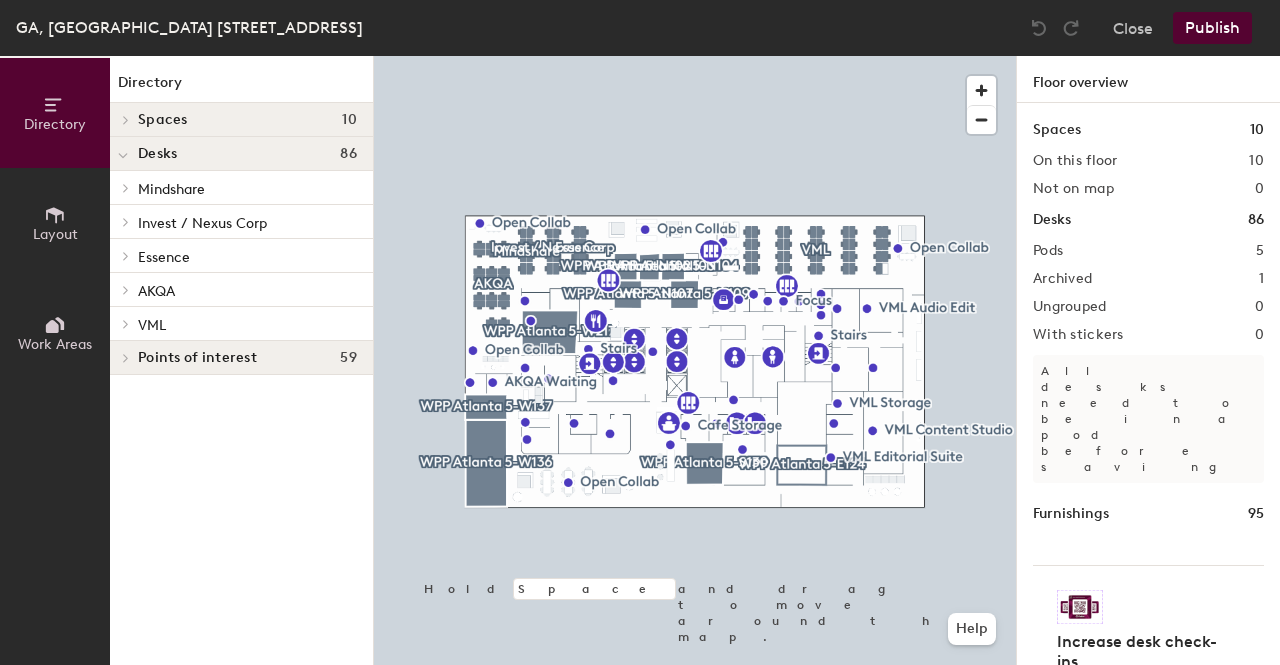 click 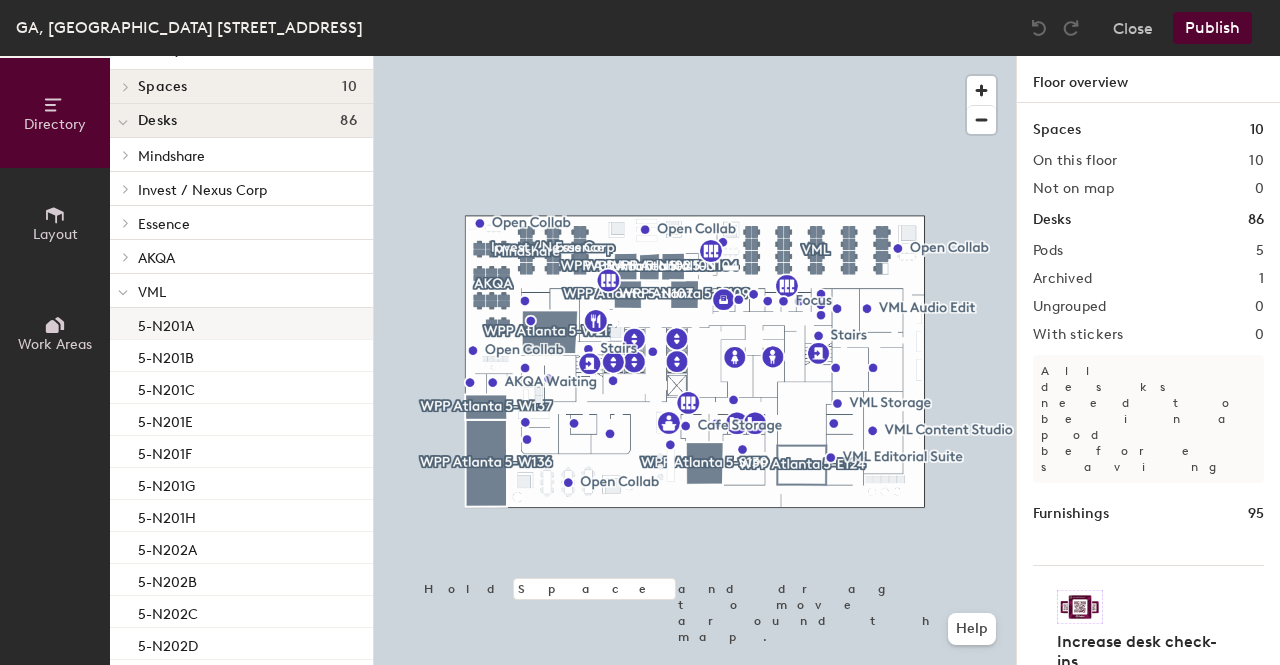 scroll, scrollTop: 40, scrollLeft: 0, axis: vertical 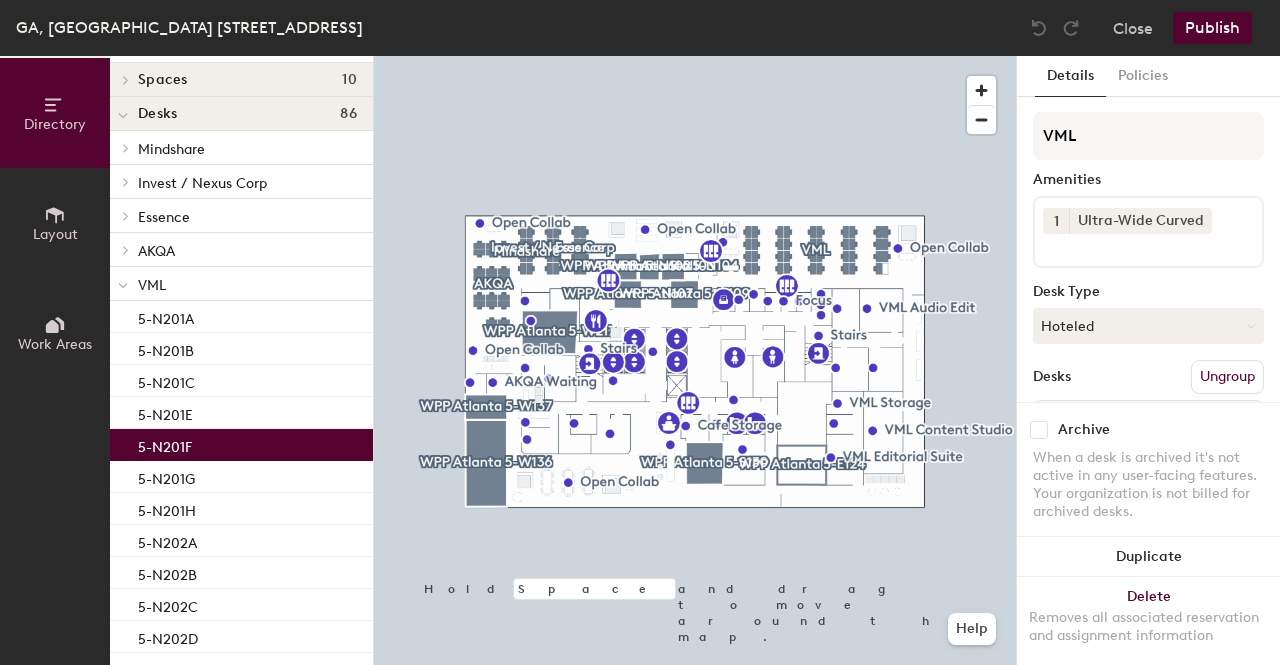 click on "5-N201F" 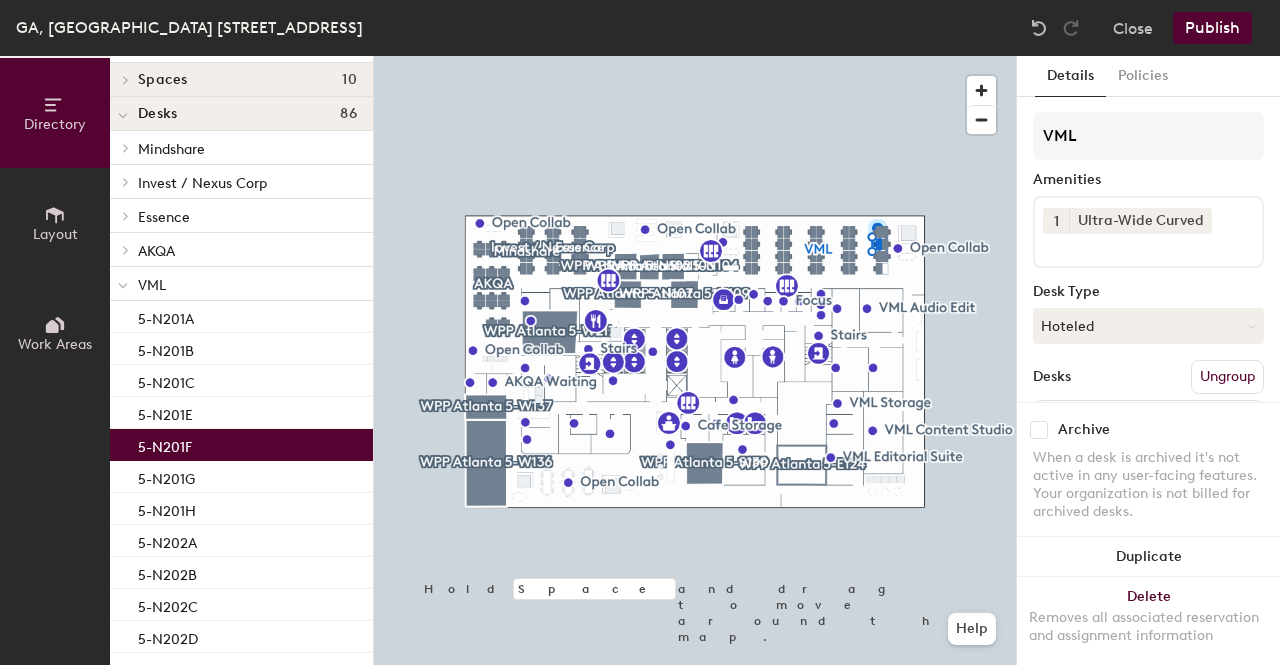 scroll, scrollTop: 124, scrollLeft: 0, axis: vertical 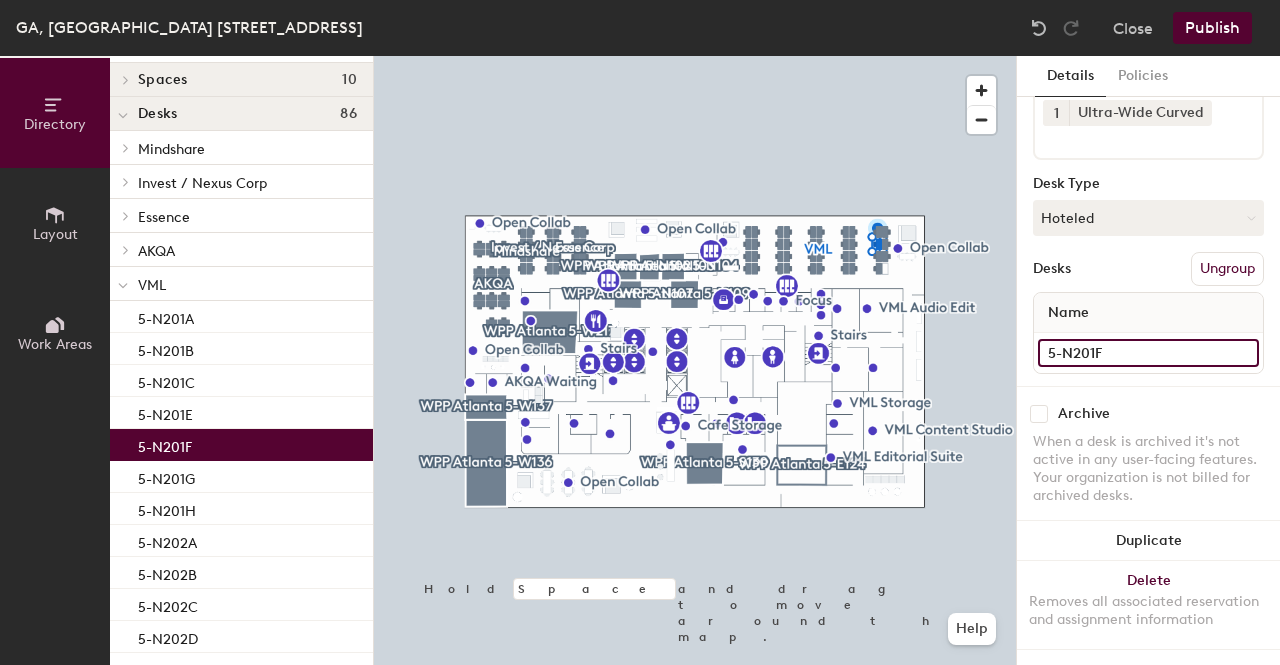 click on "5-N201F" 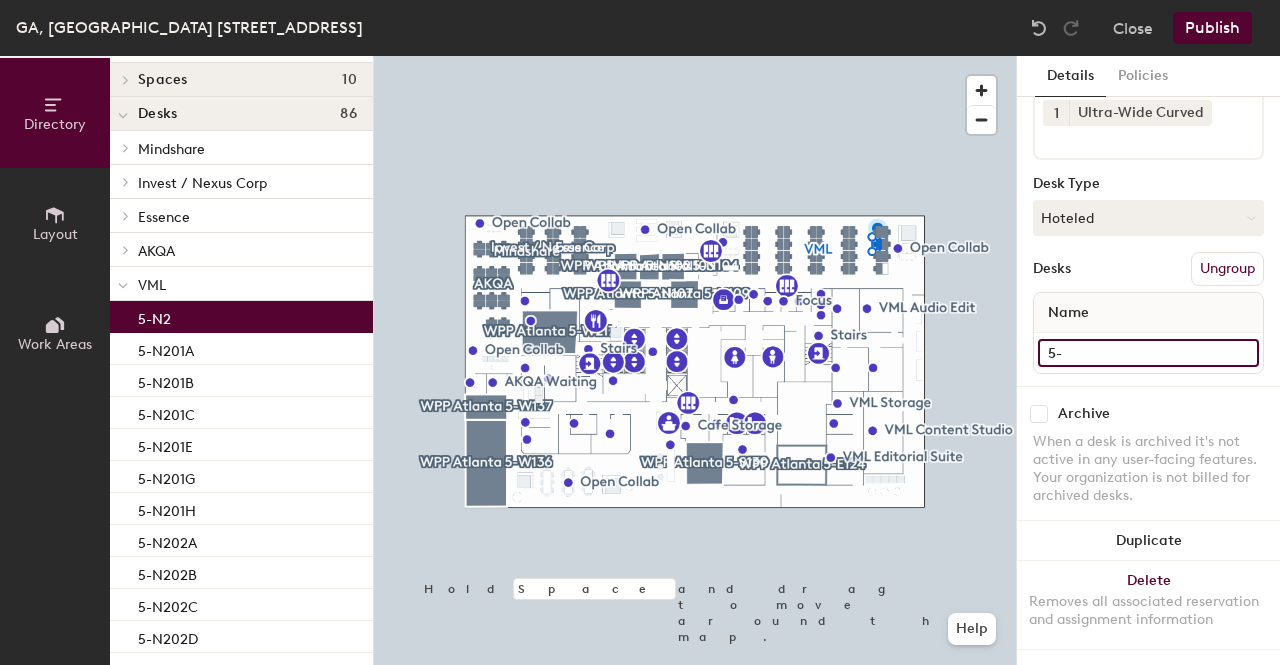 type on "5" 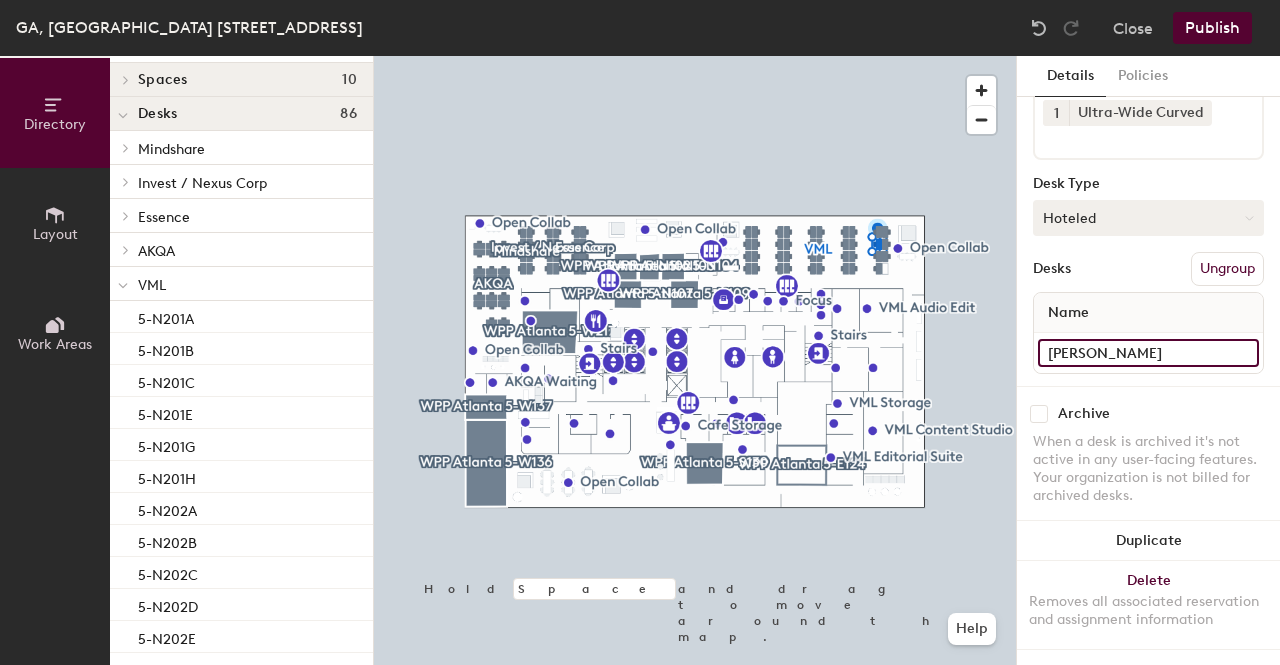 type on "[PERSON_NAME]" 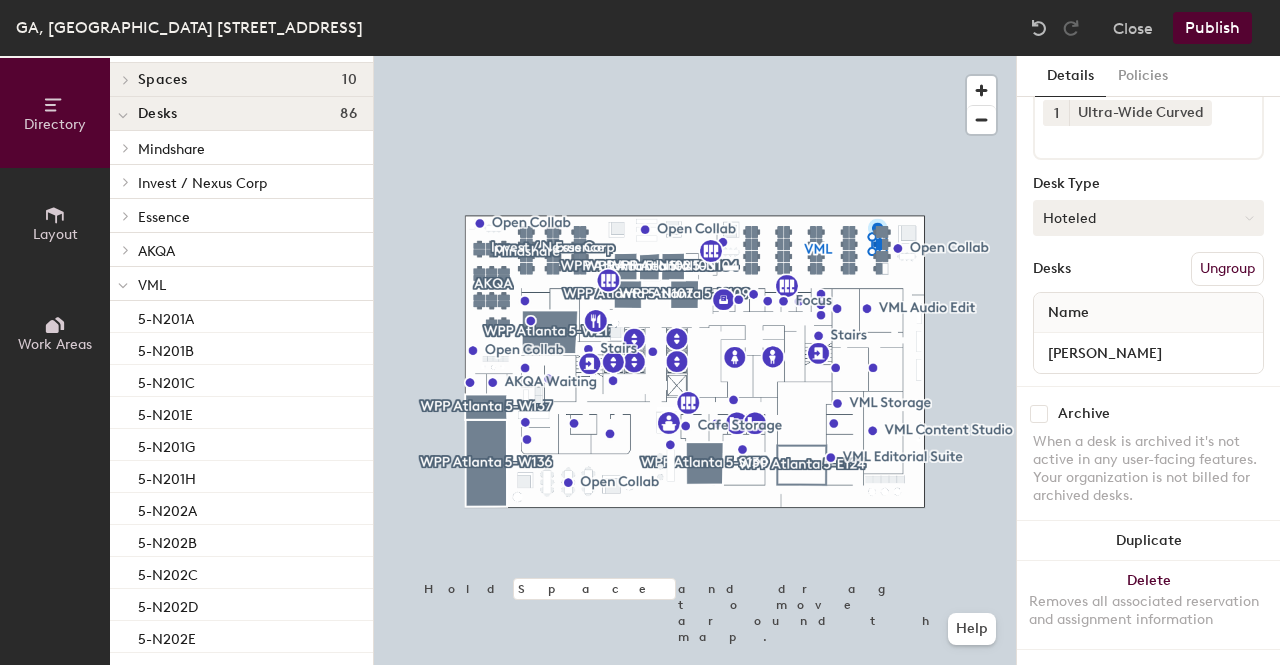 click on "Hoteled" 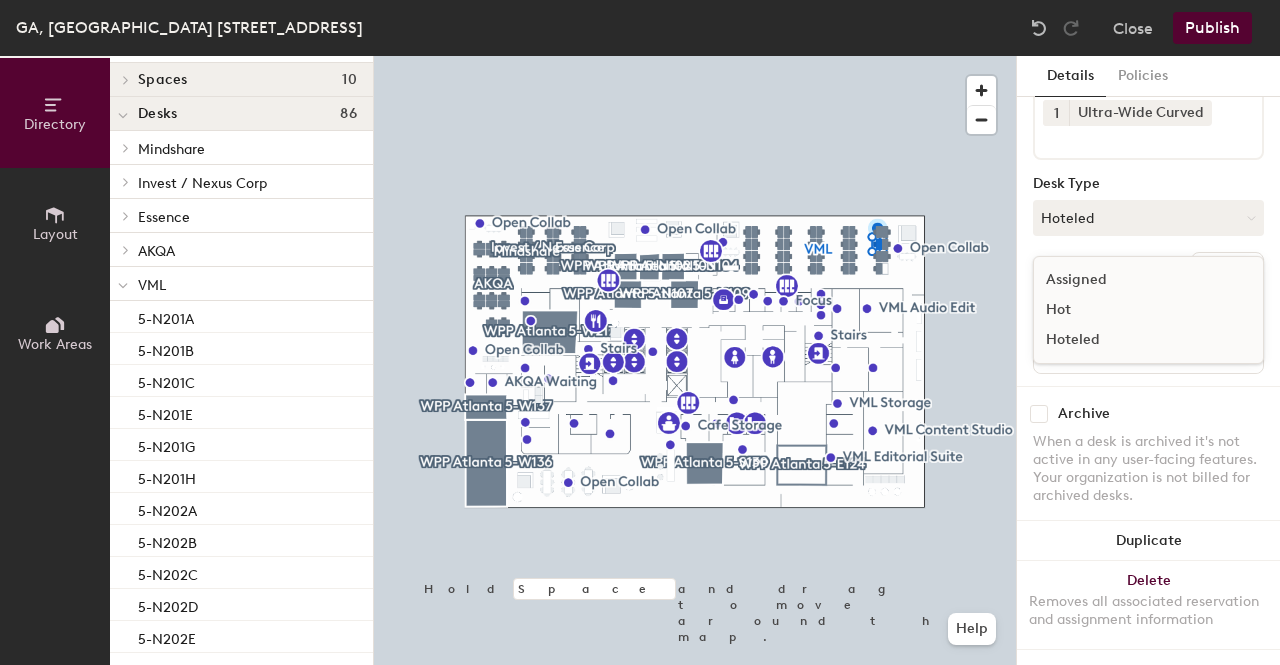 click on "Assigned" 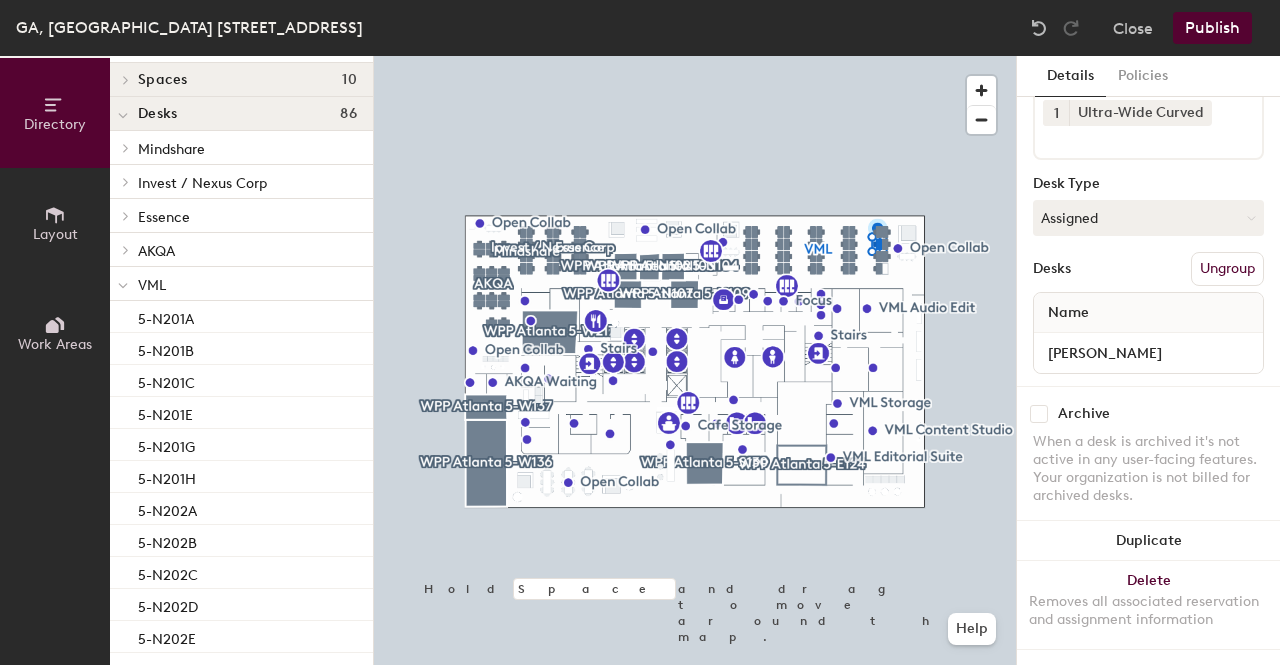 click on "Publish" 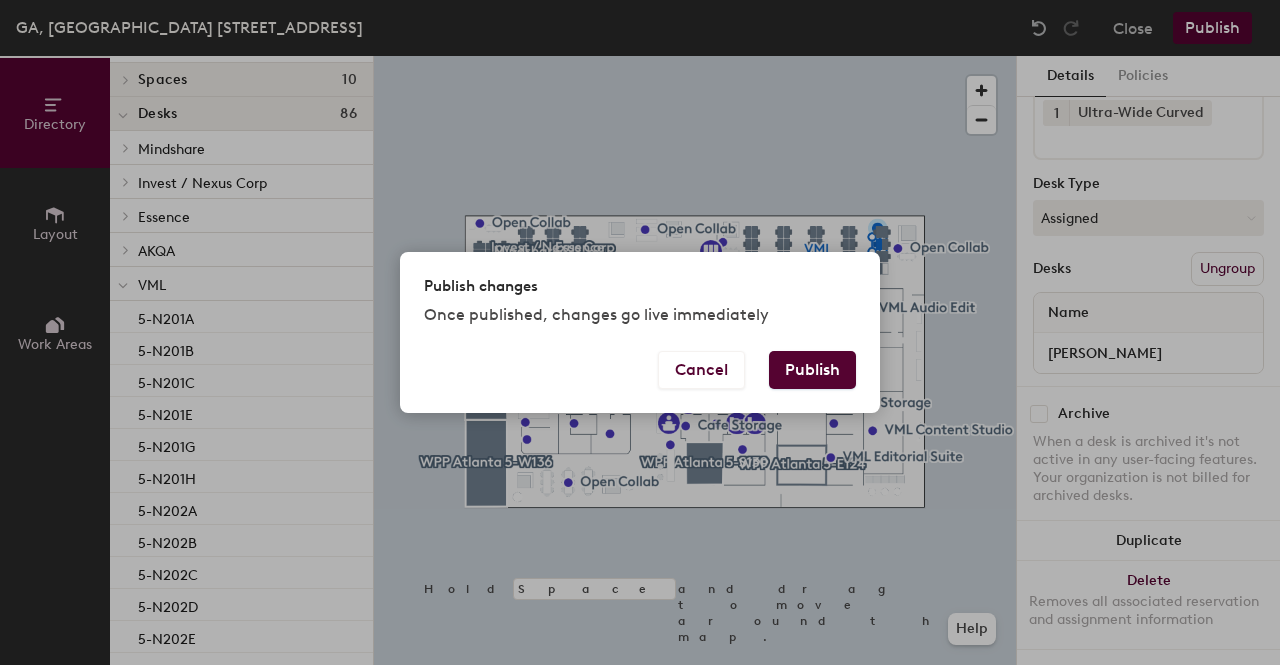 click on "Publish" at bounding box center [812, 370] 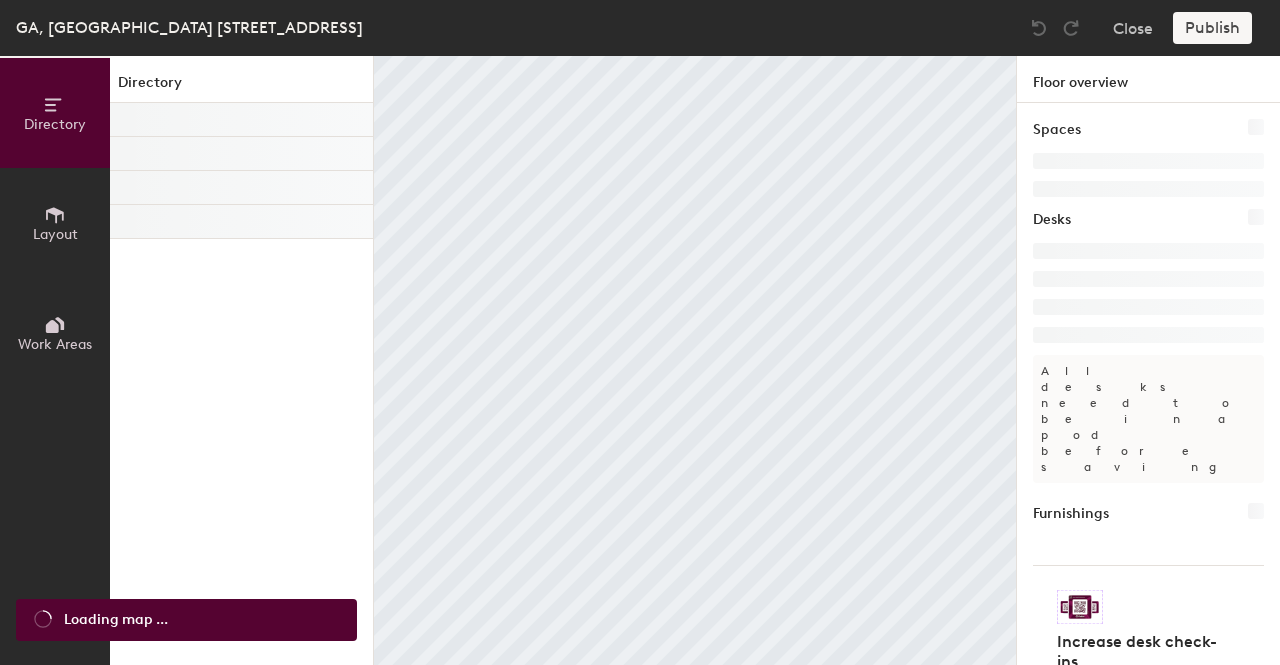 scroll, scrollTop: 0, scrollLeft: 0, axis: both 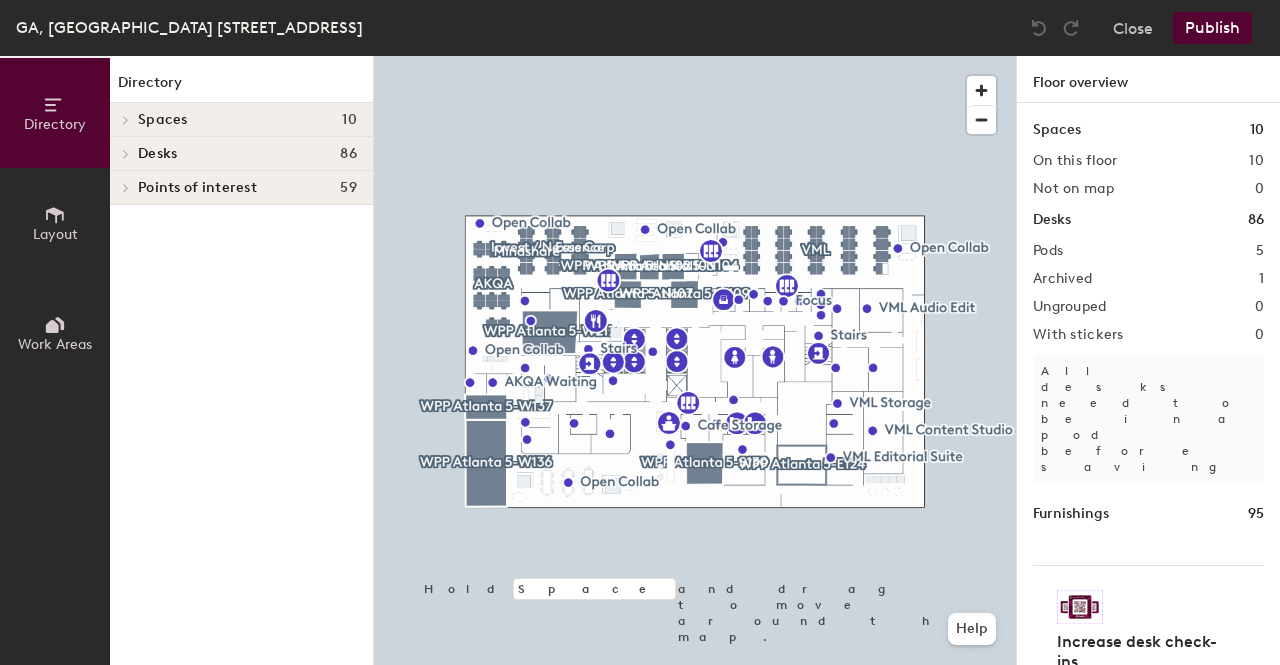 click 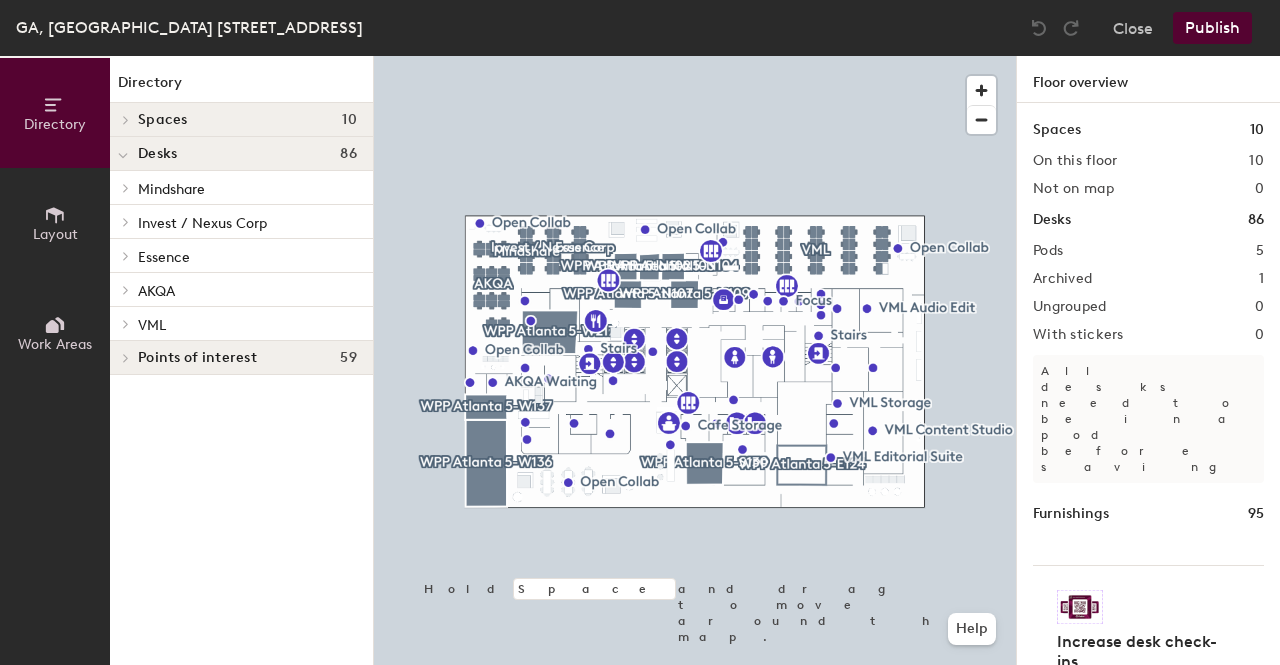 click 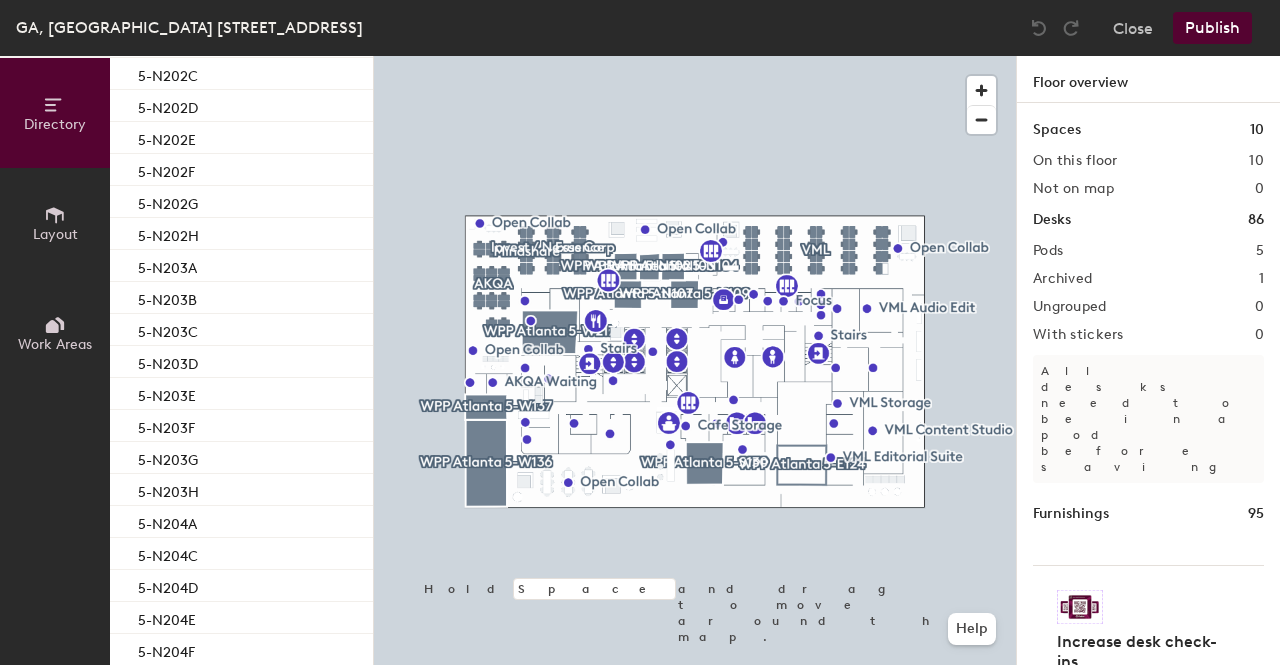 scroll, scrollTop: 610, scrollLeft: 0, axis: vertical 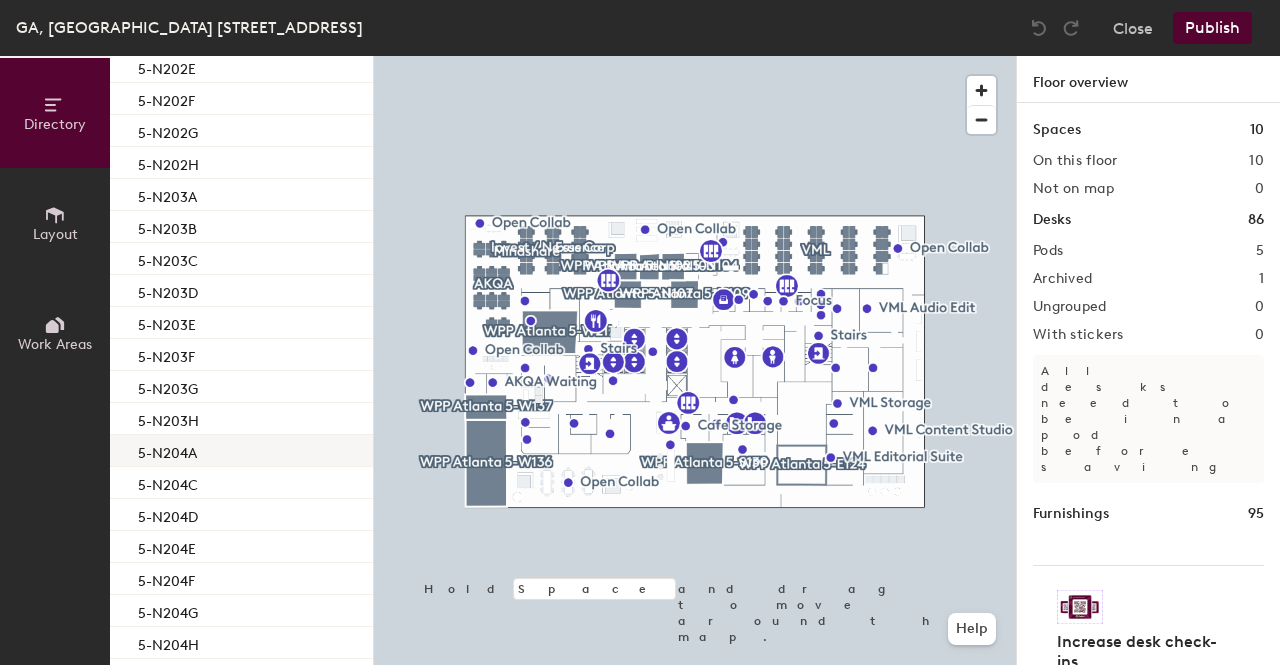 click on "5-N204A" 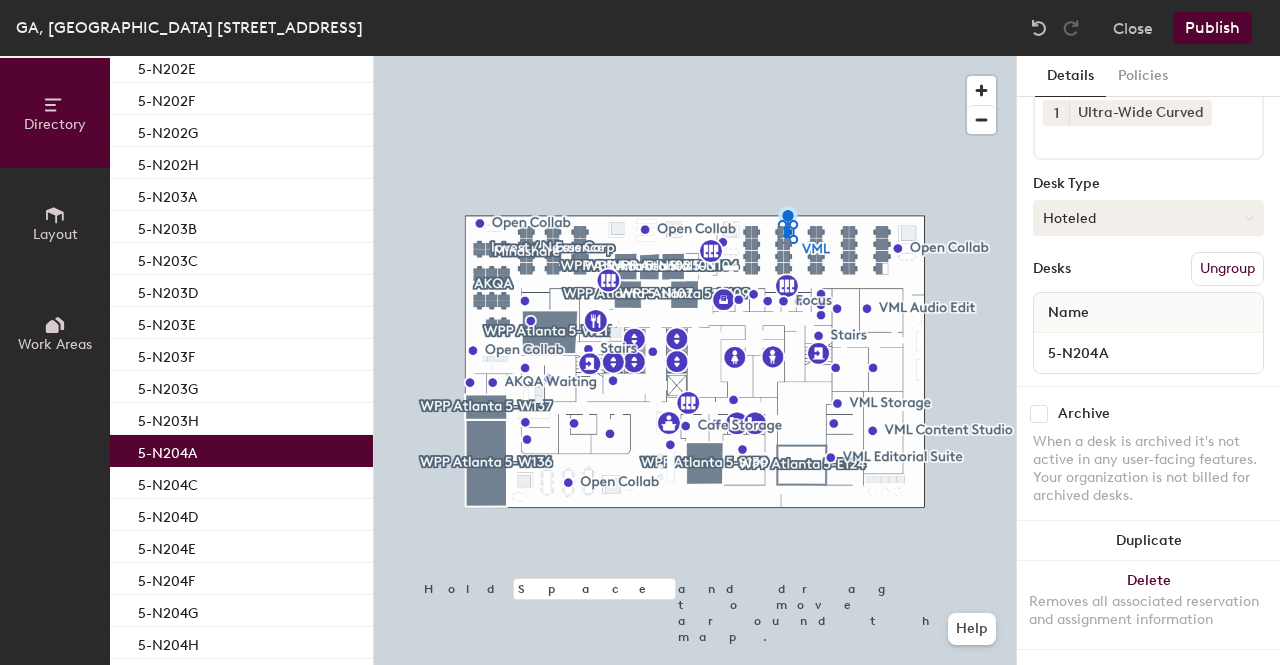 scroll, scrollTop: 104, scrollLeft: 0, axis: vertical 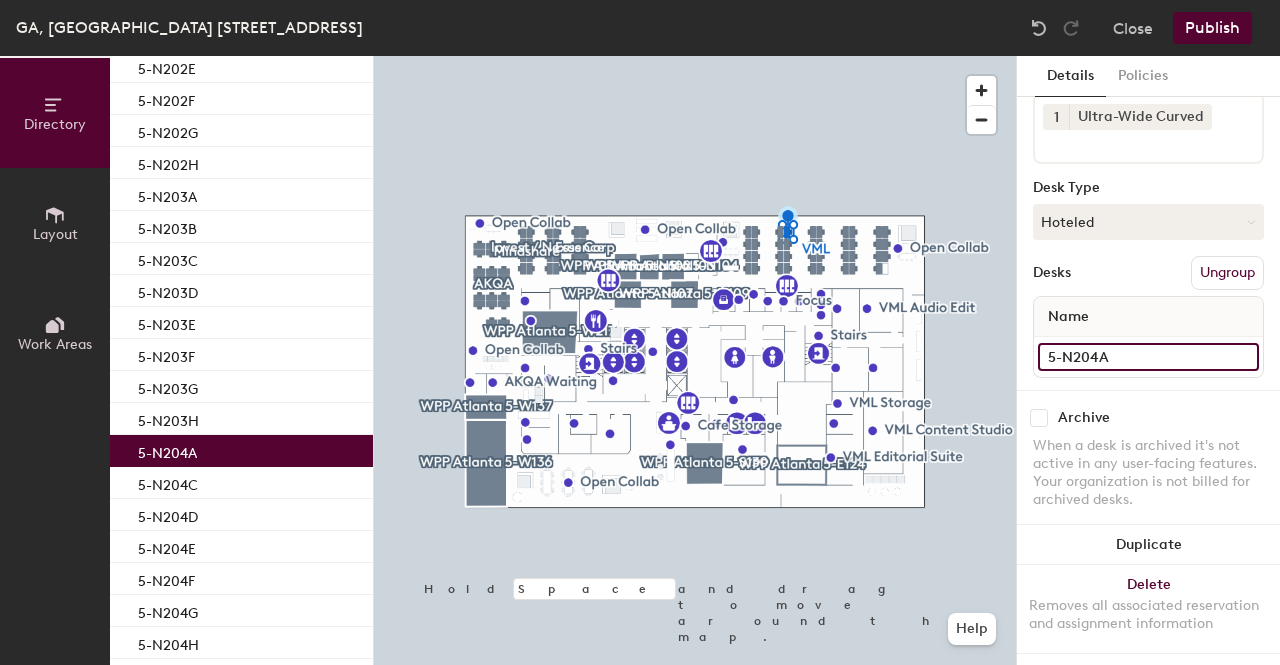 click on "5-N204A" 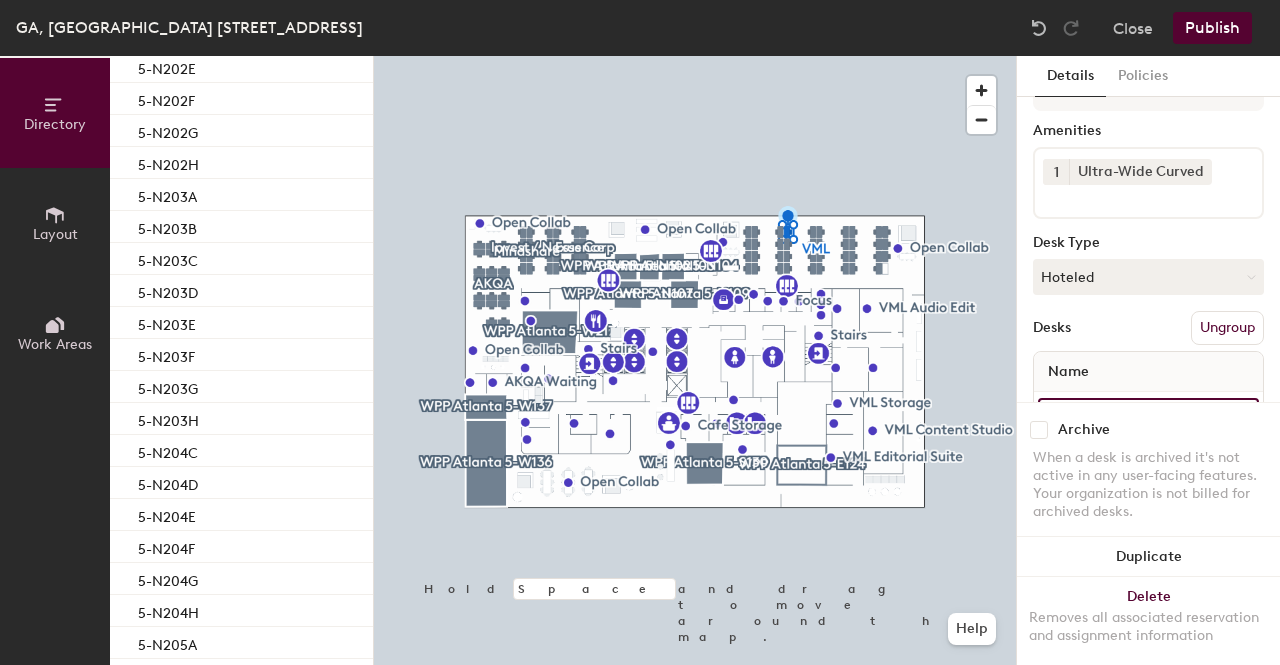 scroll, scrollTop: 44, scrollLeft: 0, axis: vertical 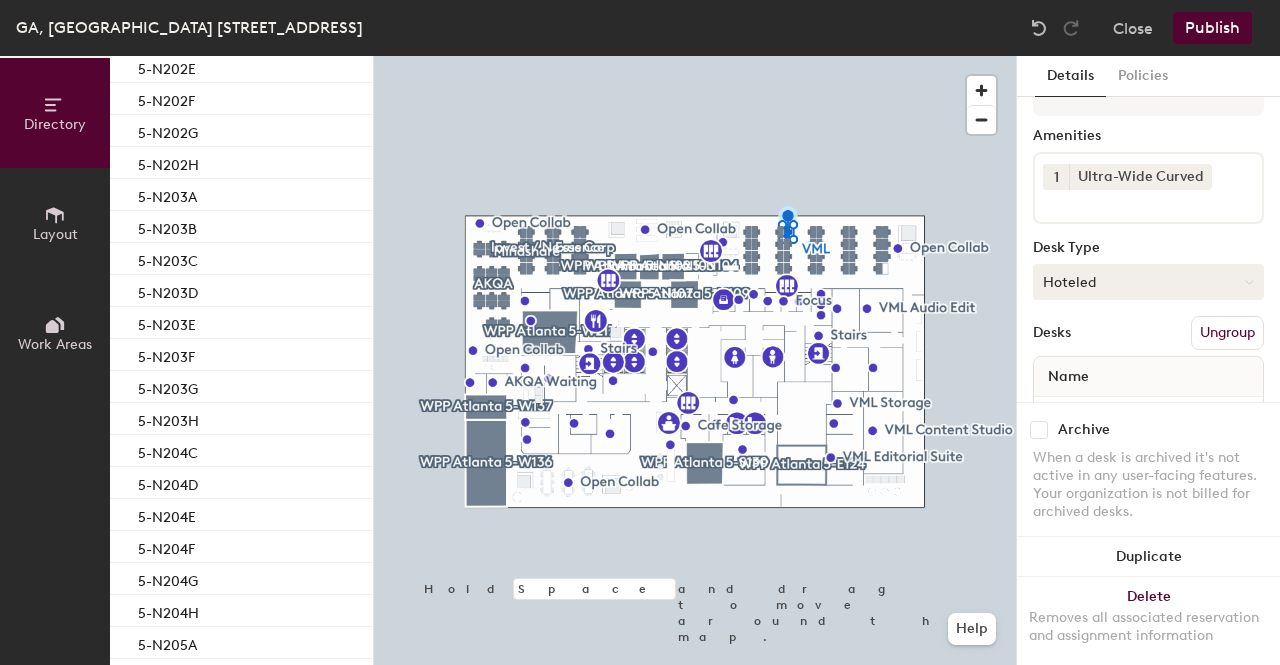 type on "[PERSON_NAME]" 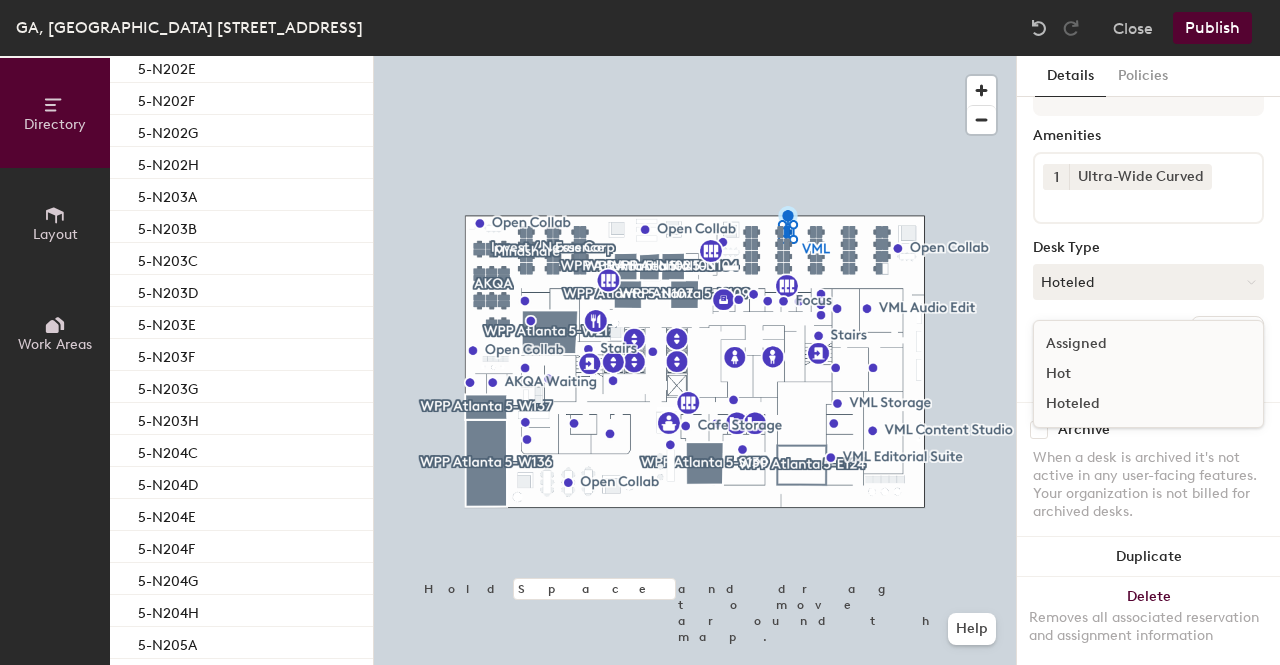 click on "Assigned" 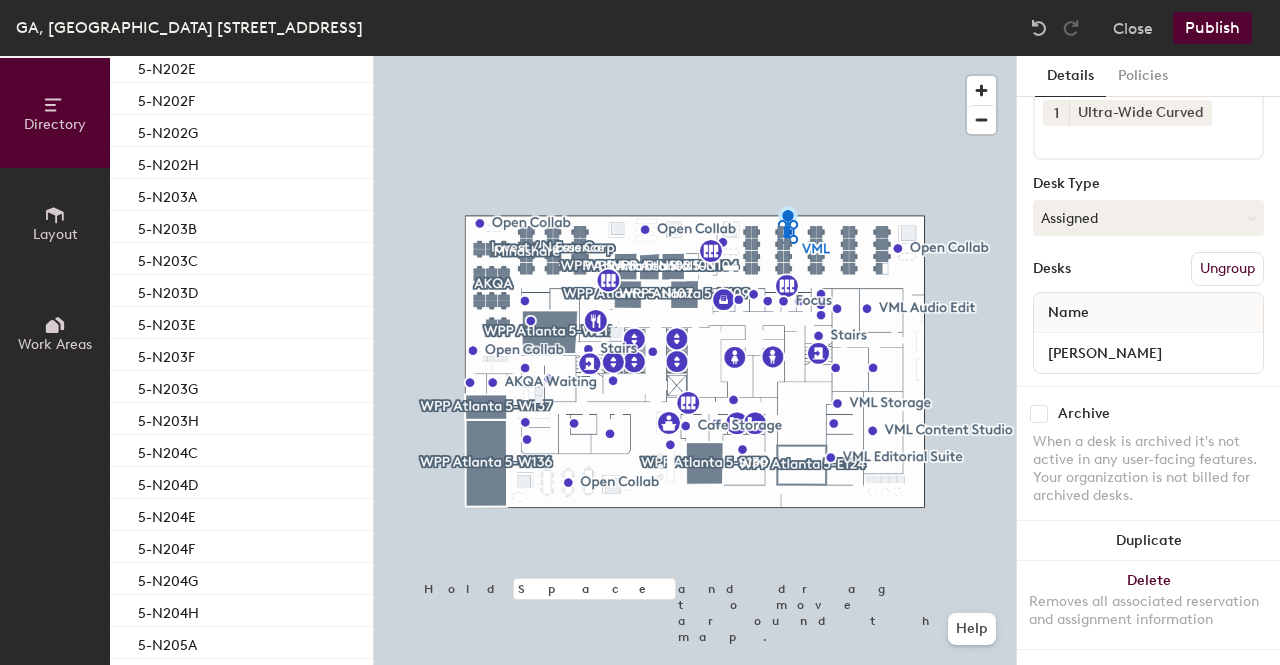 scroll, scrollTop: 124, scrollLeft: 0, axis: vertical 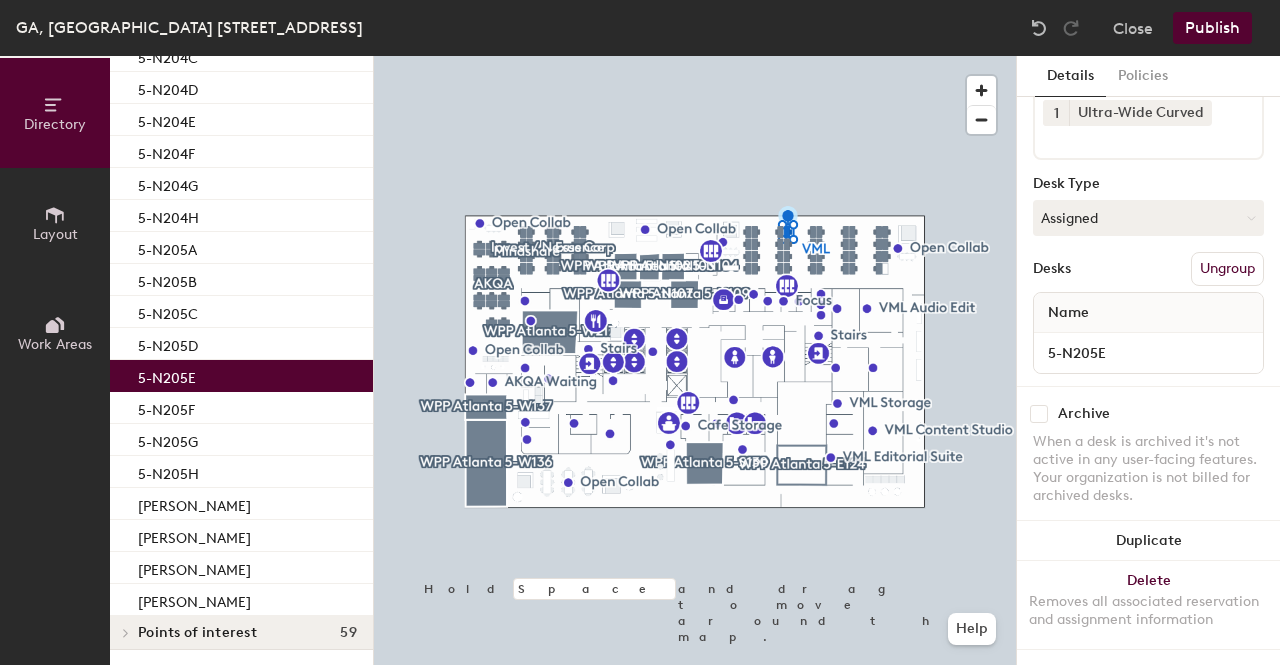 click on "5-N205E" 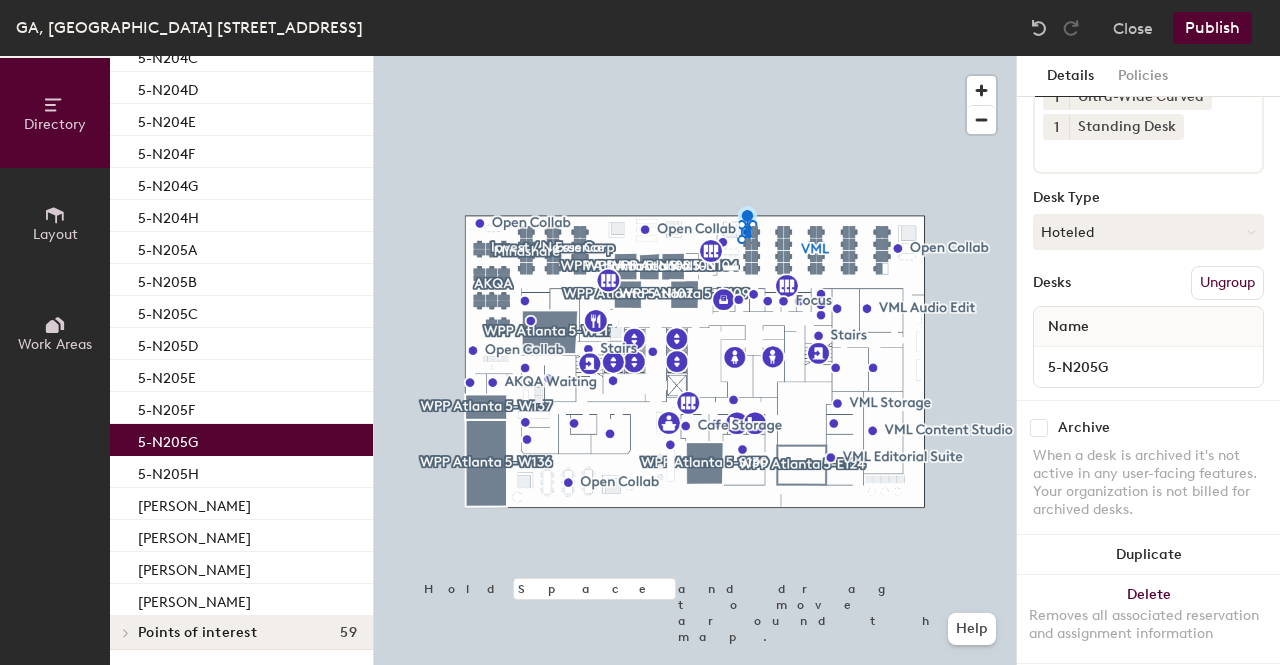 click on "5-N205G" 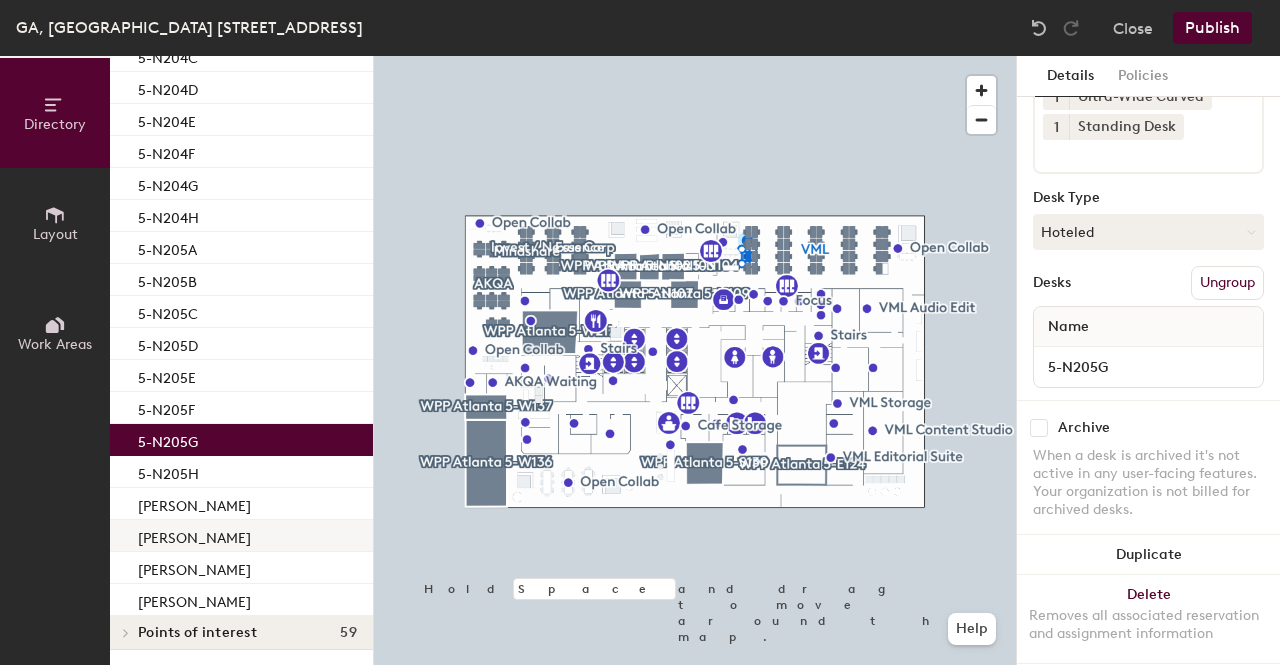 click on "Amanda Eubanks" 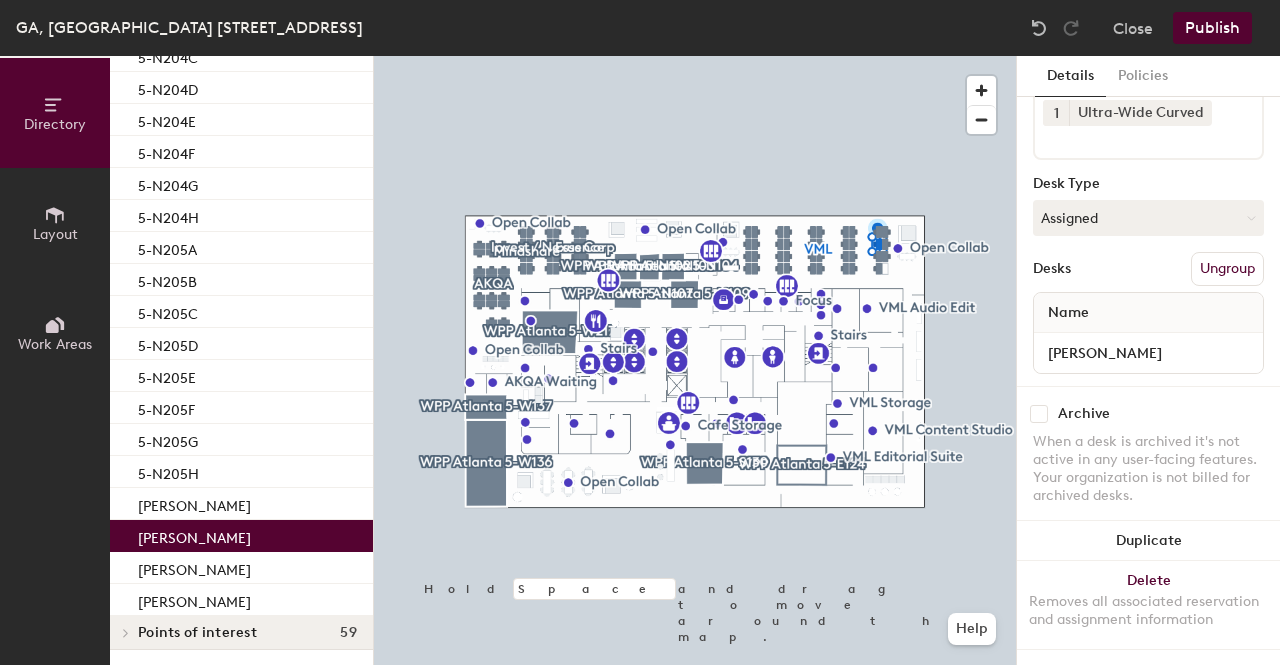click on "Amanda Eubanks" 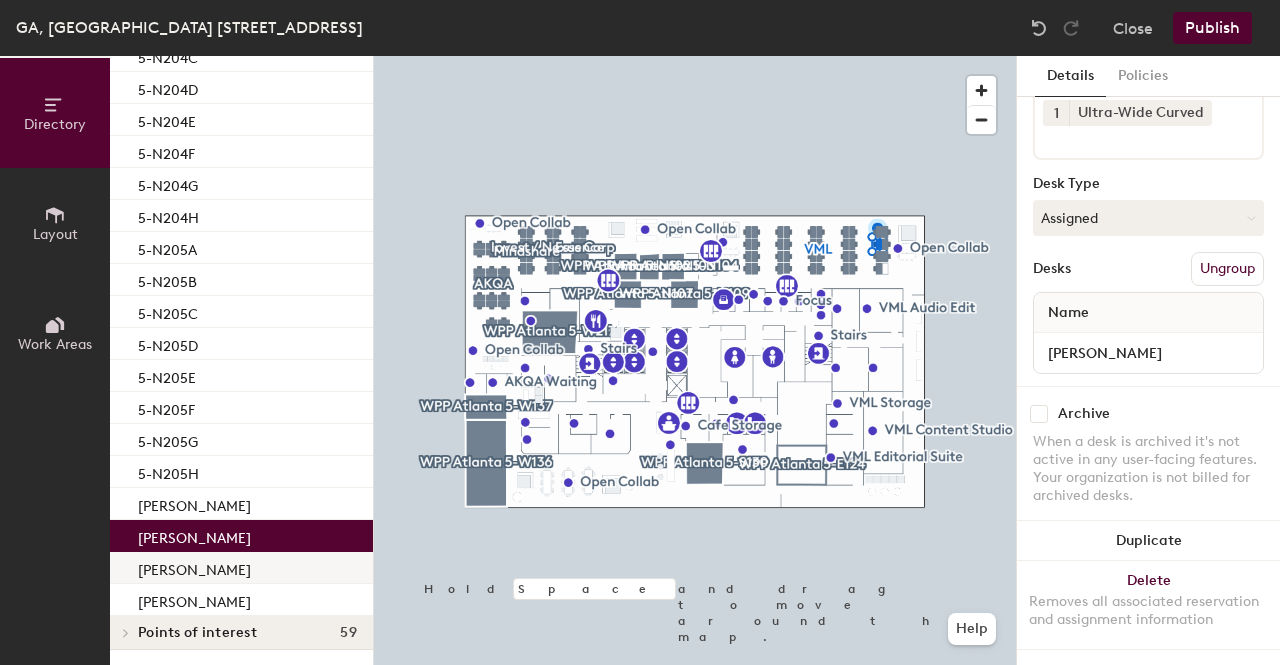 click on "Ashley Mack" 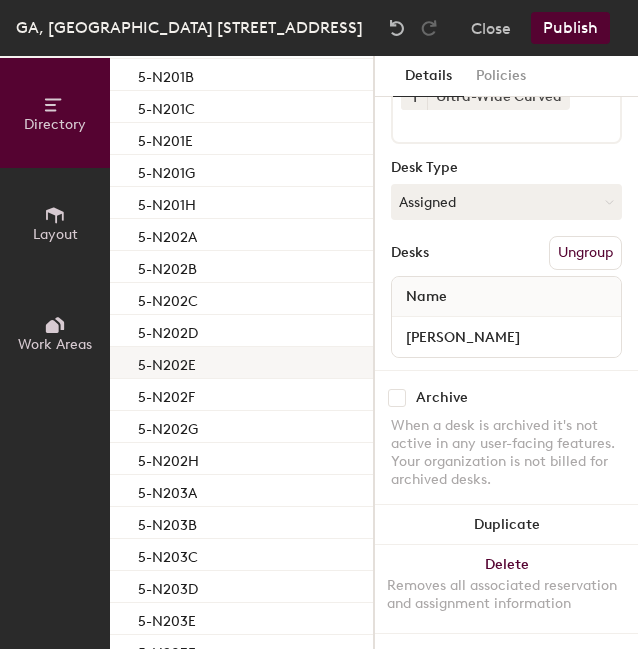 scroll, scrollTop: 226, scrollLeft: 0, axis: vertical 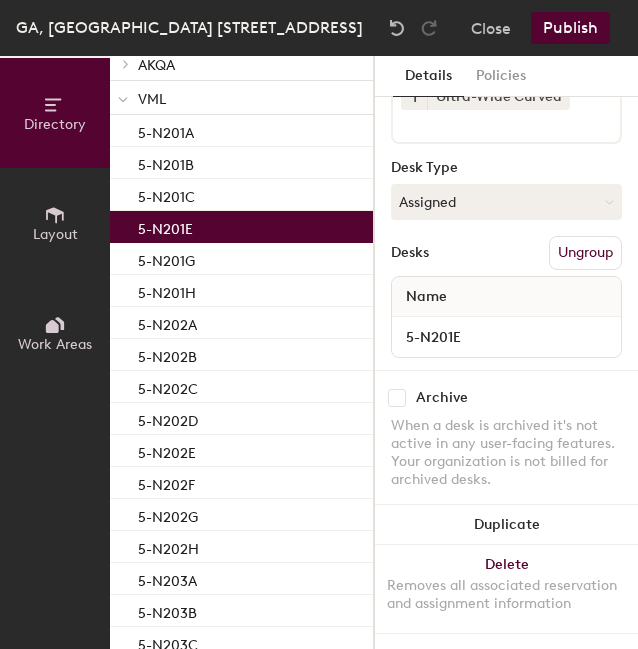 click on "5-N201E" 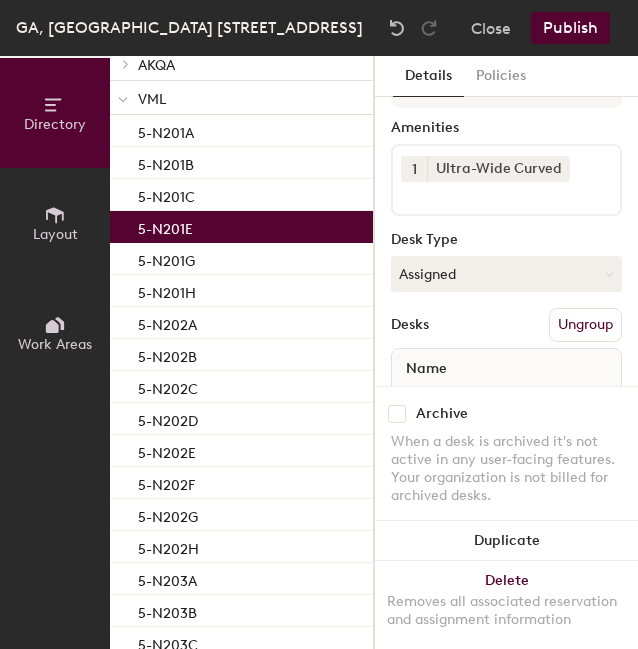 scroll, scrollTop: 140, scrollLeft: 0, axis: vertical 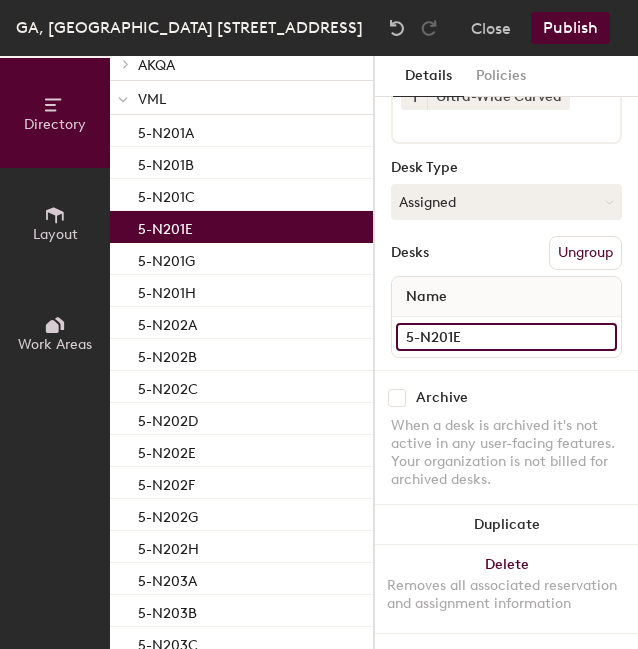 click on "5-N201E" 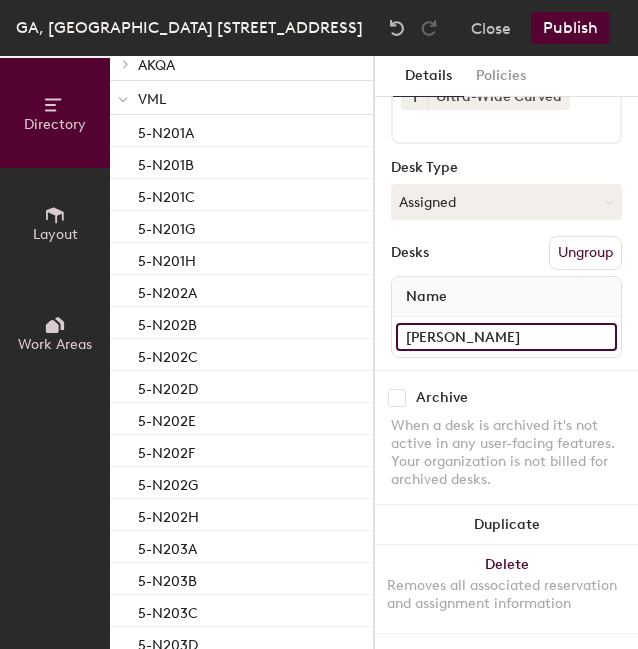type on "Chiquita Prater" 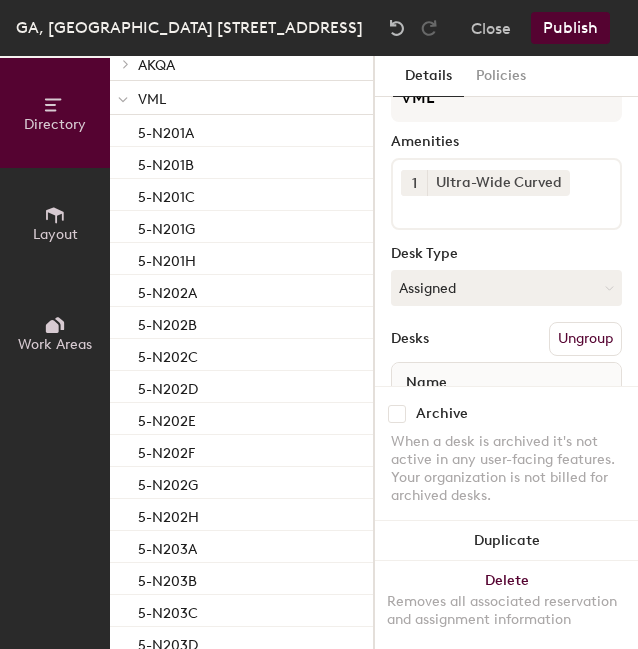 scroll, scrollTop: 0, scrollLeft: 0, axis: both 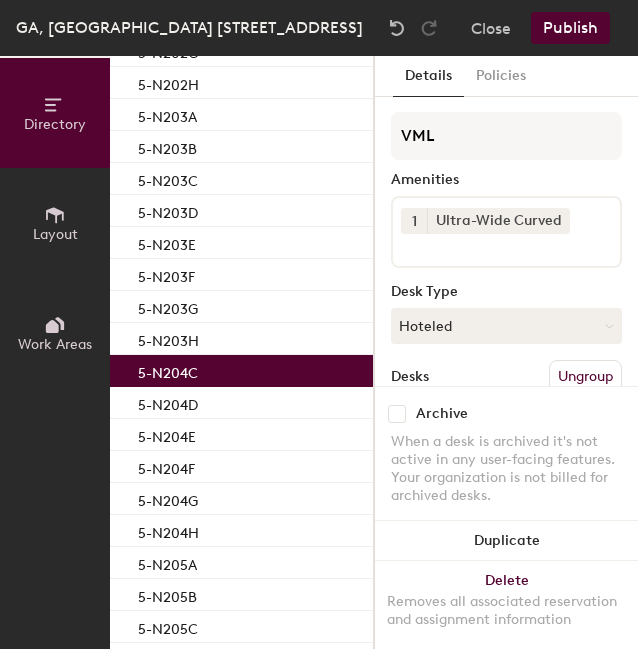 click on "5-N204C" 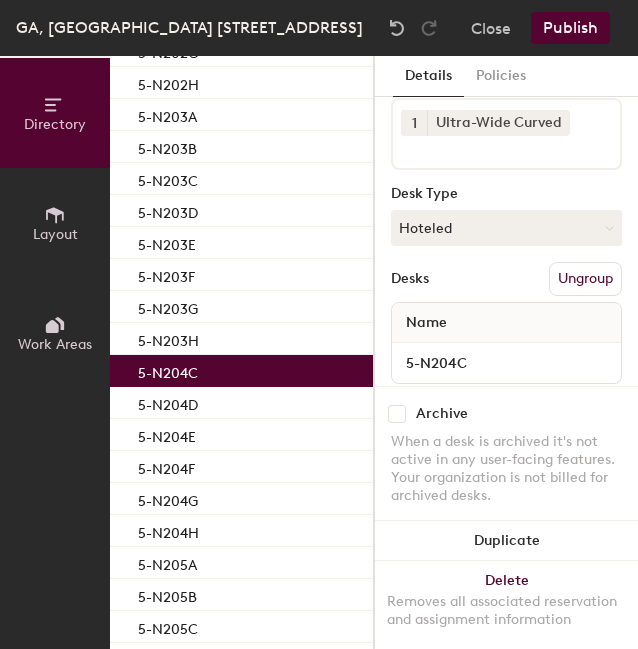 scroll, scrollTop: 140, scrollLeft: 0, axis: vertical 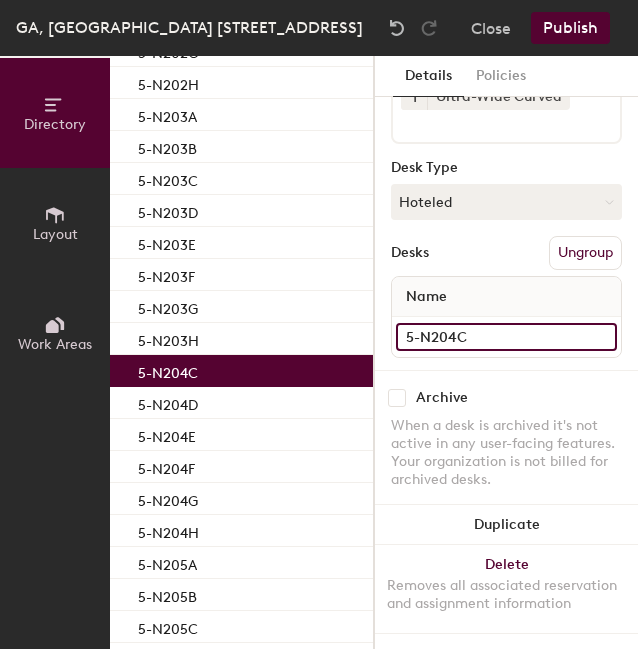 click on "5-N204C" 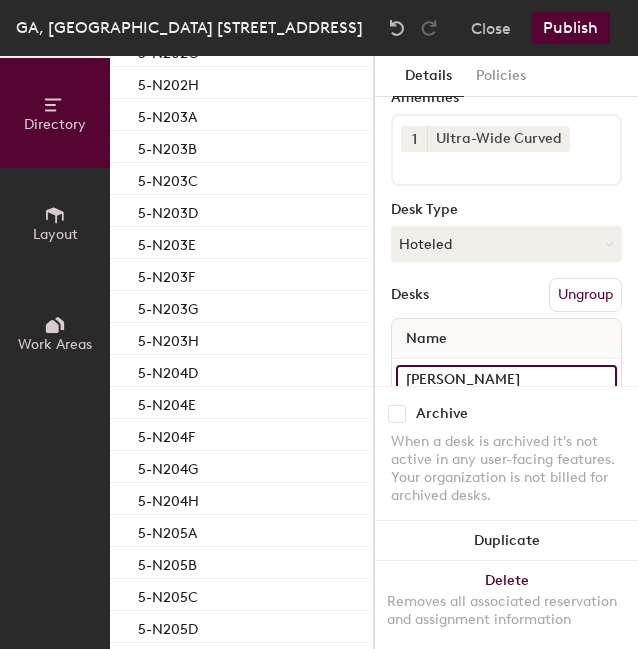 scroll, scrollTop: 80, scrollLeft: 0, axis: vertical 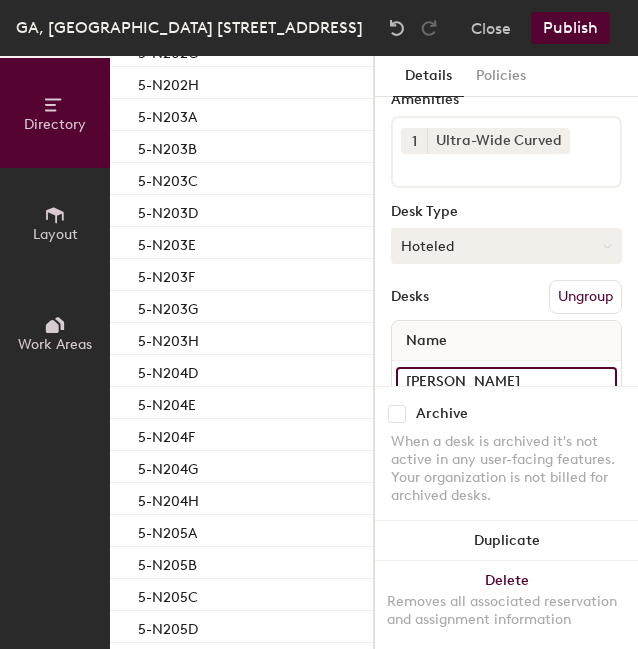 type on "[PERSON_NAME]" 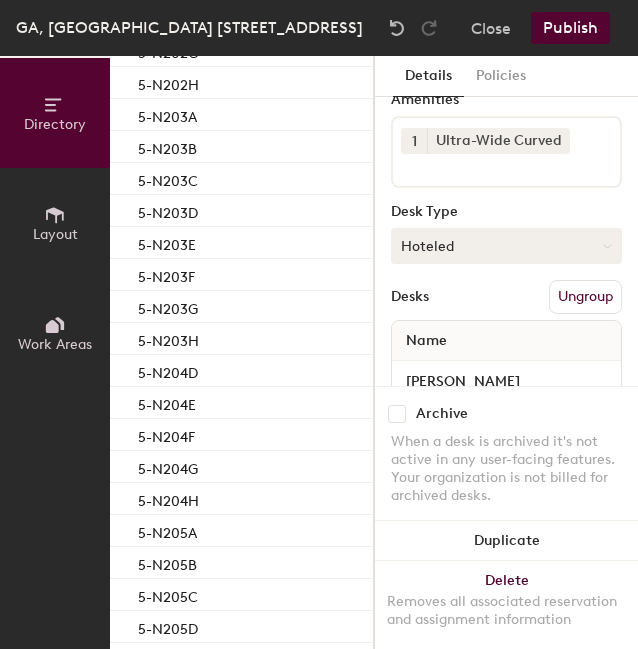 click on "Hoteled" 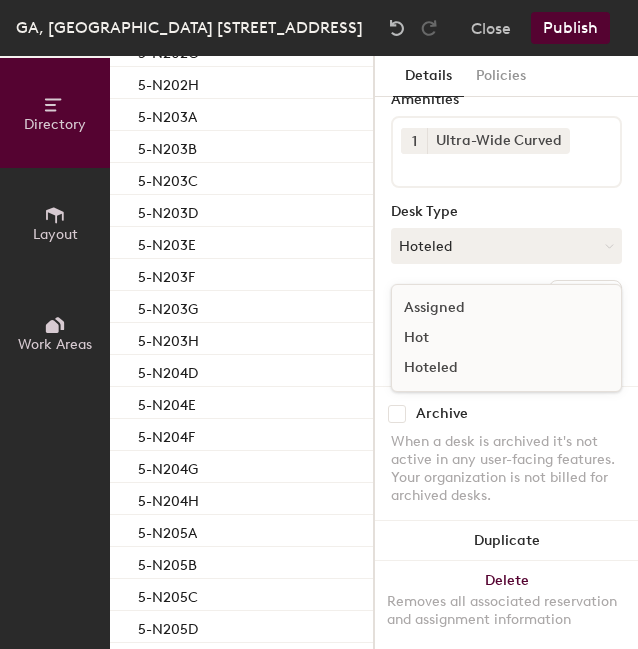 click on "Assigned" 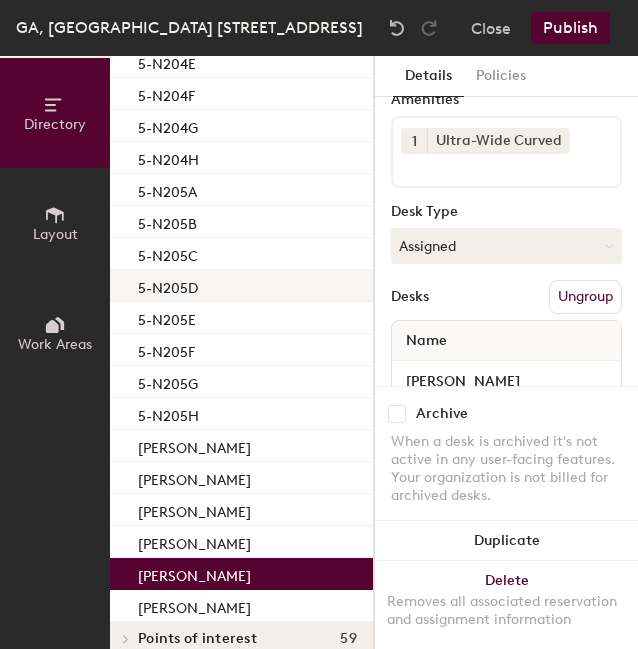 scroll, scrollTop: 997, scrollLeft: 0, axis: vertical 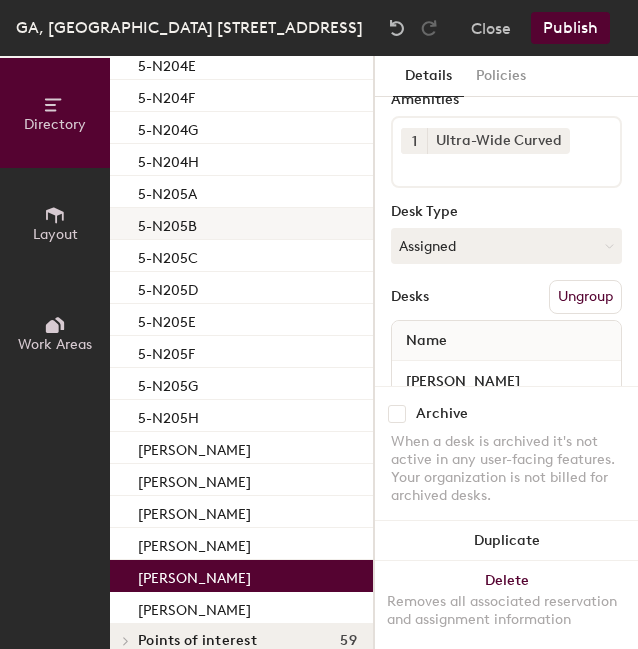 click on "5-N205B" 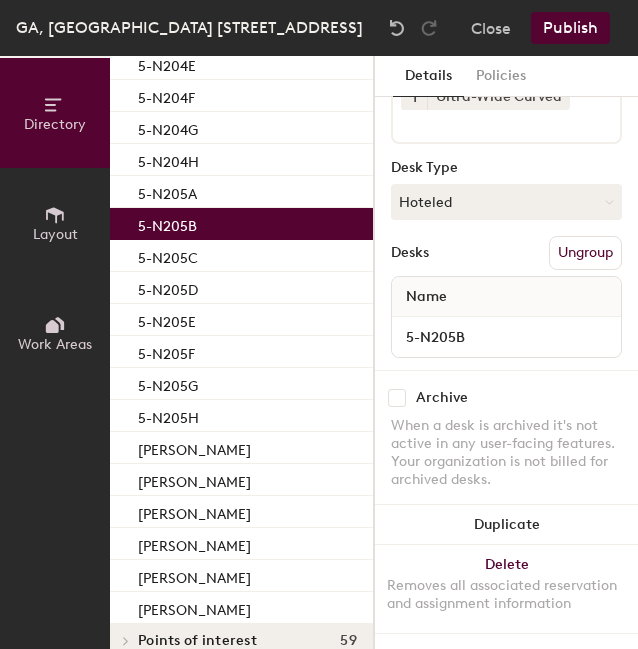 scroll, scrollTop: 132, scrollLeft: 0, axis: vertical 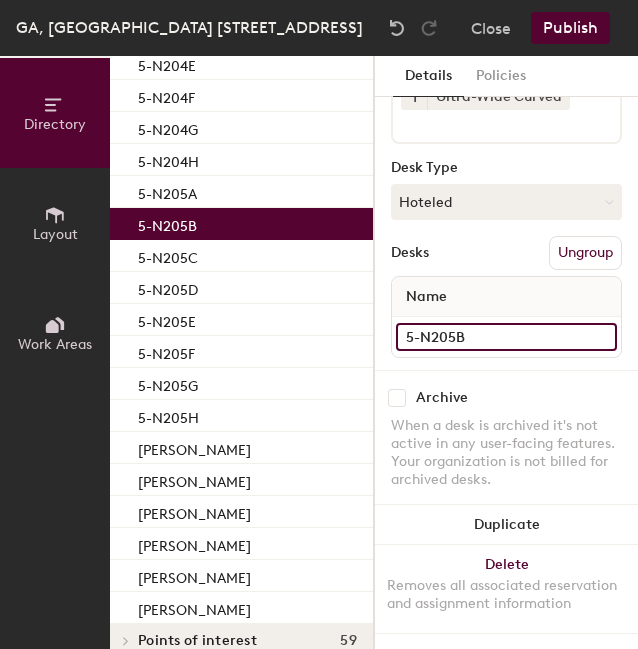 click on "5-N205B" 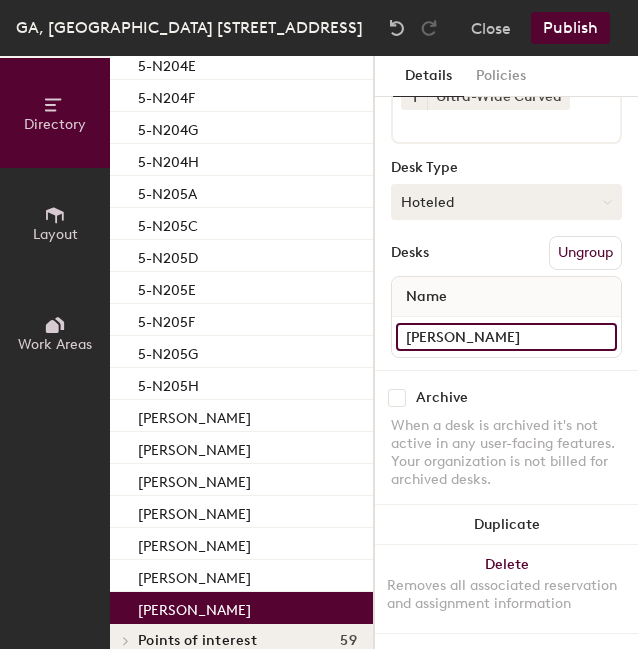 type on "[PERSON_NAME]" 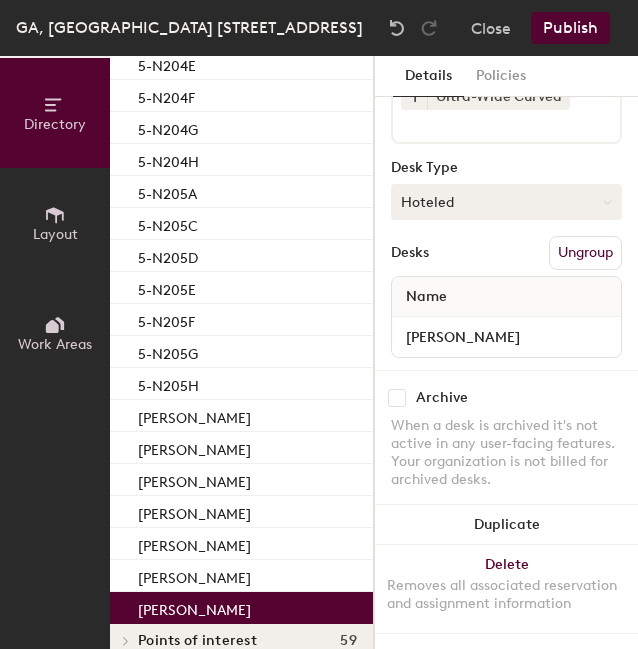 click on "Hoteled" 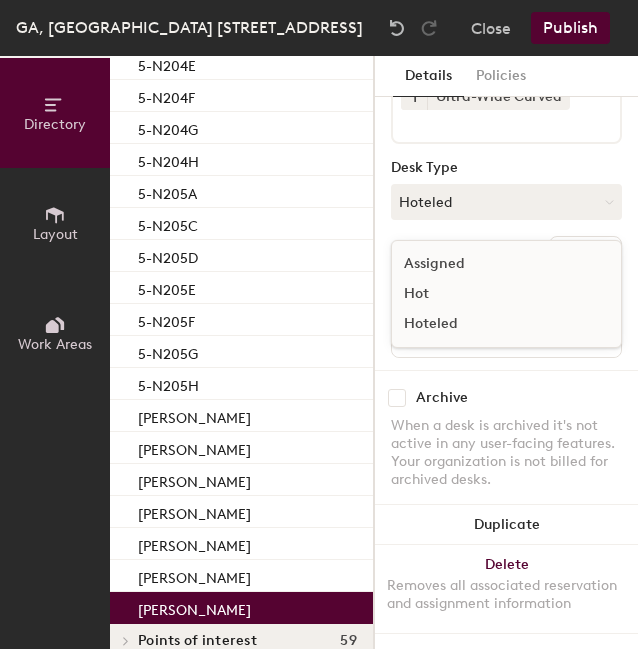 click on "Assigned" 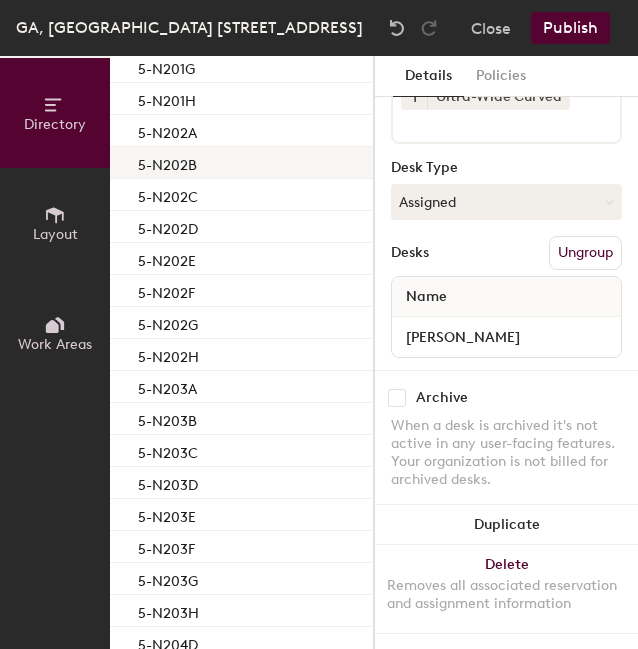 scroll, scrollTop: 373, scrollLeft: 0, axis: vertical 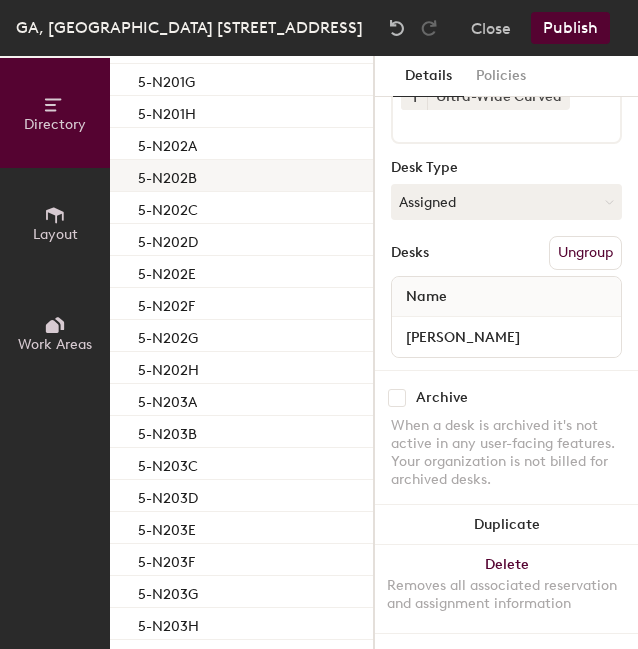 click on "5-N202B" 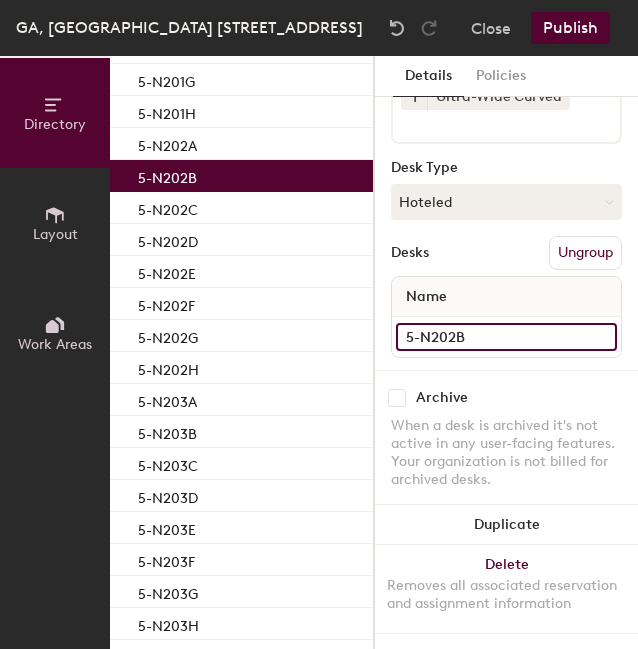 click on "5-N202B" 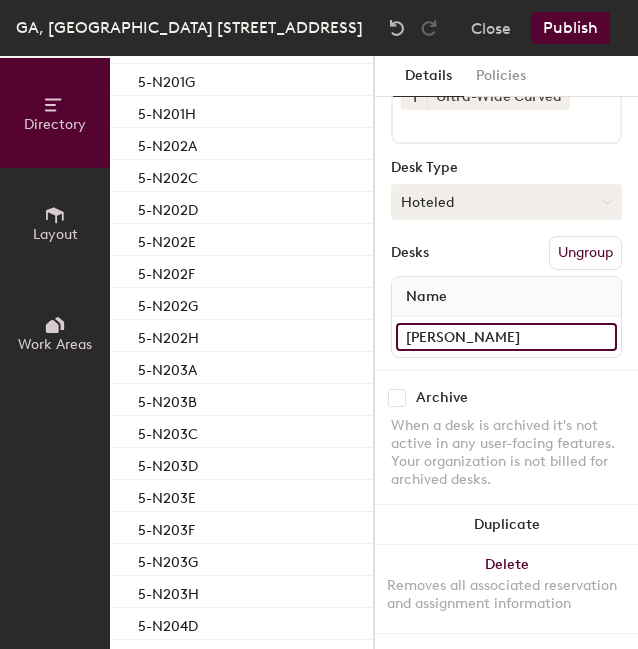 type on "[PERSON_NAME]" 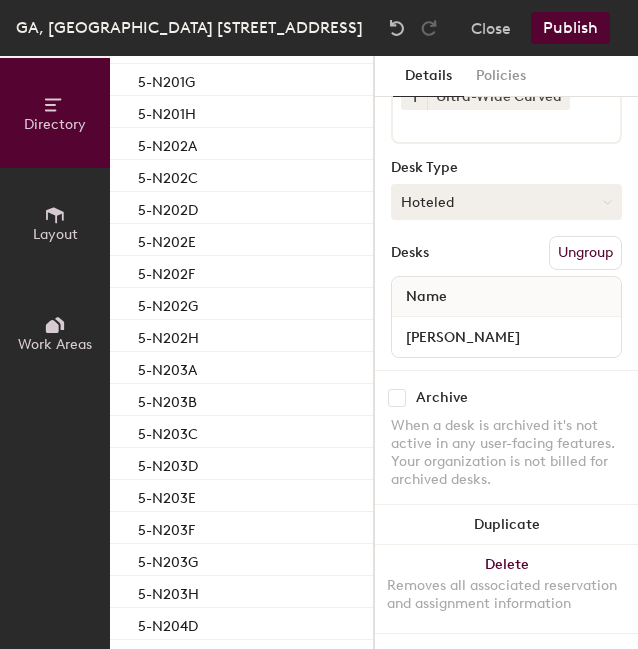 click on "Hoteled" 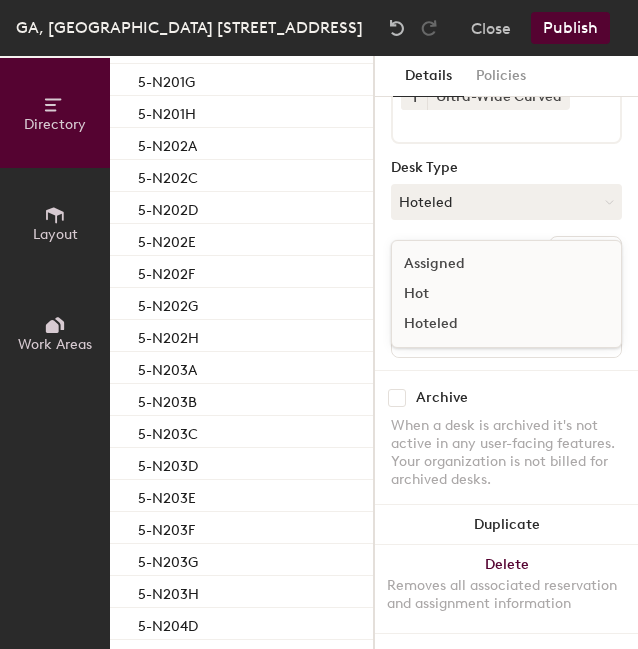 click on "Assigned" 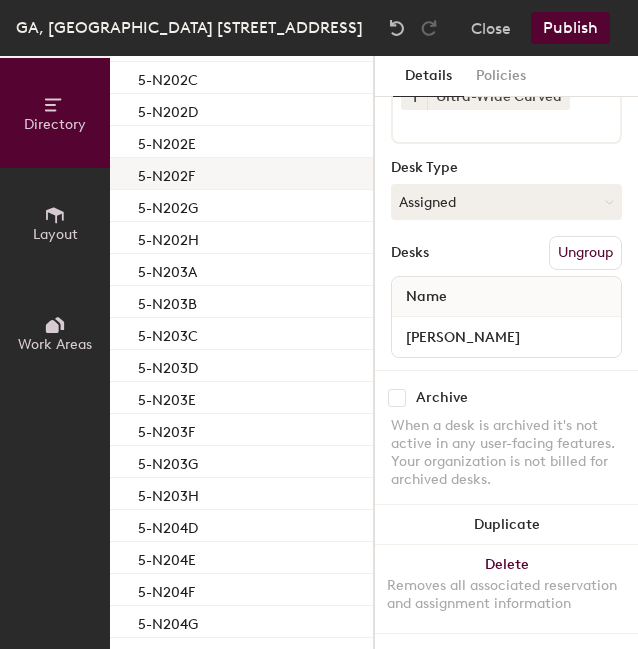 scroll, scrollTop: 479, scrollLeft: 0, axis: vertical 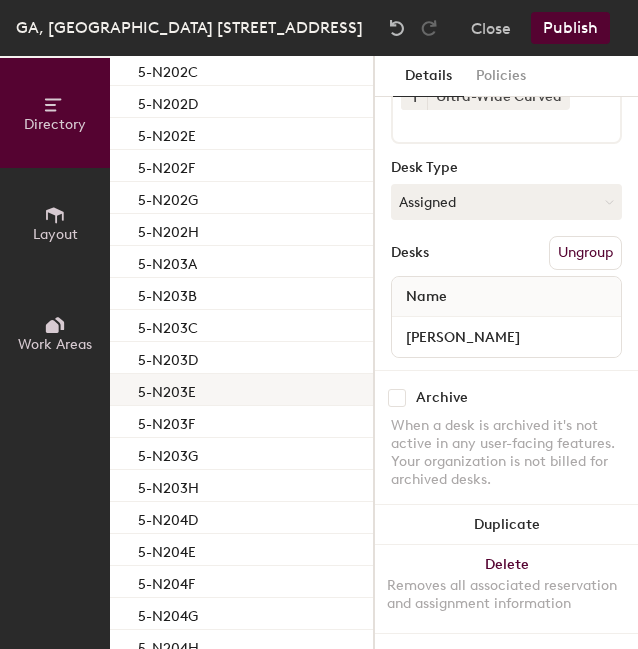 click on "5-N203E" 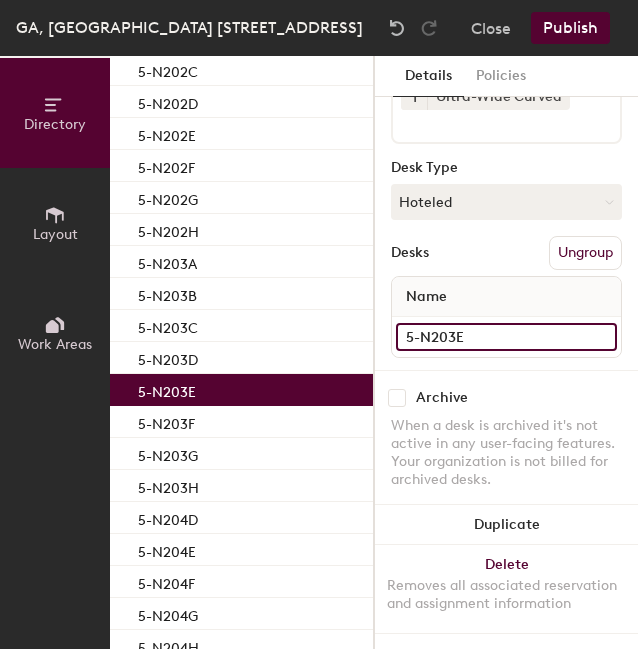 click on "5-N203E" 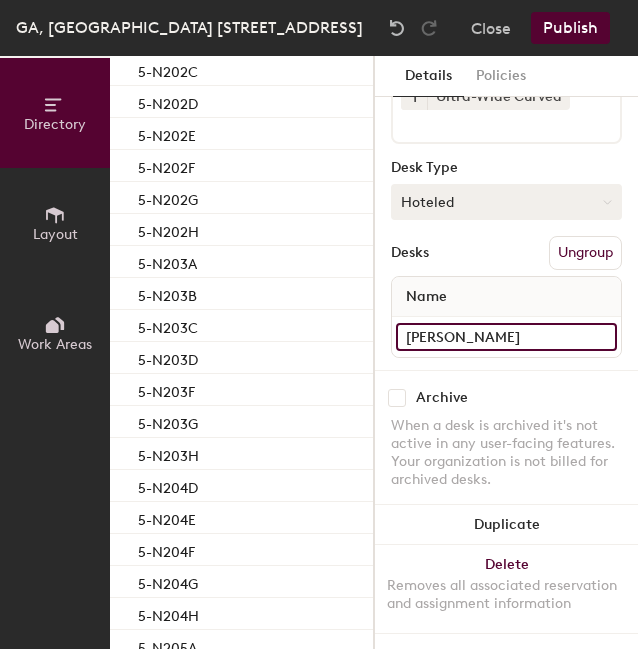 type on "[PERSON_NAME]" 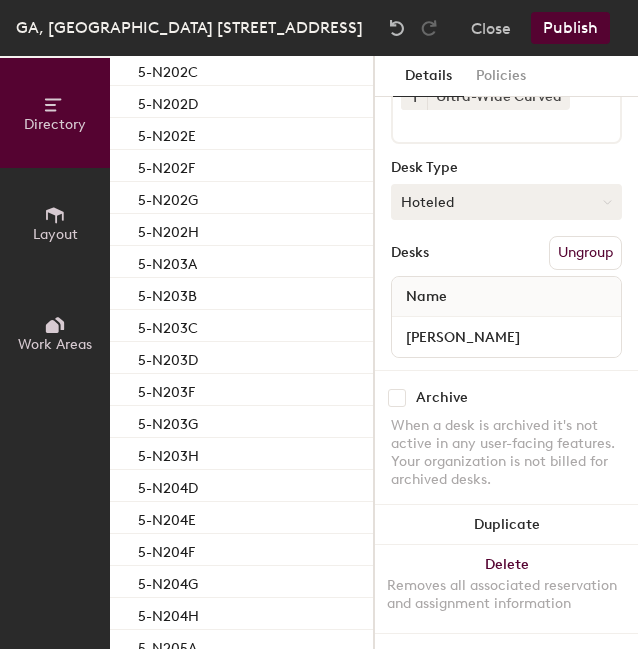 click on "Hoteled" 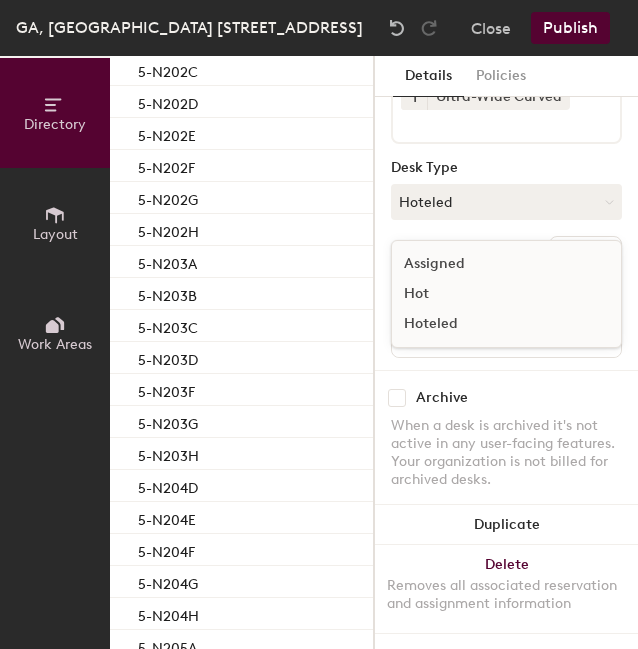 click on "Assigned" 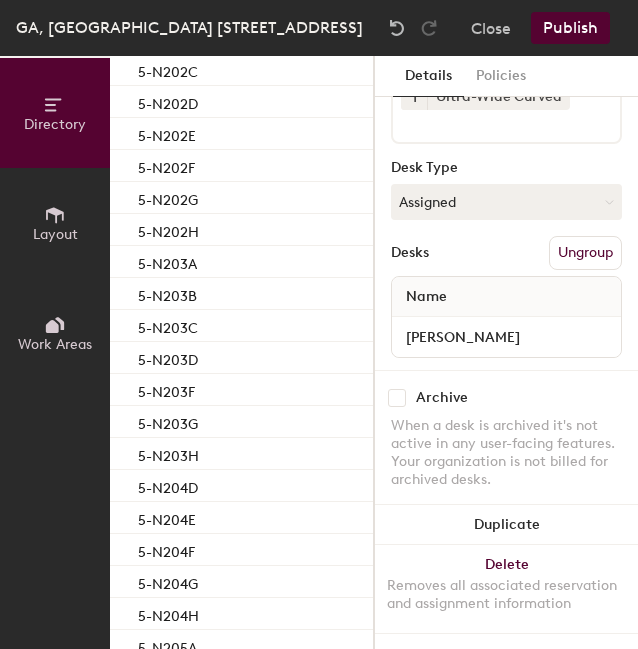 scroll, scrollTop: 140, scrollLeft: 0, axis: vertical 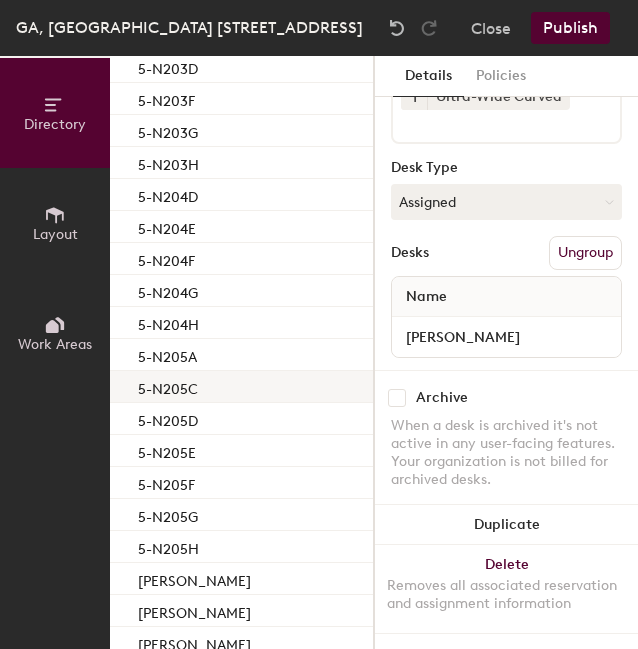 click on "5-N205C" 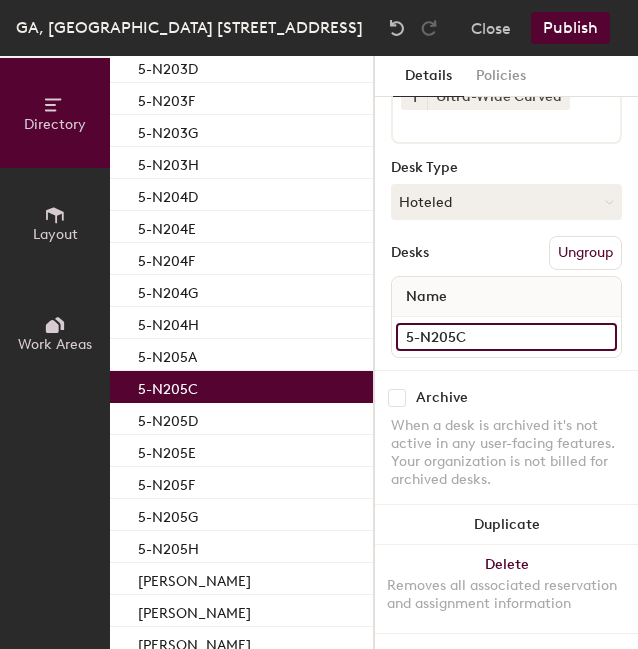 click on "5-N205C" 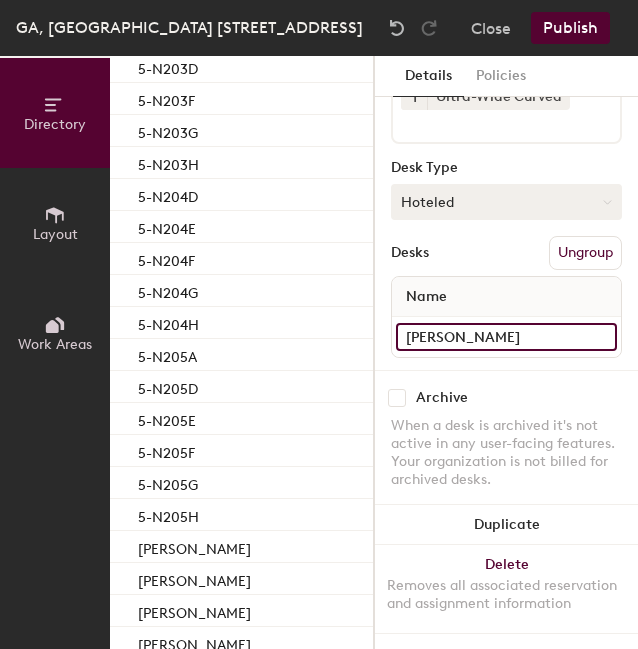 type on "[PERSON_NAME]" 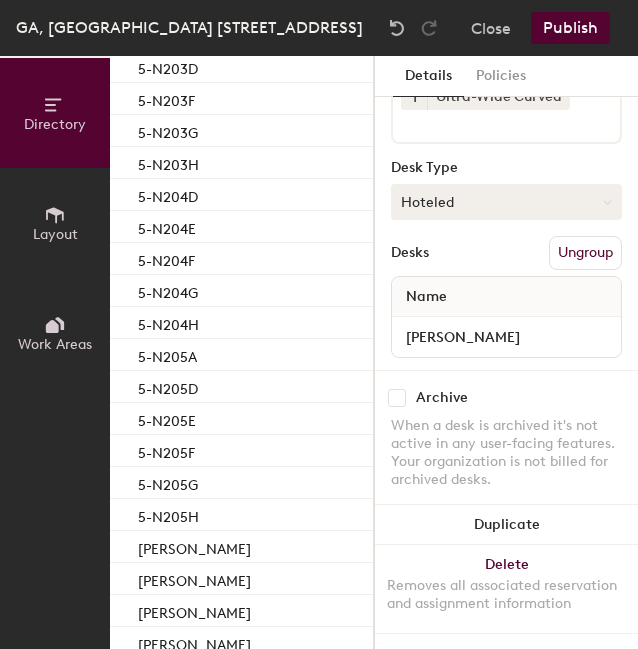click on "Hoteled" 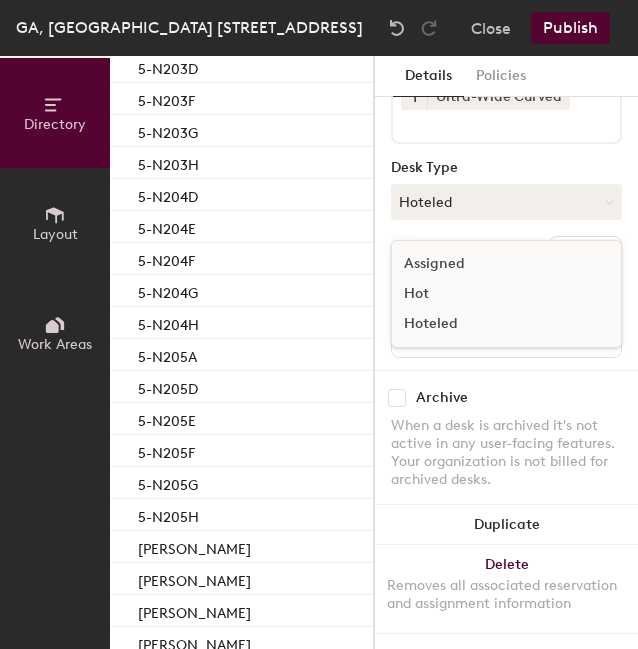 click on "Assigned" 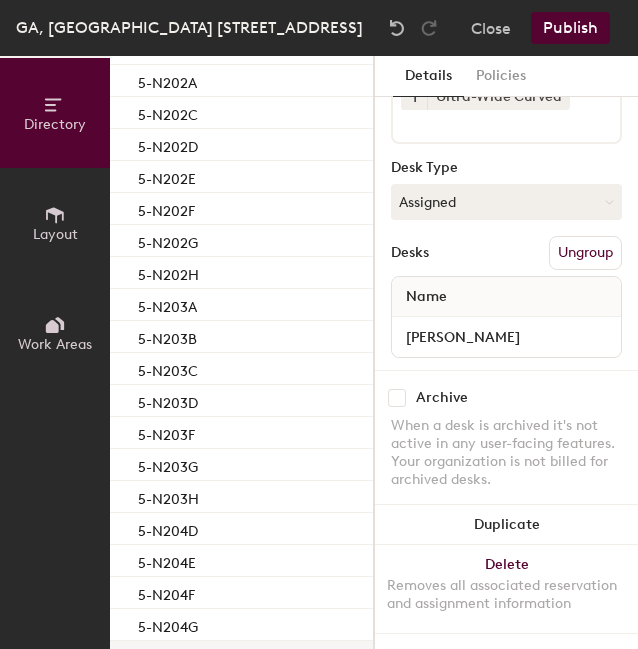 scroll, scrollTop: 407, scrollLeft: 0, axis: vertical 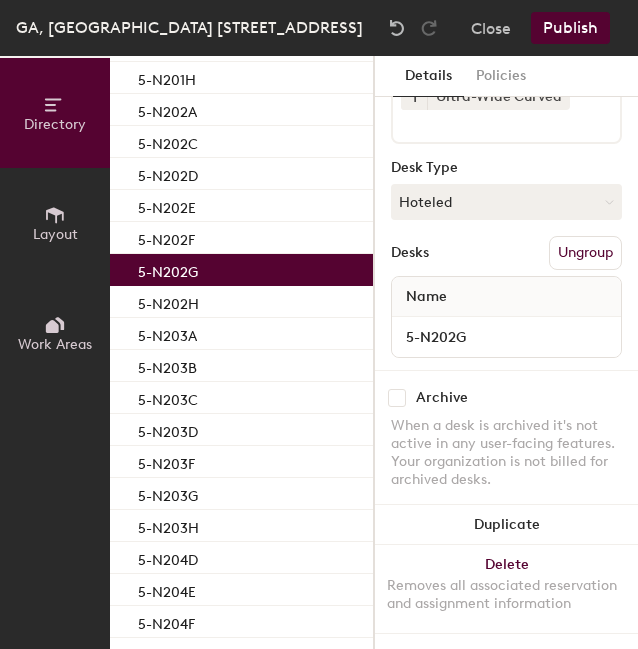 click on "5-N202G" 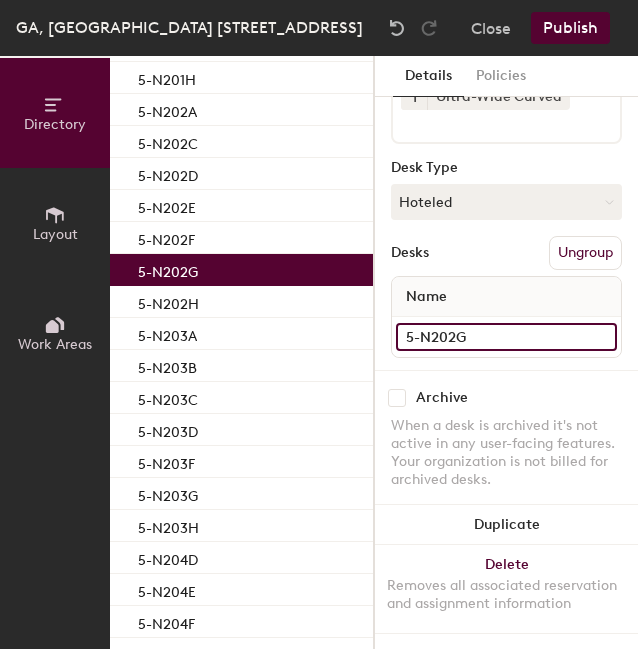 click on "5-N202G" 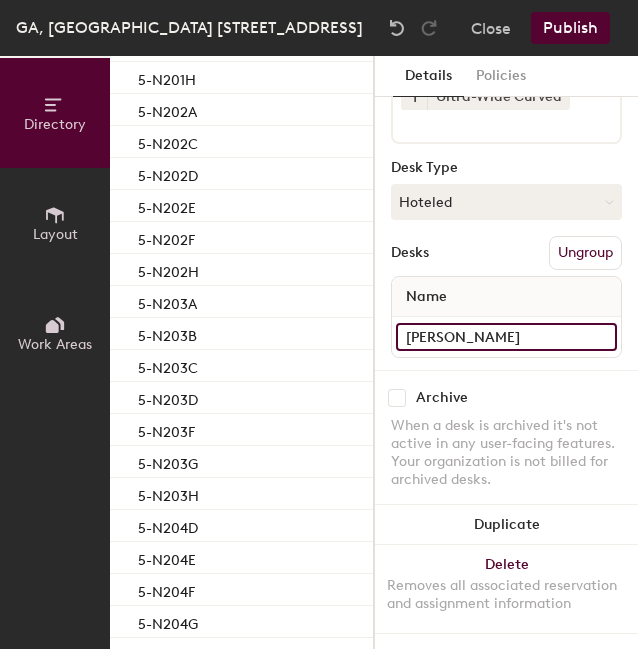 click on "Nicole McINtosh" 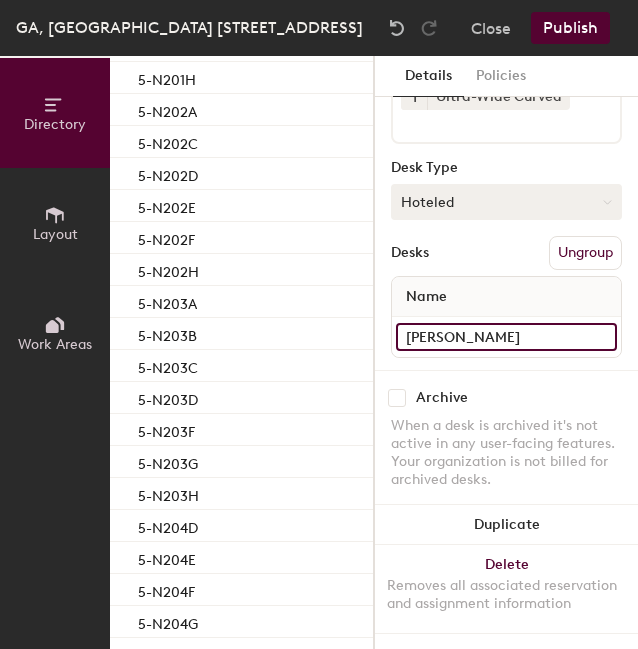 type on "[PERSON_NAME]" 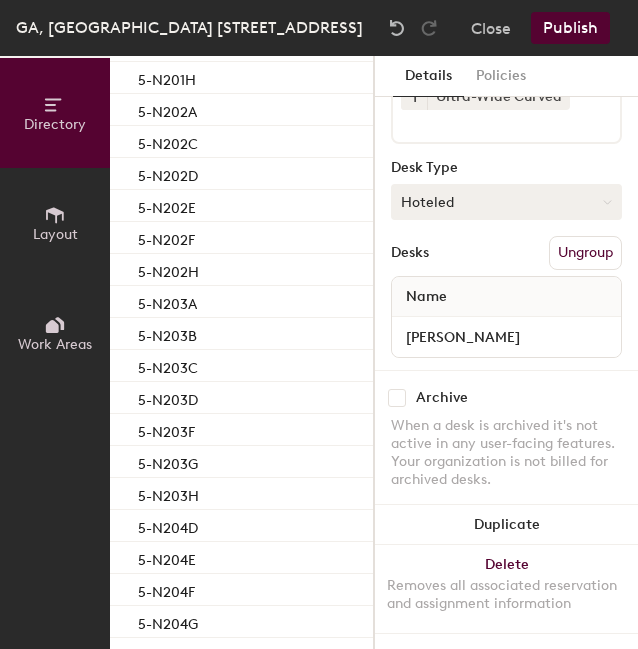 click on "Hoteled" 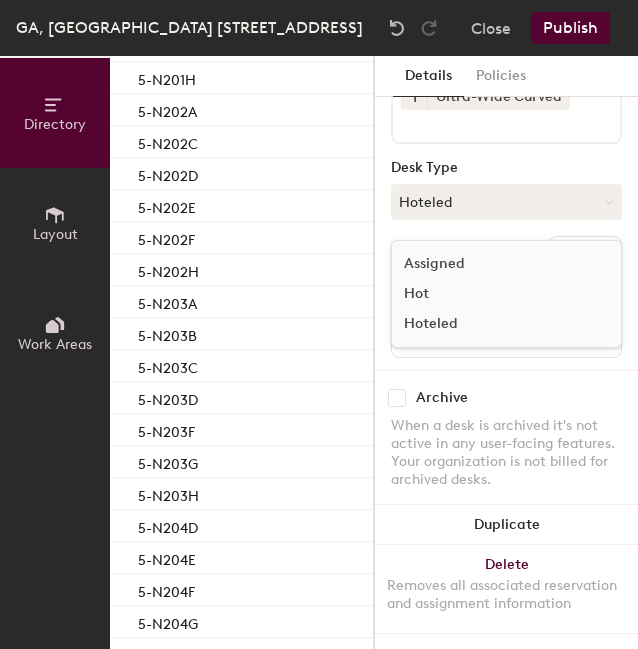 click on "Assigned" 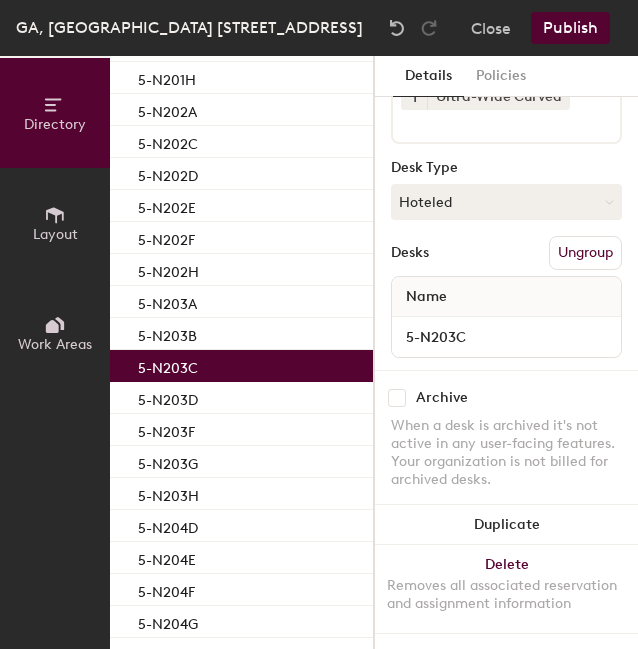 click on "5-N203C" 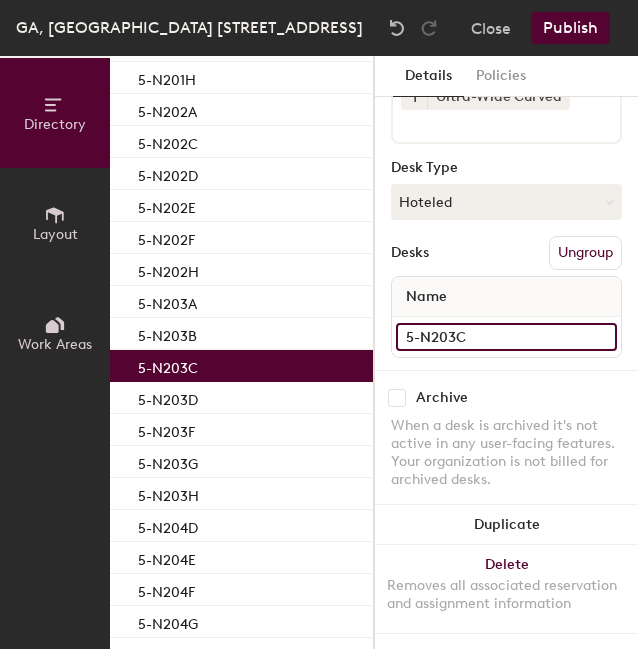 click on "5-N203C" 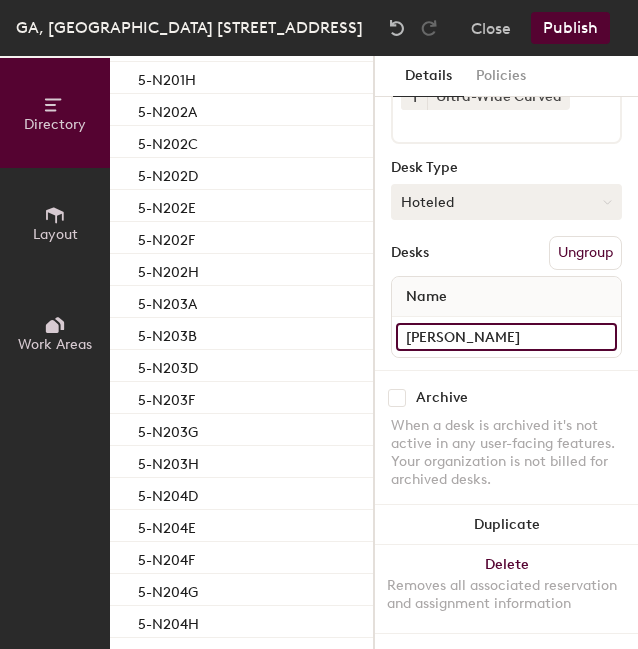 type on "[PERSON_NAME]" 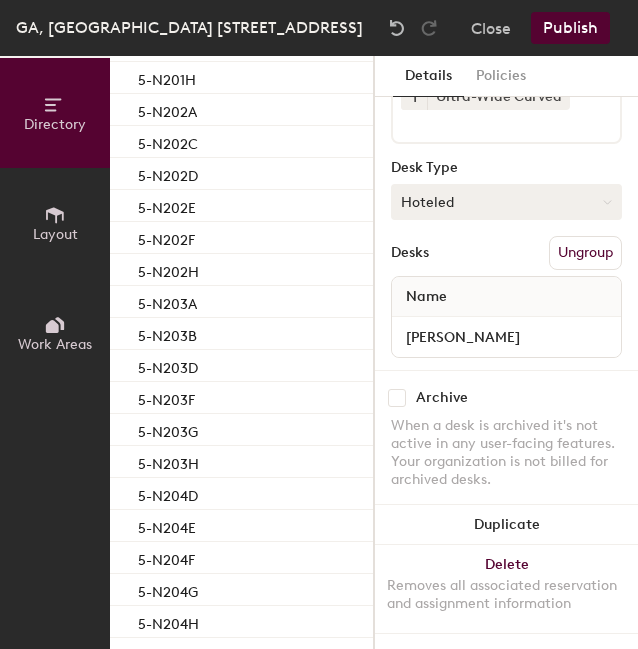 click on "Hoteled" 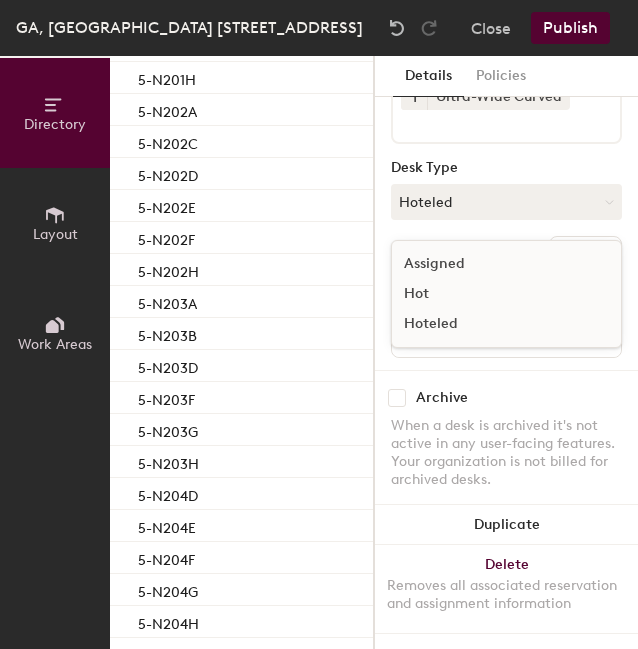 click on "Assigned" 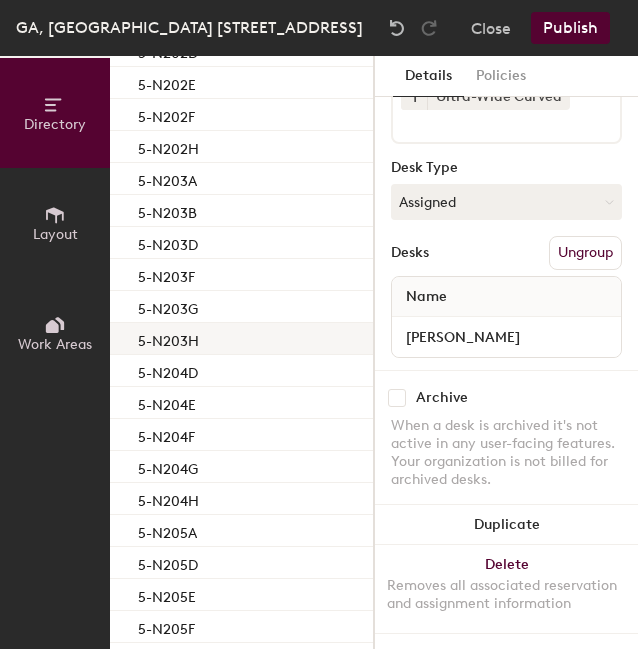 scroll, scrollTop: 535, scrollLeft: 0, axis: vertical 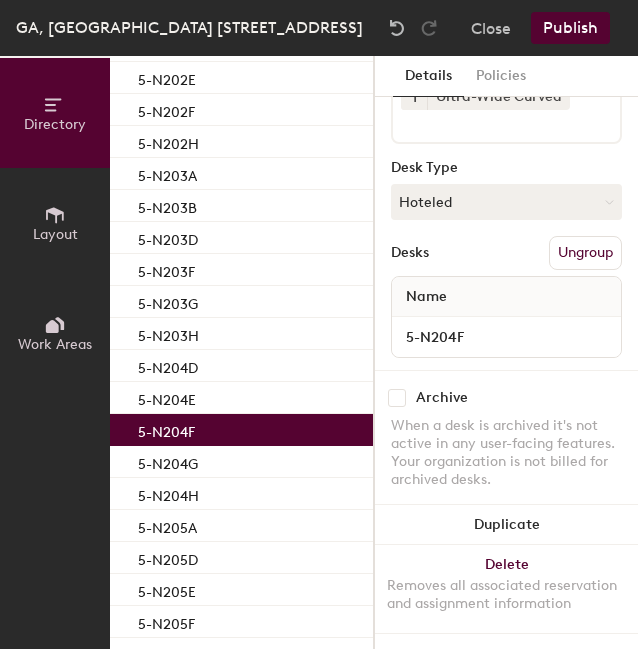 click on "5-N204F" 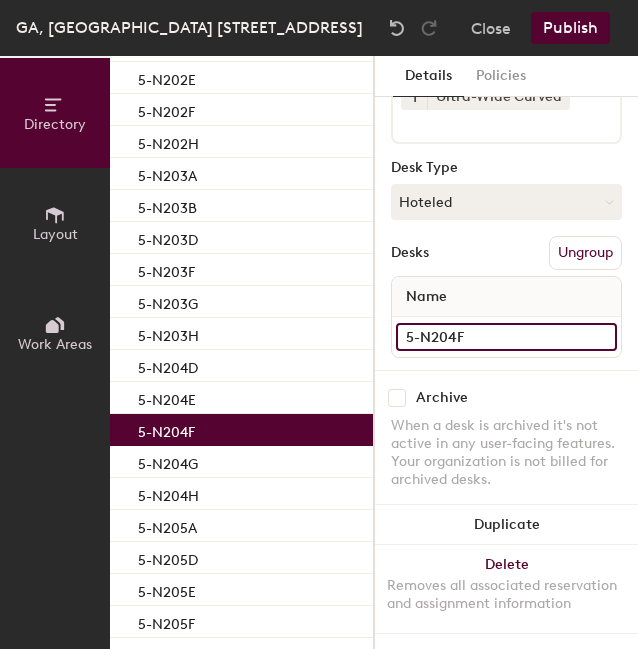 click on "5-N204F" 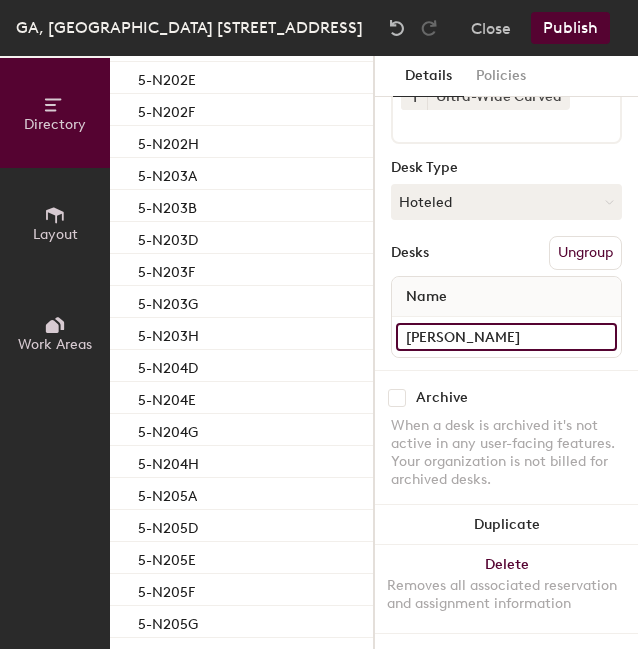 scroll, scrollTop: 74, scrollLeft: 0, axis: vertical 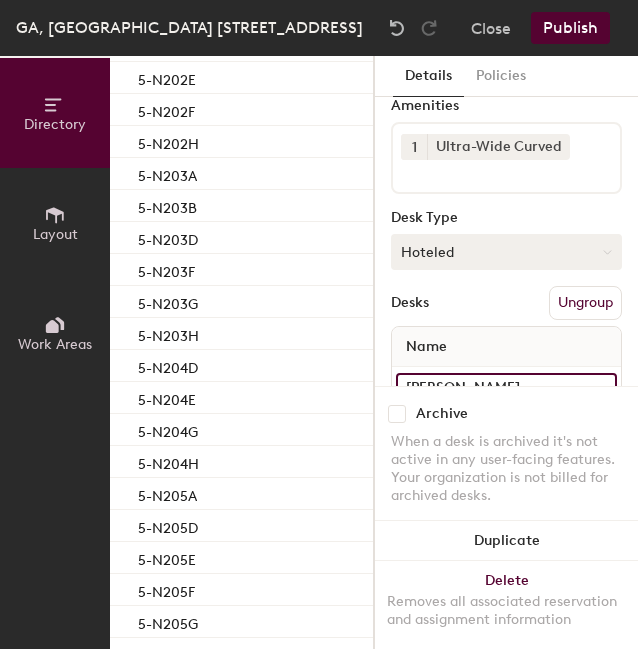 type on "[PERSON_NAME]" 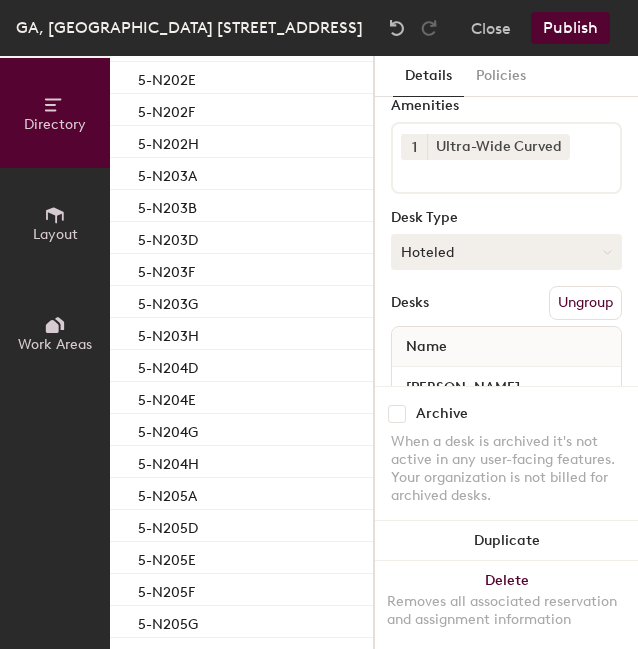 click on "Hoteled" 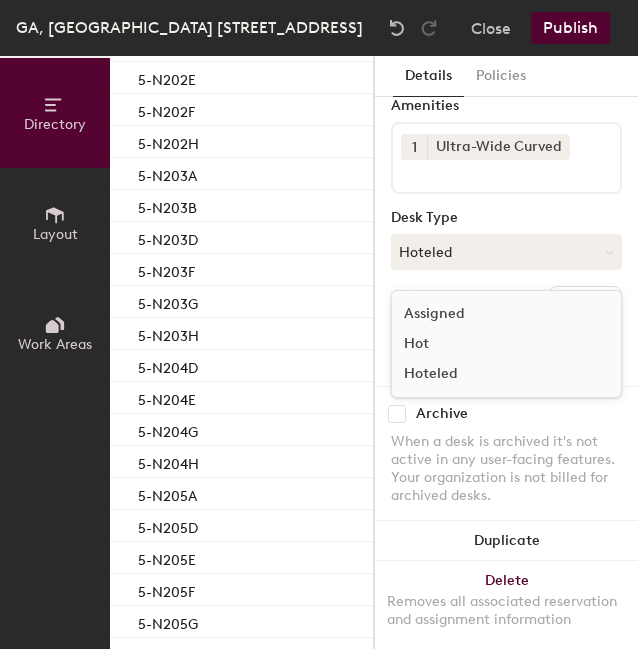 click on "Assigned" 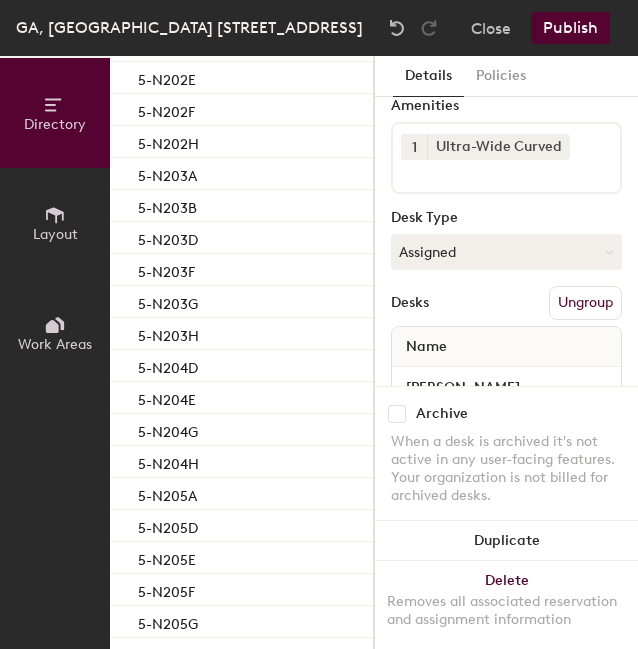 scroll, scrollTop: 140, scrollLeft: 0, axis: vertical 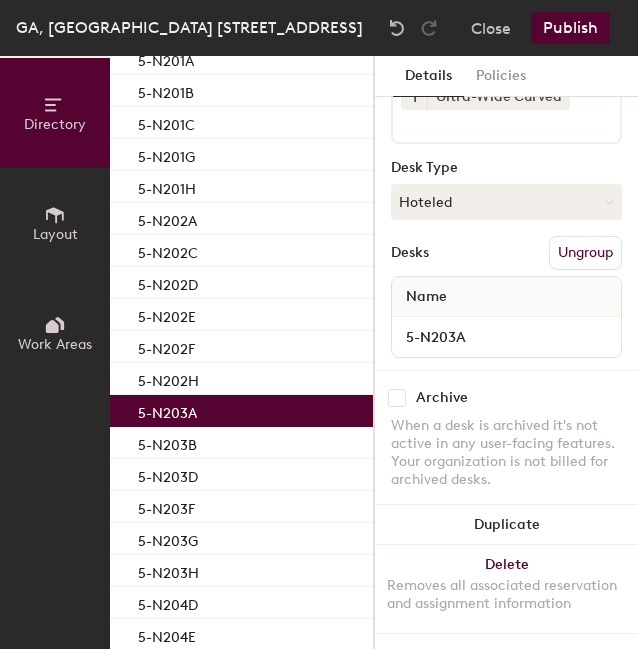 click on "5-N203A" 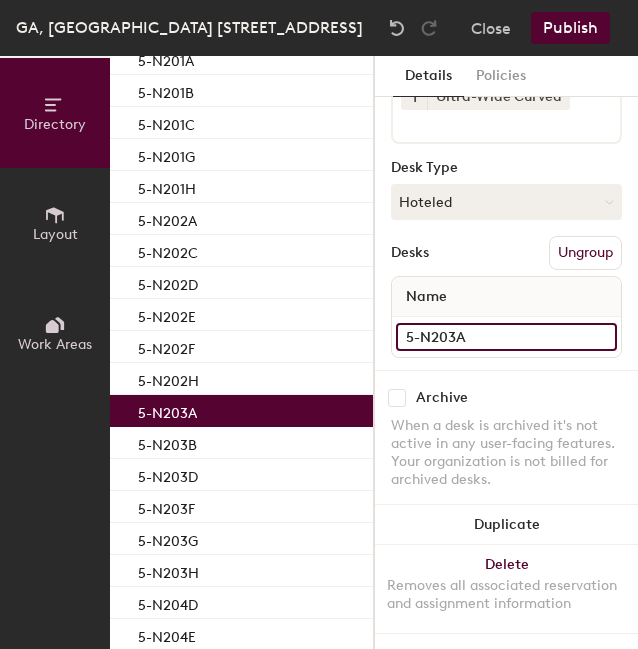 click on "5-N203A" 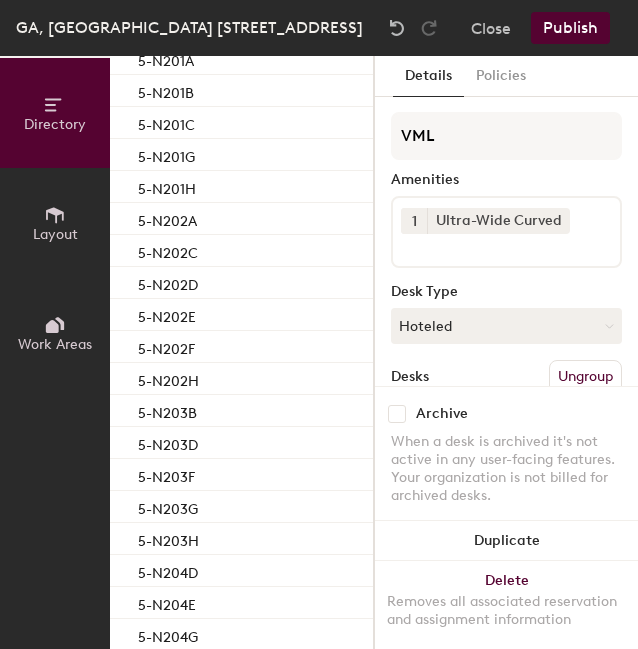 scroll, scrollTop: 0, scrollLeft: 0, axis: both 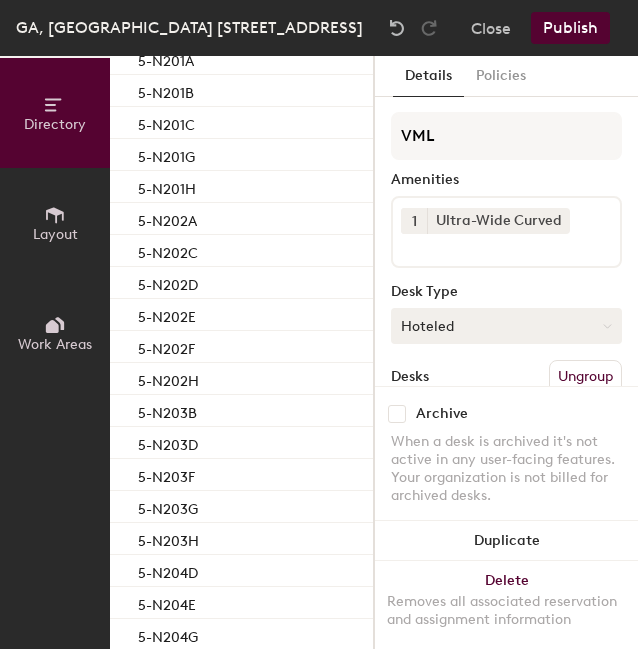 type on "[PERSON_NAME]" 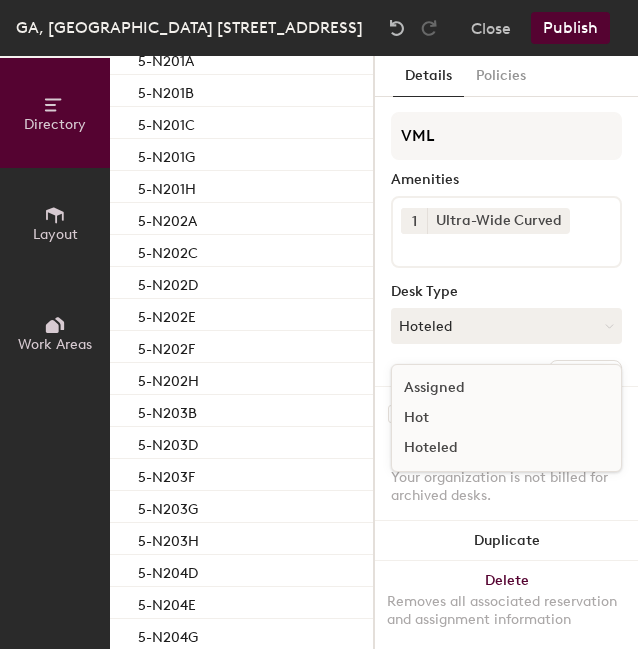 click on "Assigned" 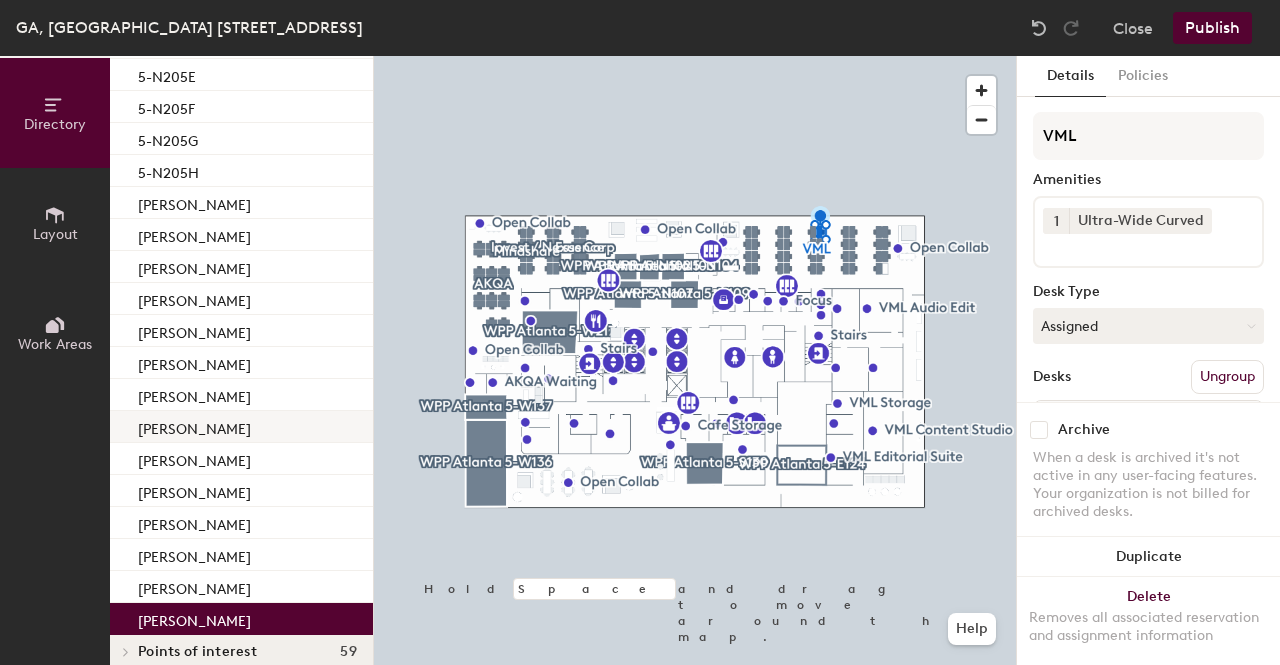 scroll, scrollTop: 987, scrollLeft: 0, axis: vertical 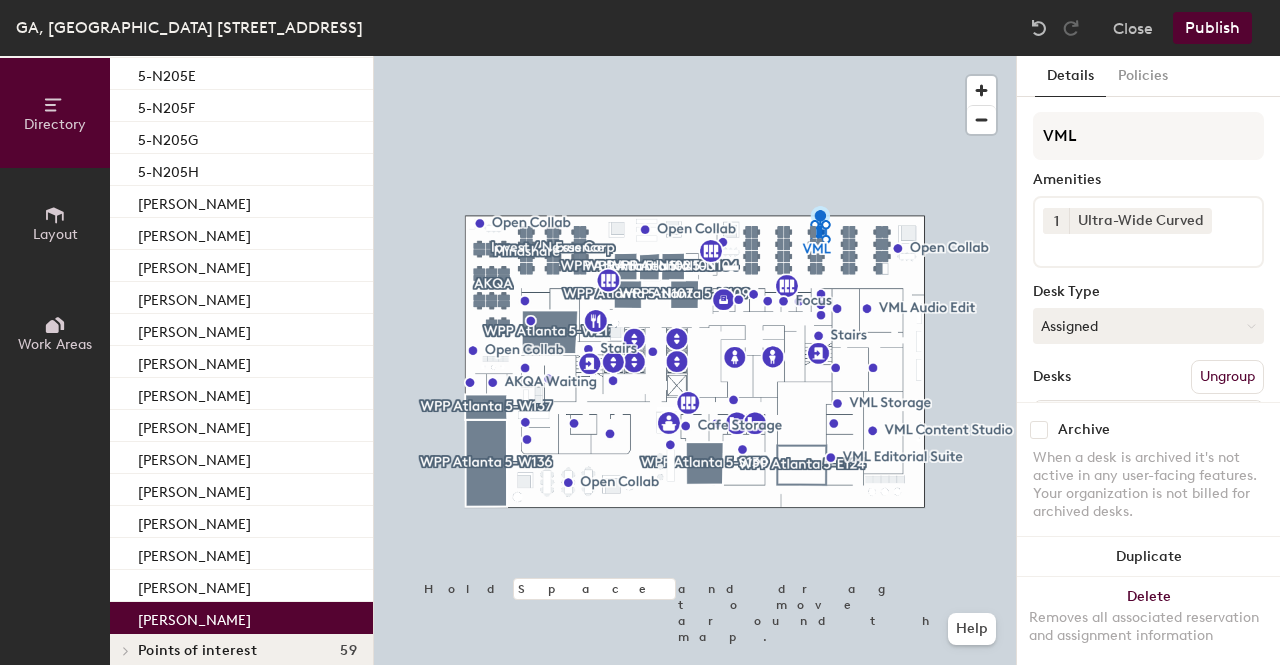 click on "Publish" 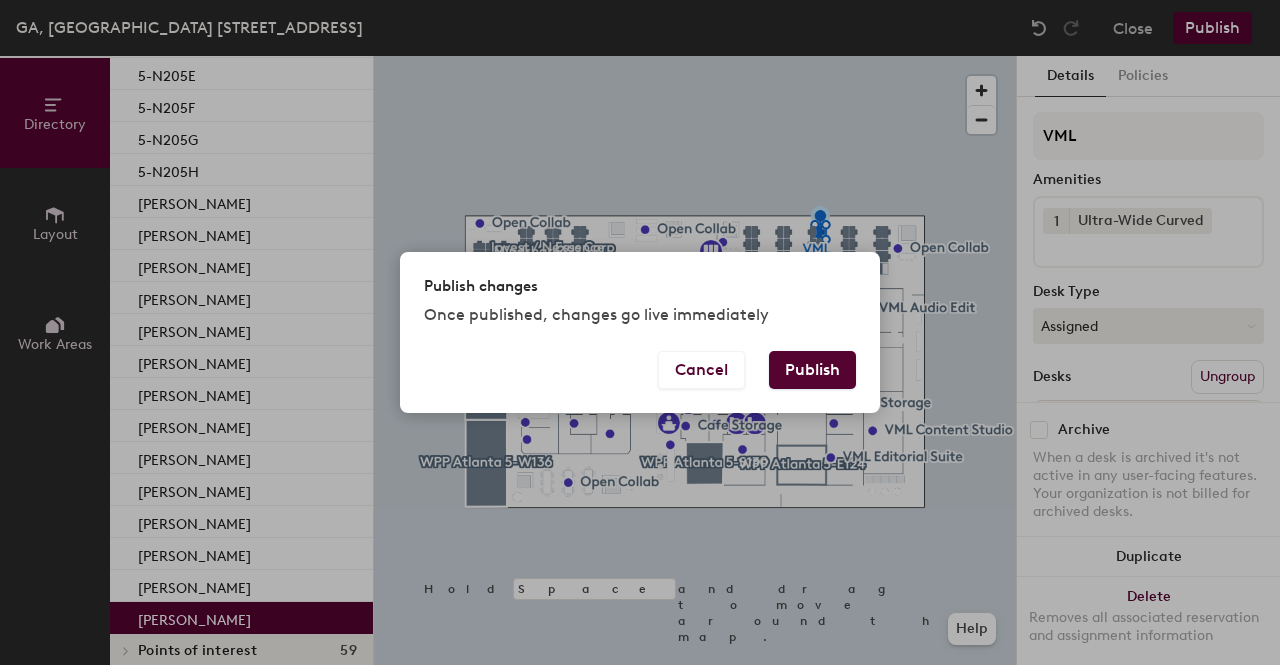 click on "Publish" at bounding box center (812, 370) 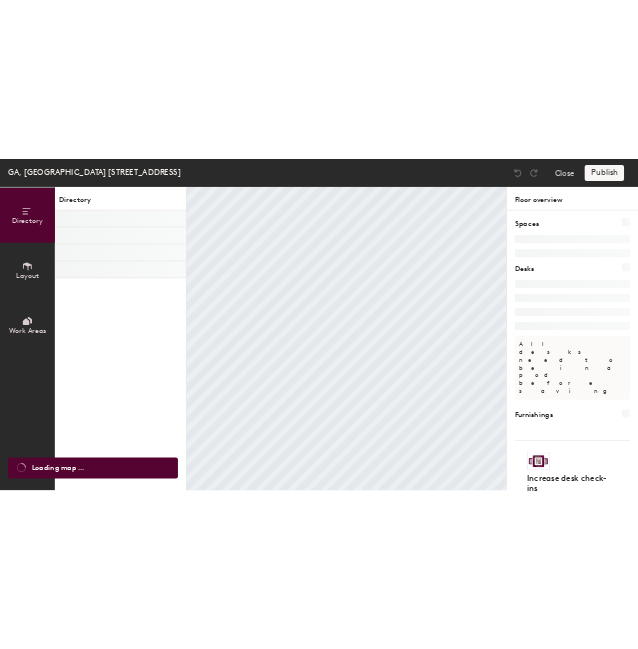 scroll, scrollTop: 0, scrollLeft: 0, axis: both 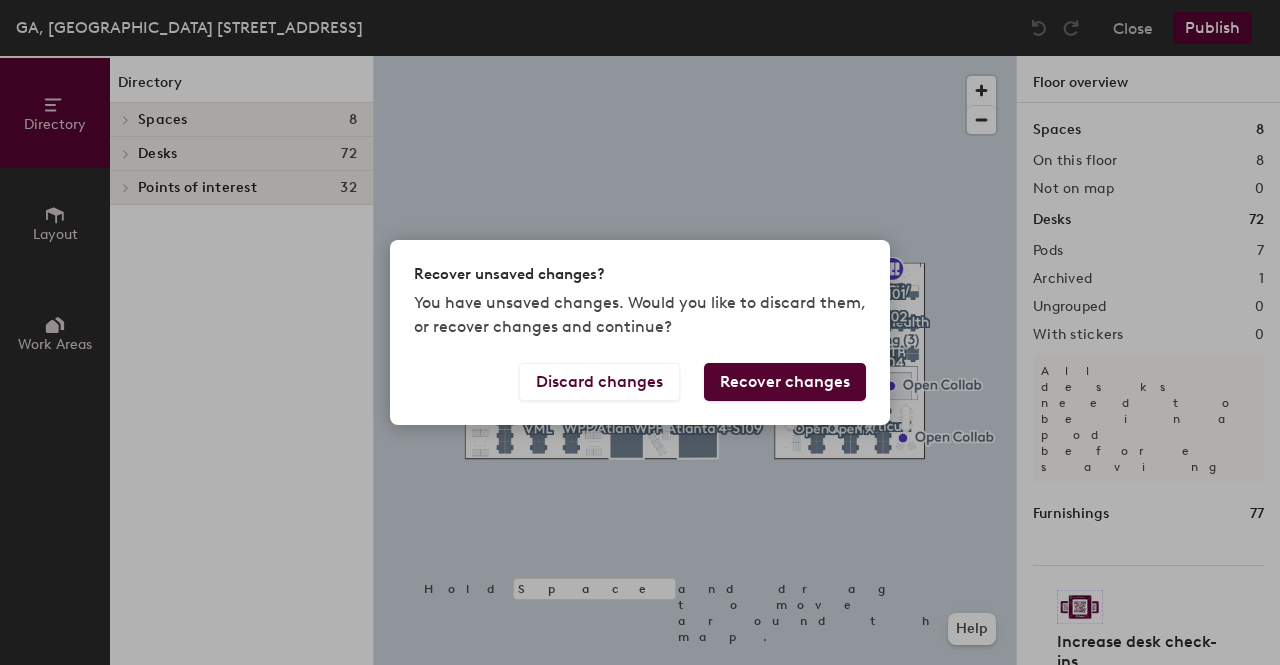 click on "Recover changes" at bounding box center (785, 382) 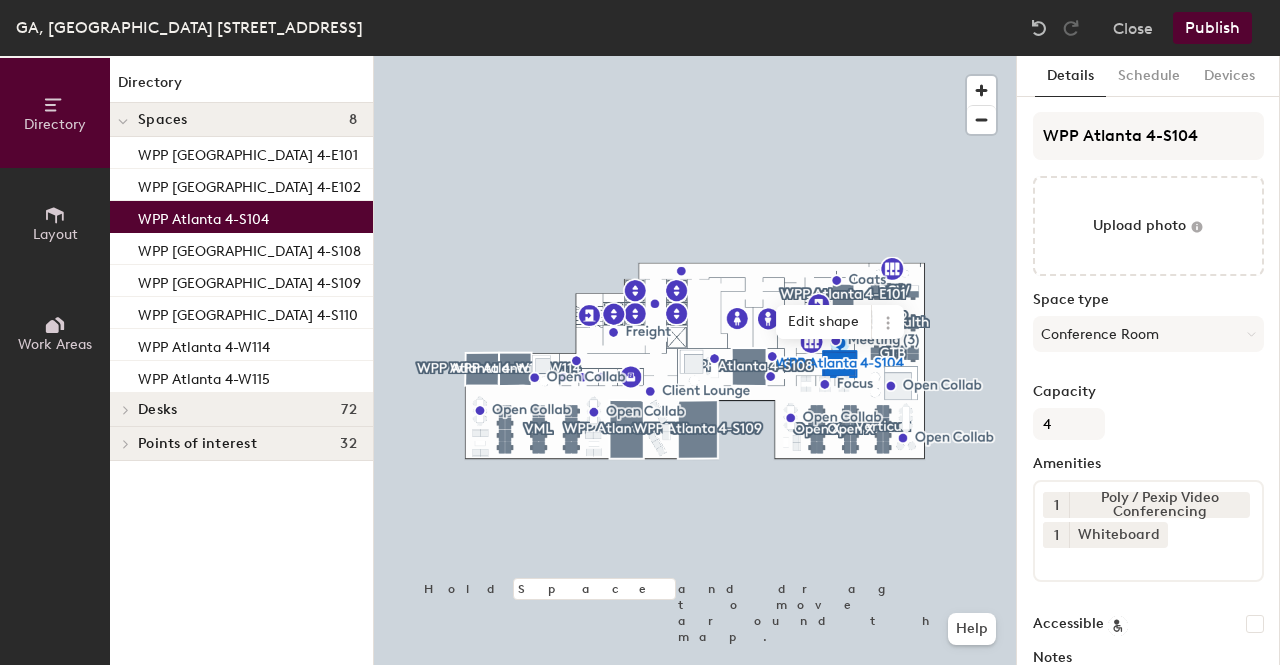 click 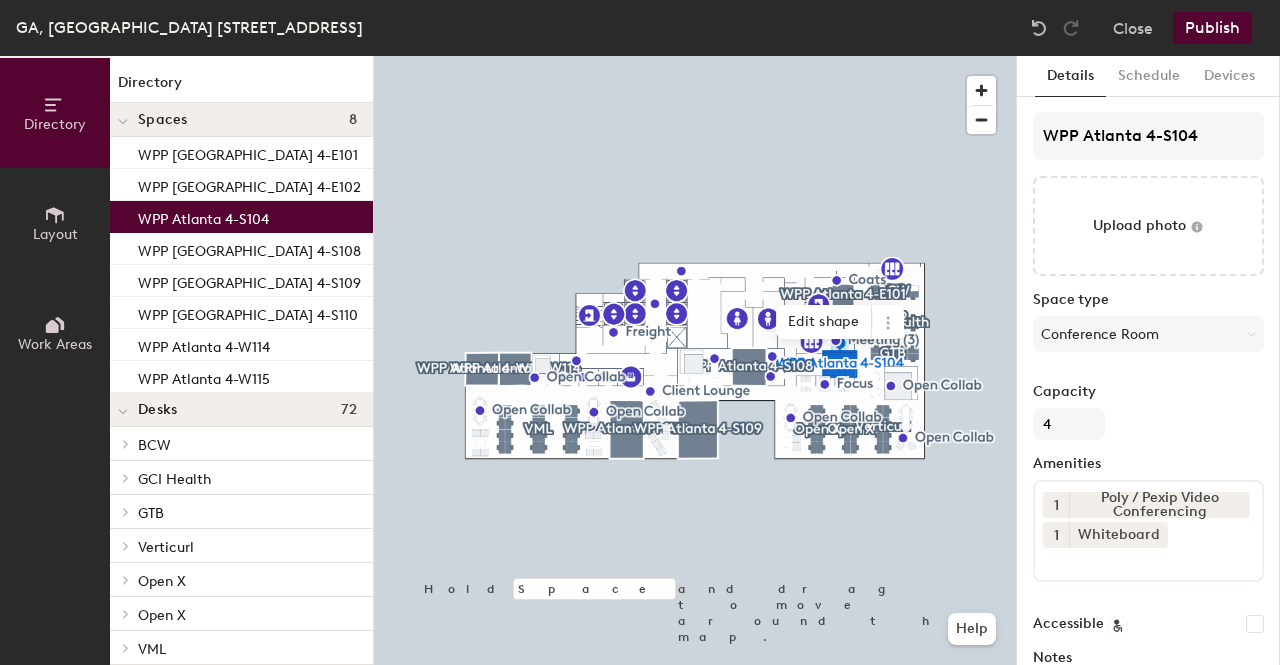 click 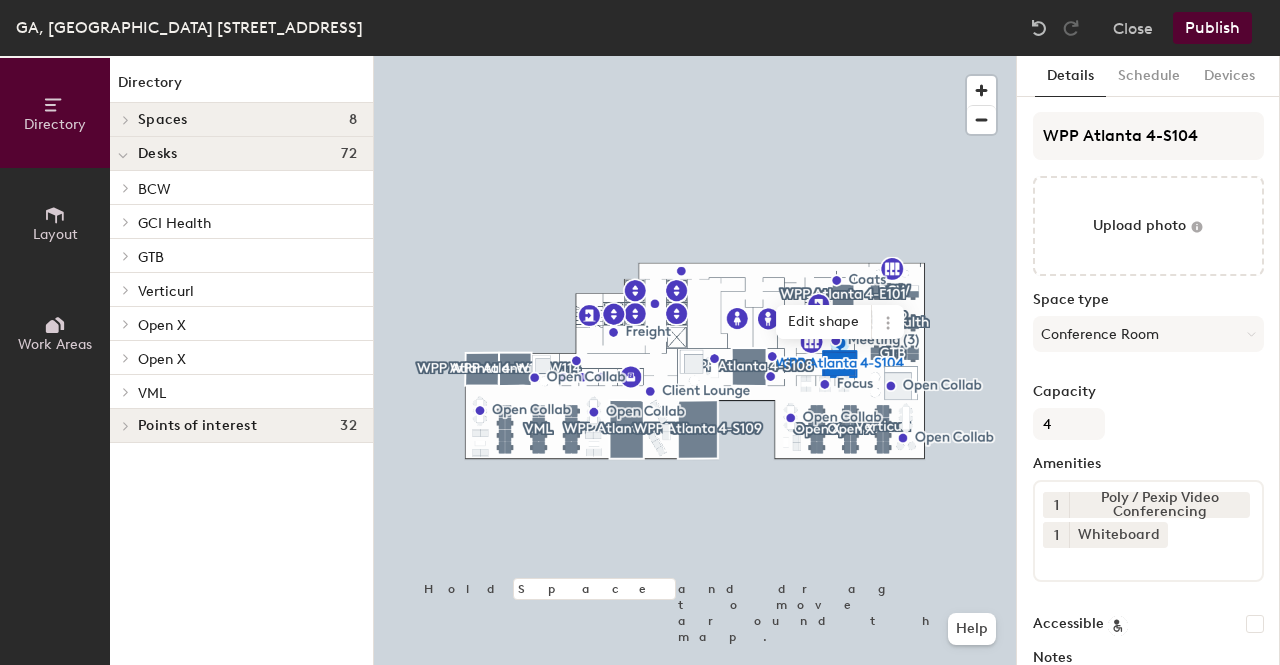 click 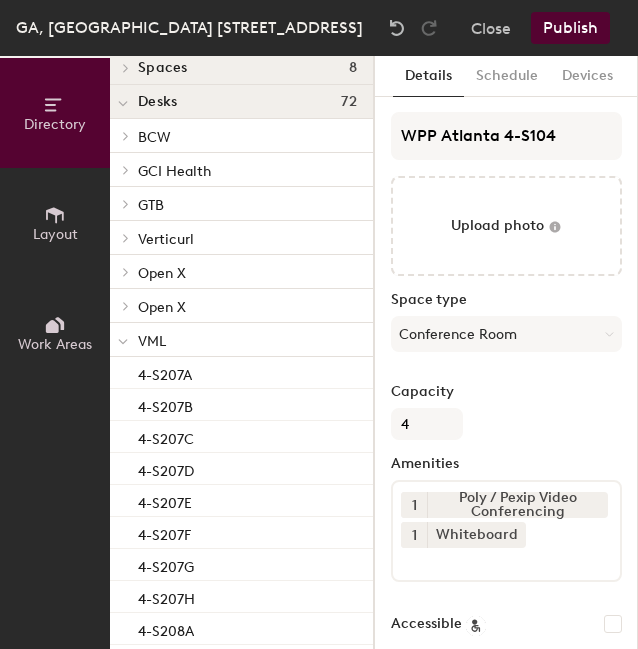 scroll, scrollTop: 41, scrollLeft: 0, axis: vertical 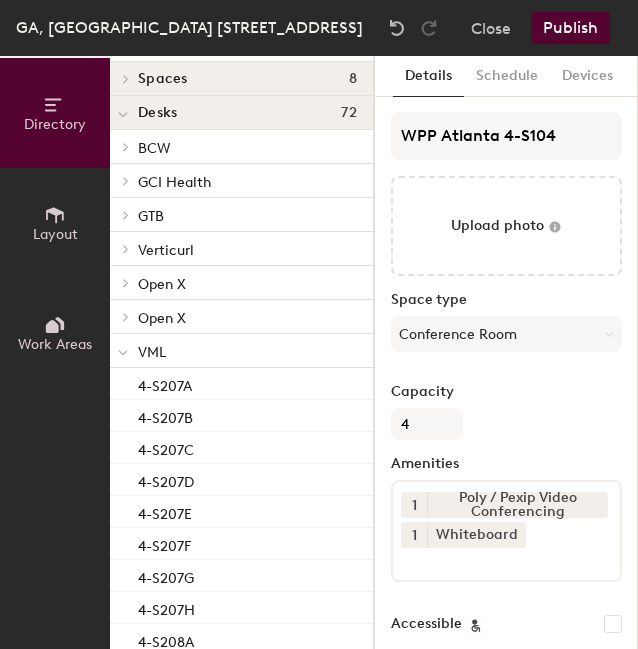 click 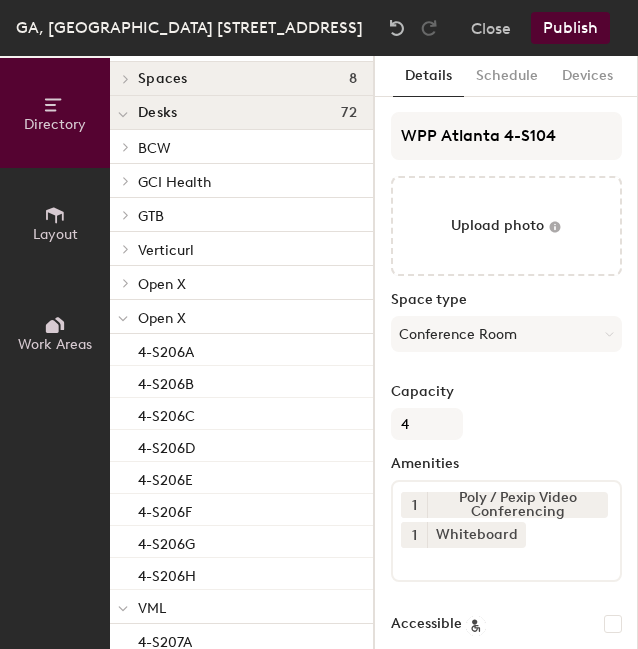 click 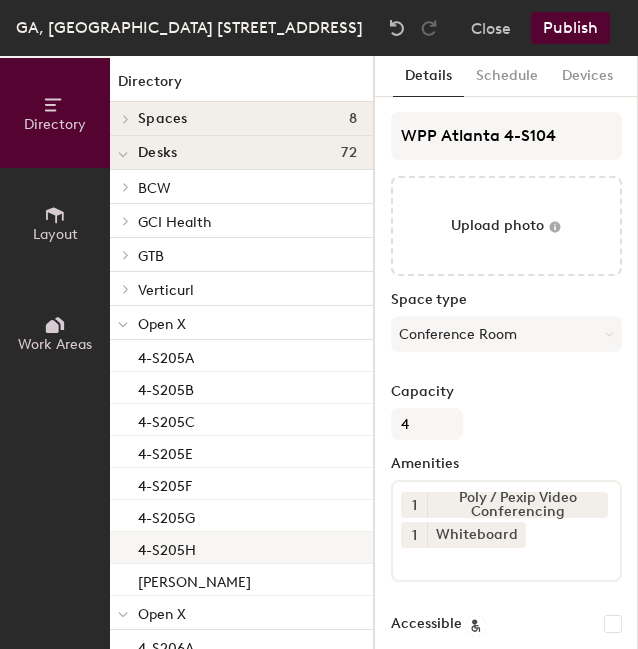 scroll, scrollTop: 0, scrollLeft: 0, axis: both 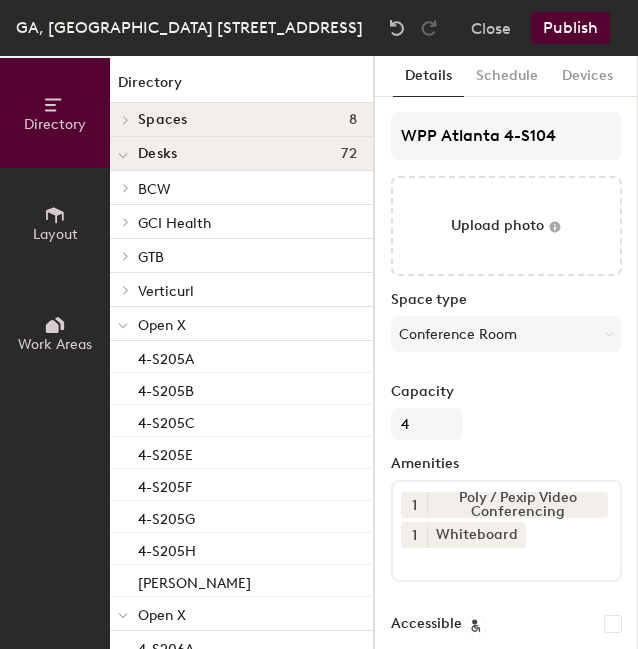 click 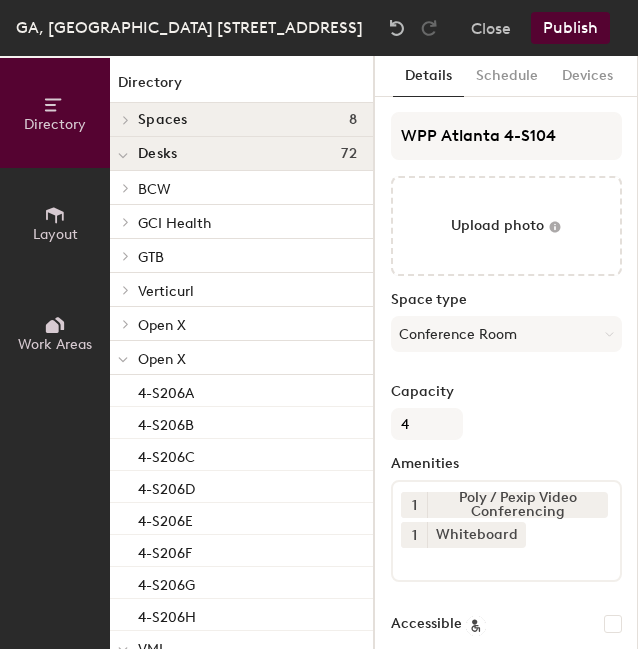 click 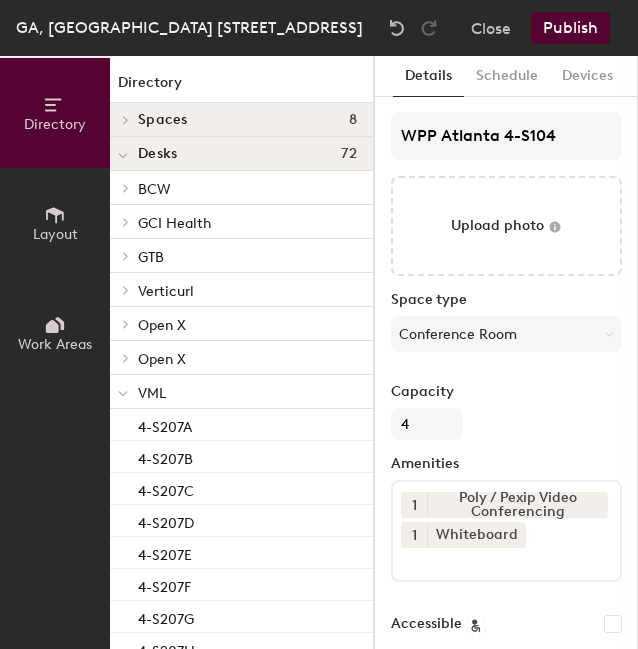 click 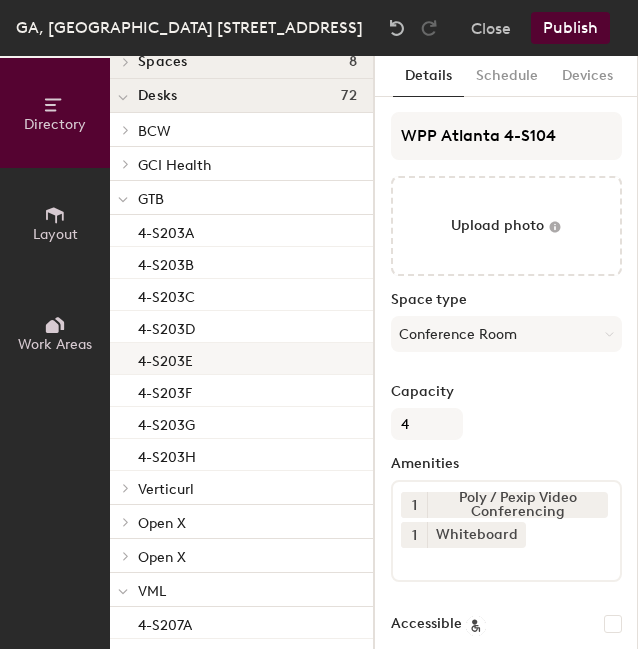 scroll, scrollTop: 65, scrollLeft: 0, axis: vertical 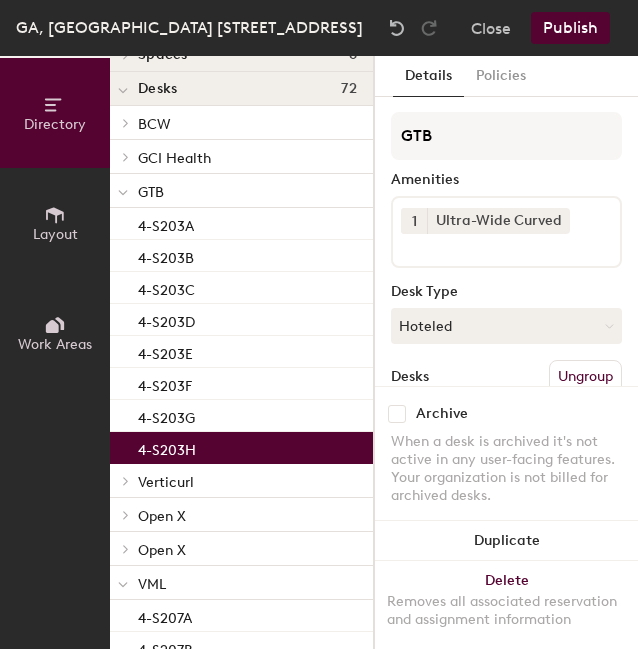 click on "4-S203H" 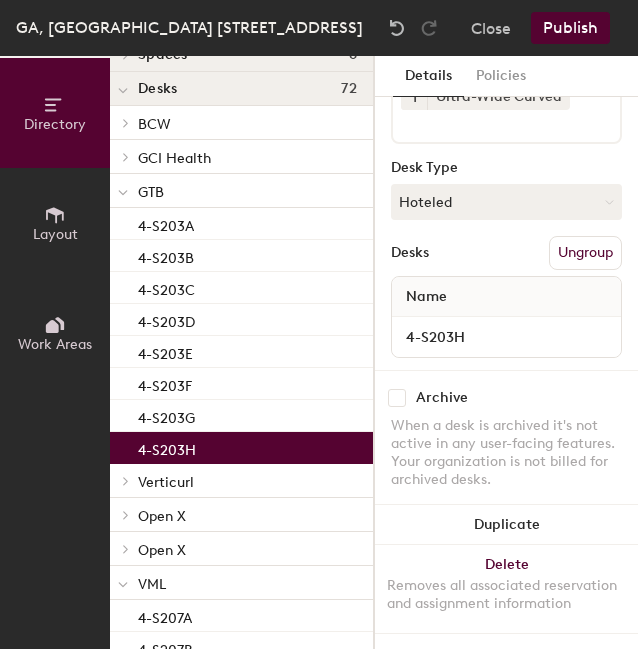 scroll, scrollTop: 128, scrollLeft: 0, axis: vertical 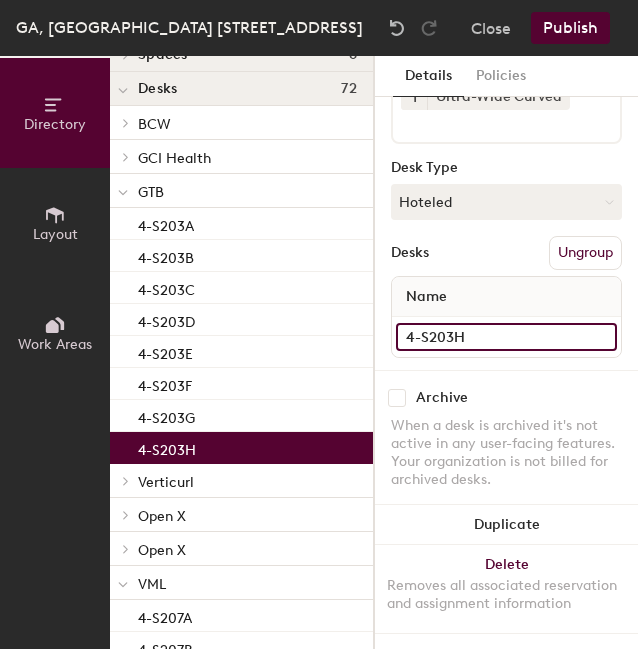 click on "4-S203H" 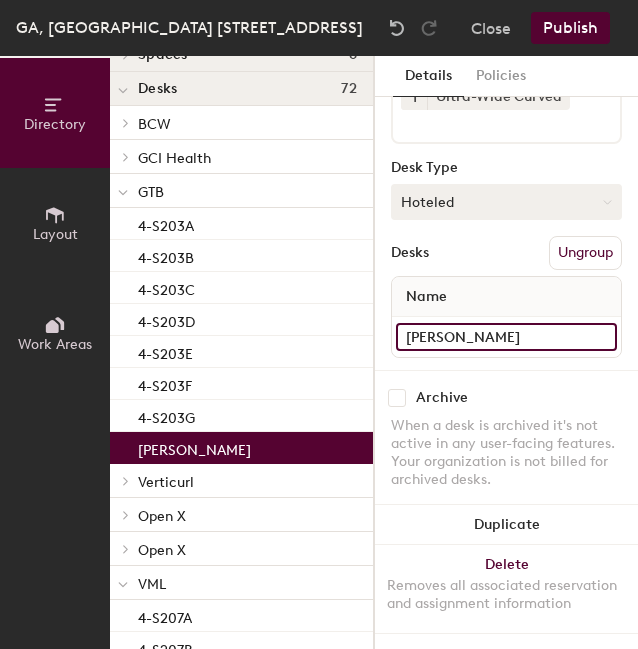 type on "Gary Gee" 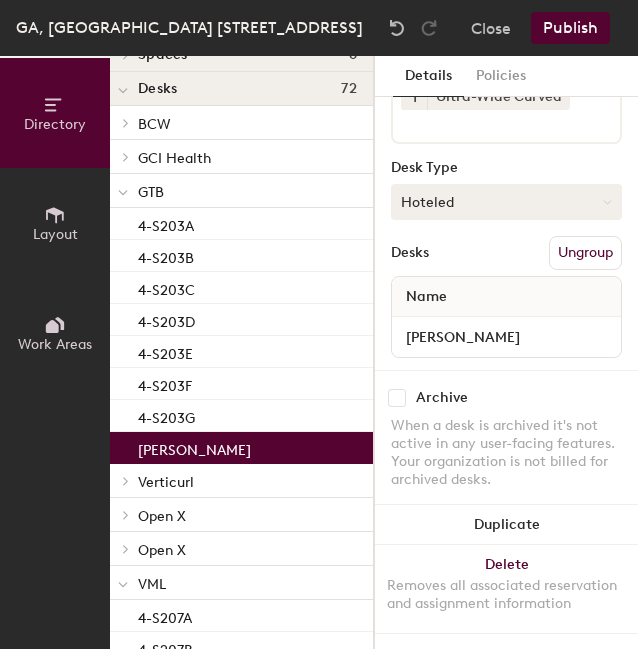click on "Hoteled" 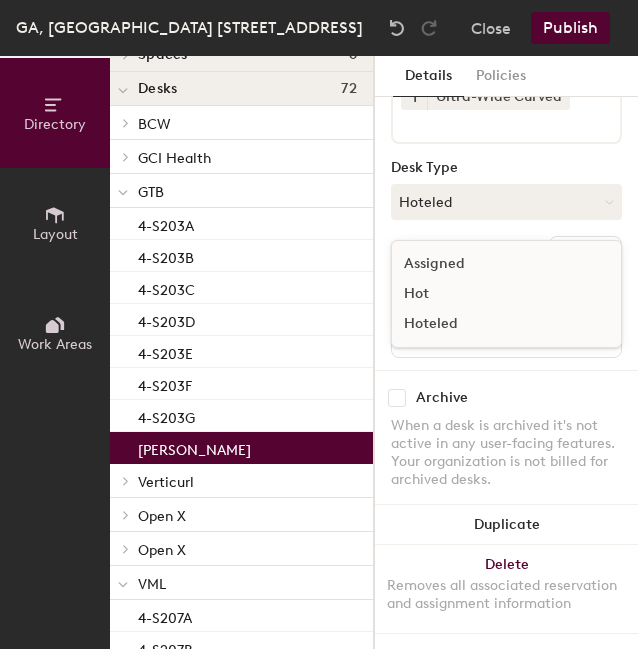 click on "Assigned" 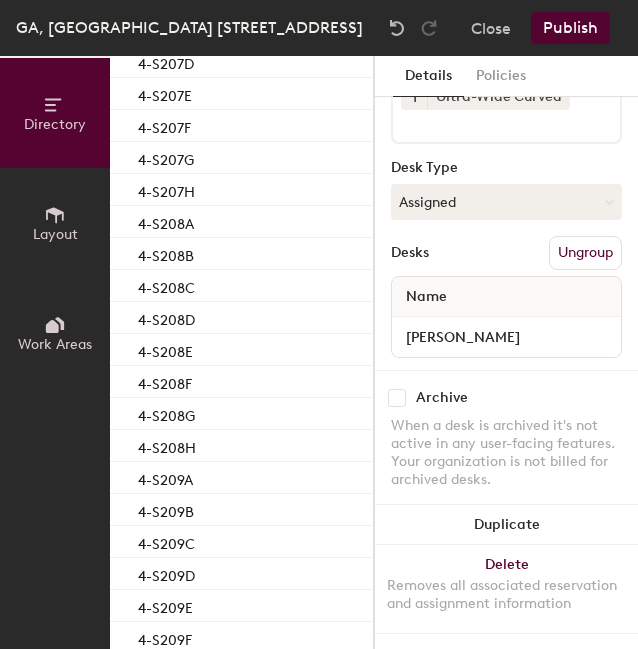 scroll, scrollTop: 714, scrollLeft: 0, axis: vertical 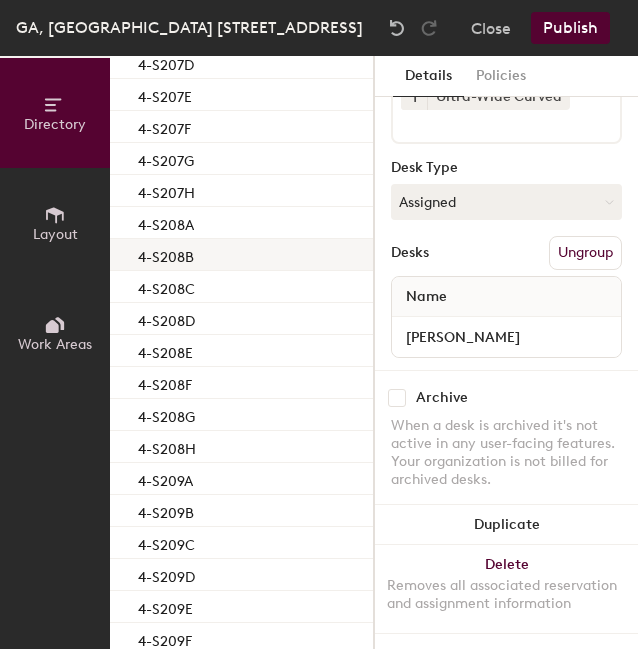 click on "4-S208B" 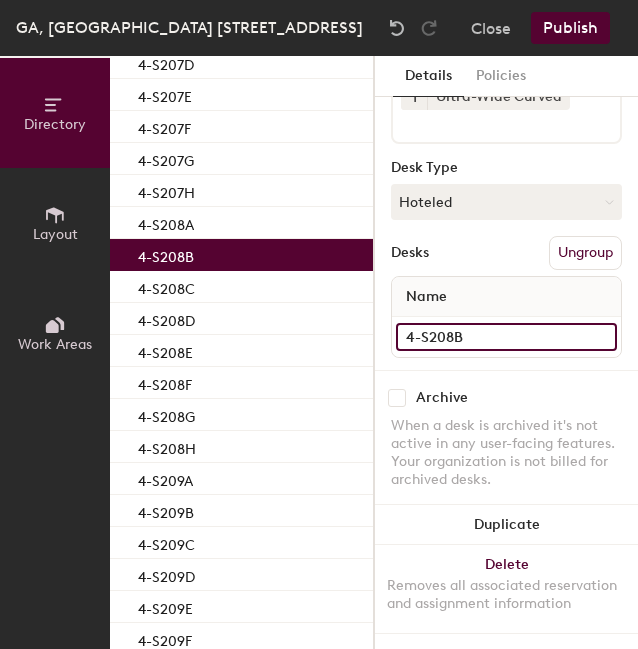 click on "4-S208B" 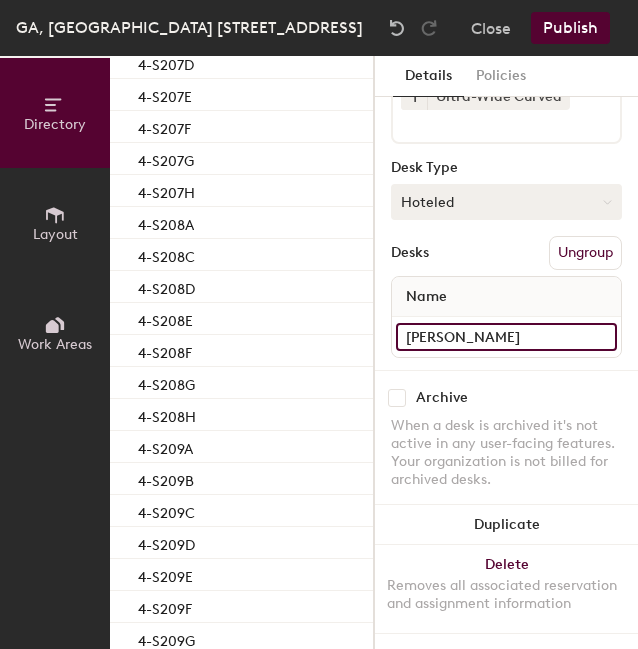type on "Holly Hefner" 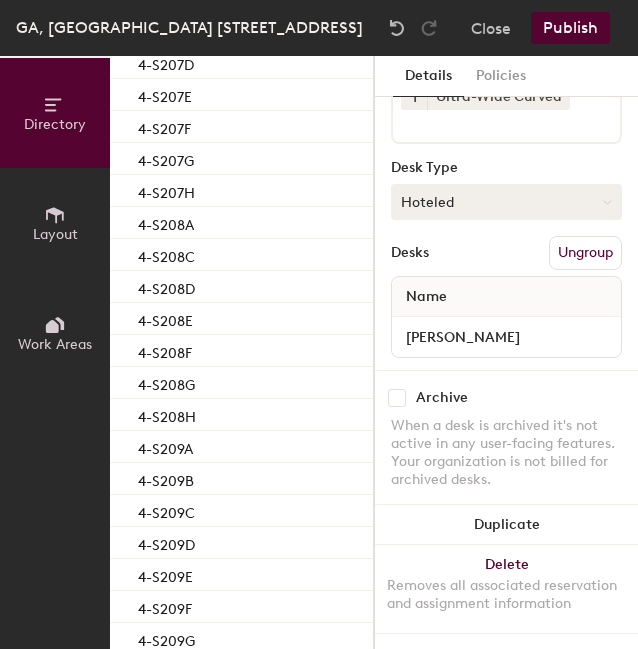 click on "Hoteled" 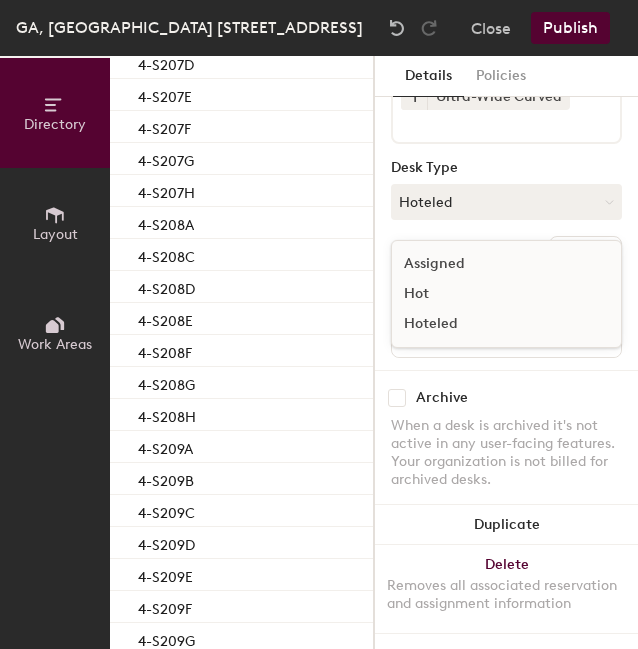 click on "Assigned" 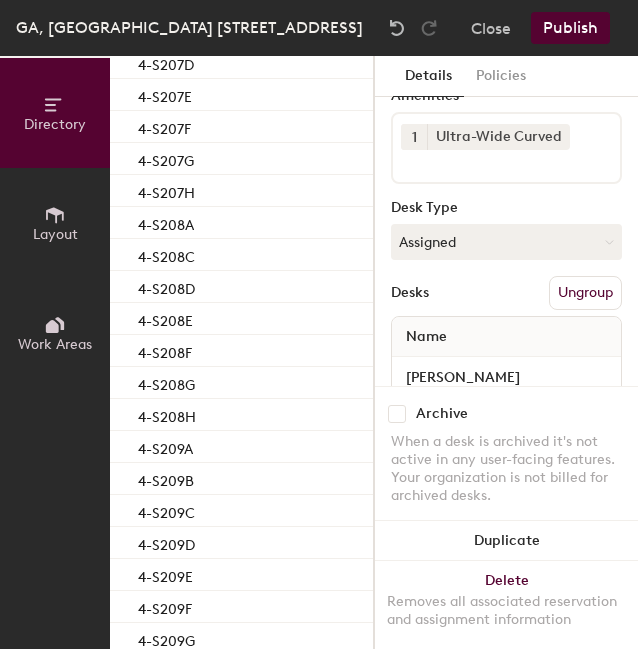 scroll, scrollTop: 86, scrollLeft: 0, axis: vertical 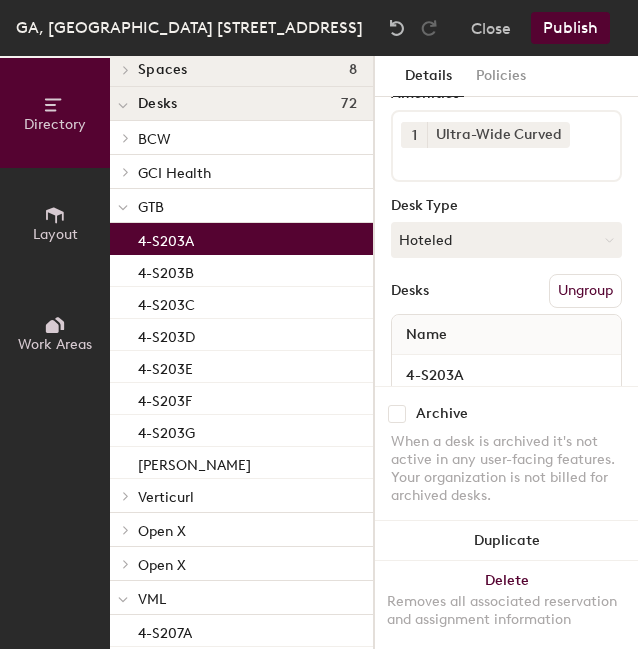 click on "4-S203A" 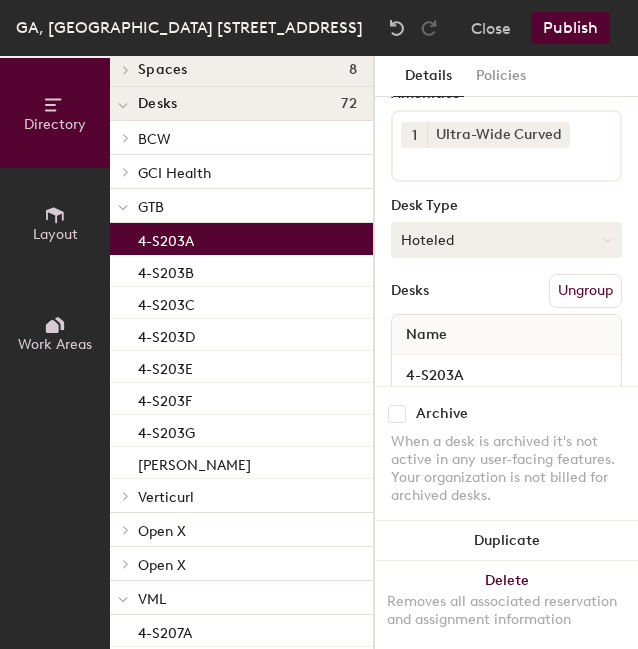 scroll, scrollTop: 140, scrollLeft: 0, axis: vertical 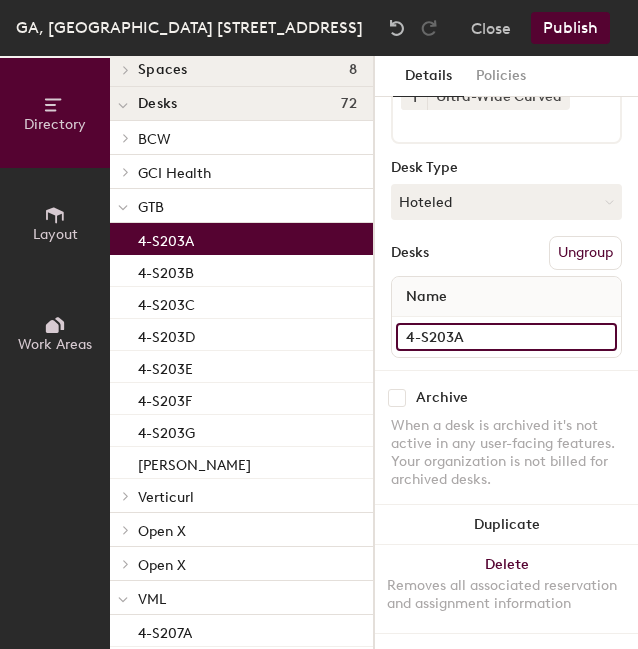 click on "4-S203A" 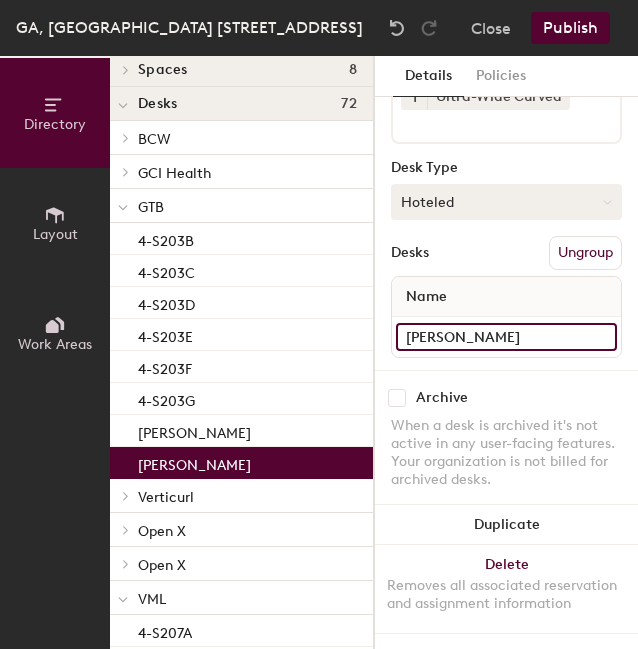 type on "Jim Williams" 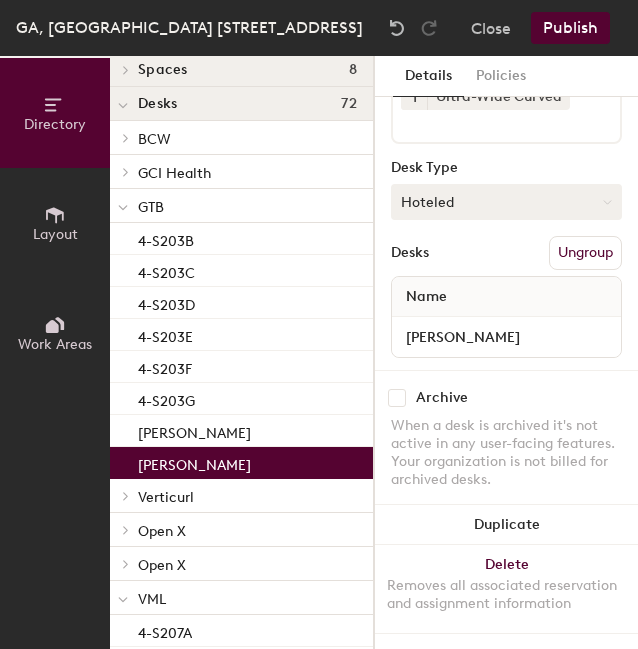 click on "Hoteled" 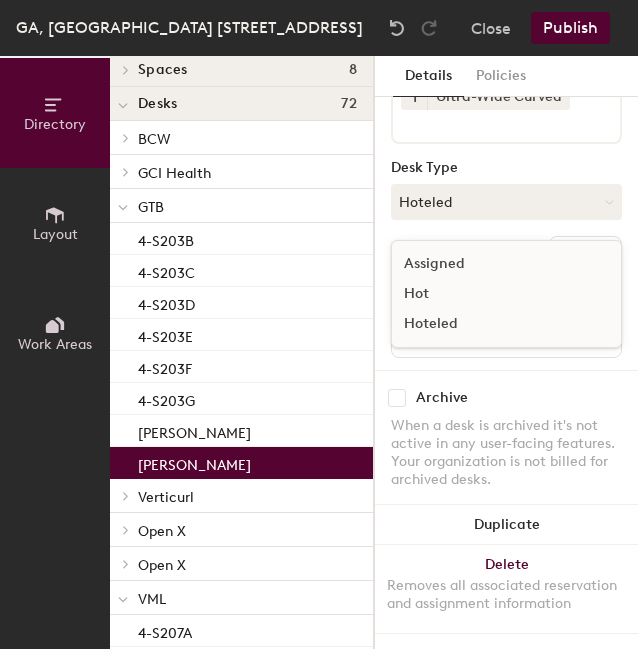 click on "Assigned" 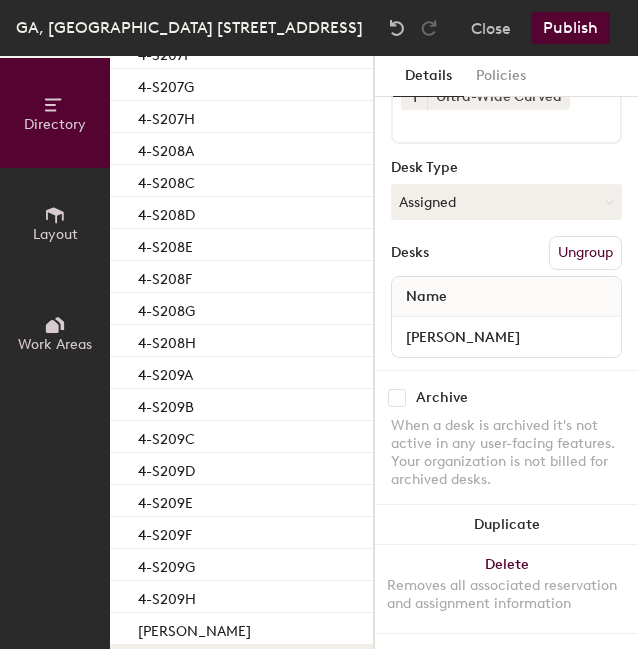 scroll, scrollTop: 834, scrollLeft: 0, axis: vertical 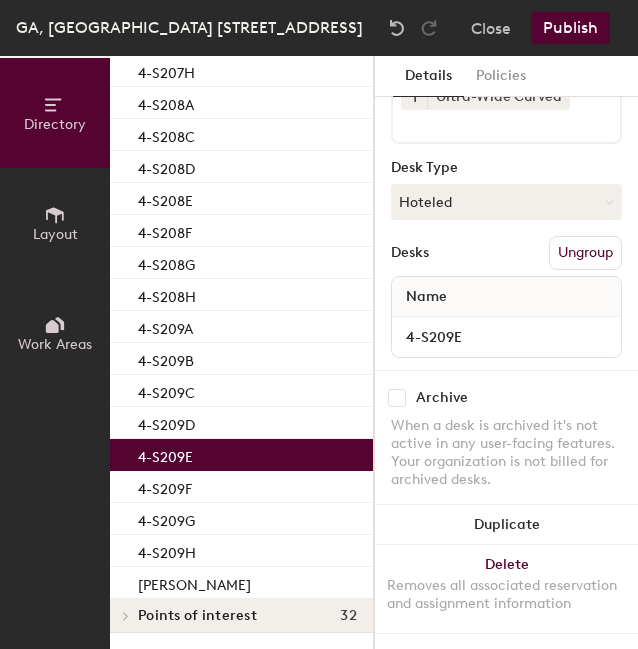click on "4-S209E" 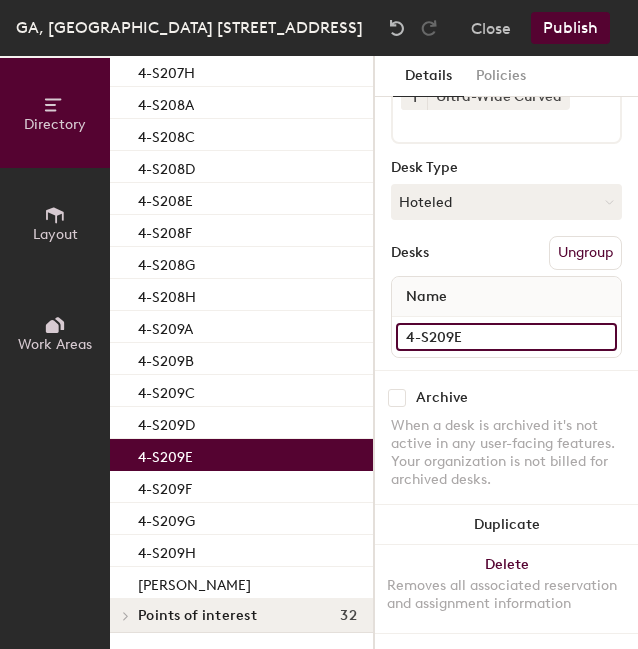 click on "4-S209E" 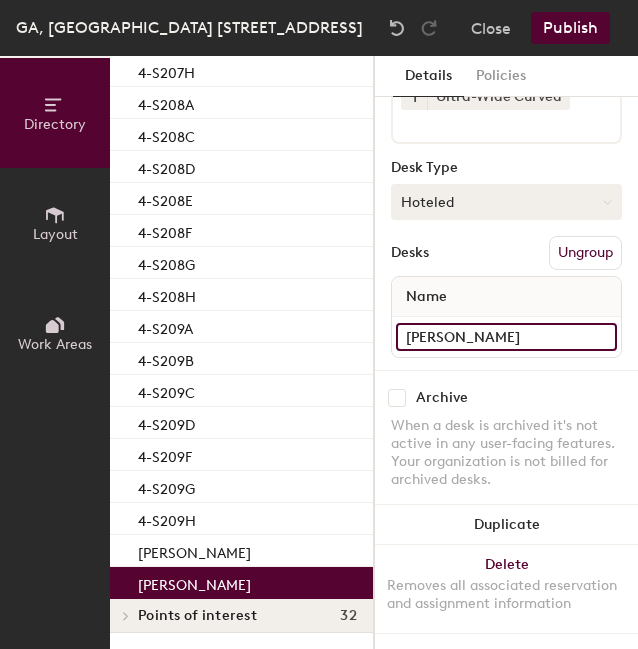 type on "Jordan Schembri" 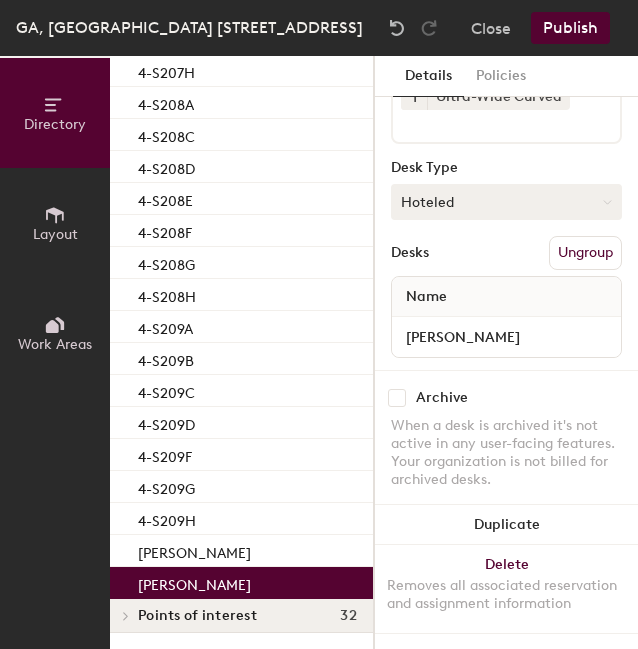 click on "Hoteled" 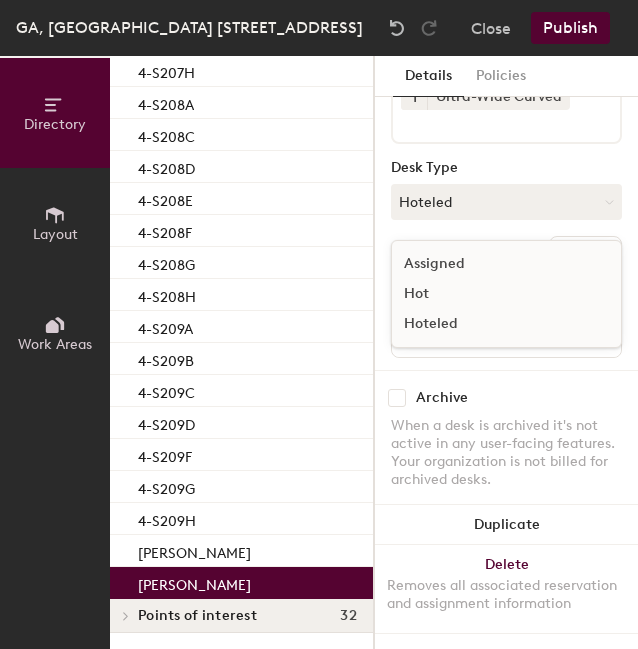 click on "Assigned" 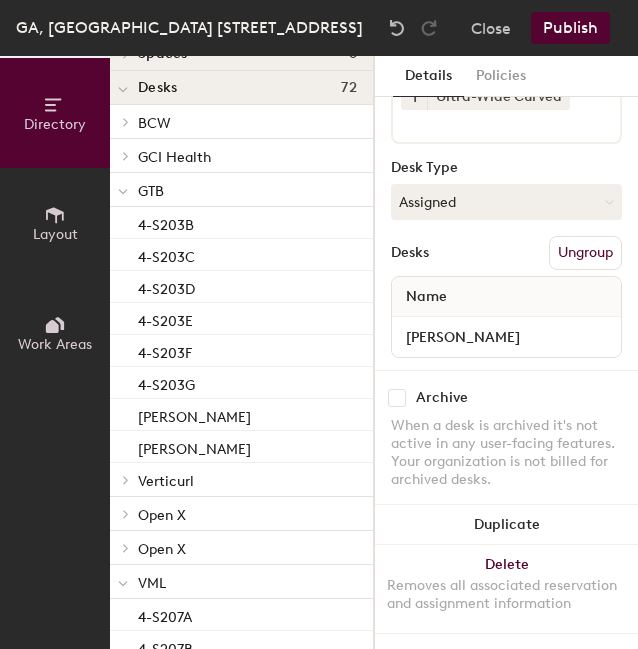 scroll, scrollTop: 39, scrollLeft: 0, axis: vertical 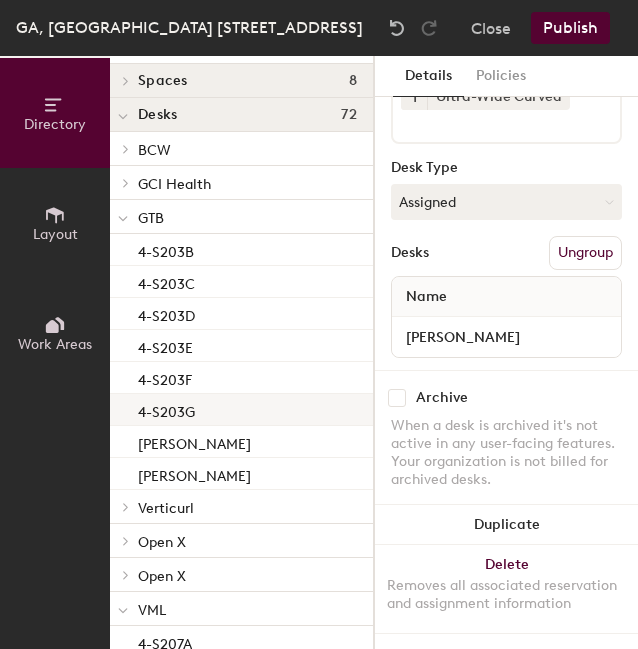click on "4-S203G" 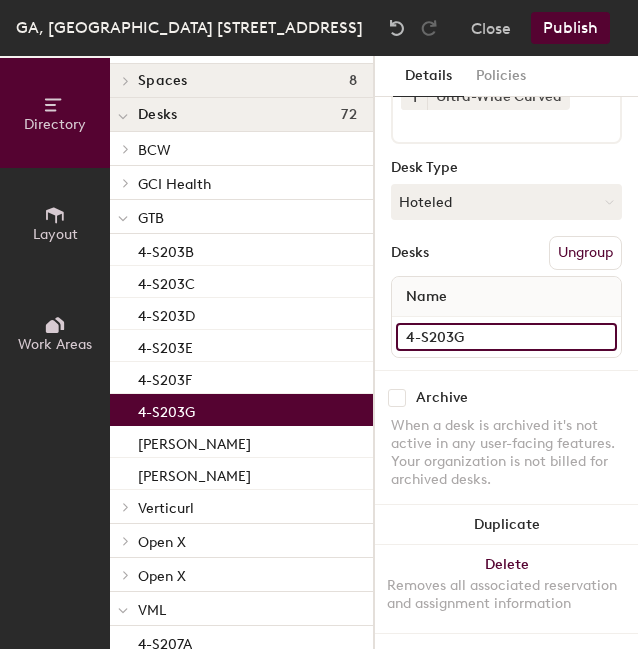 click on "4-S203G" 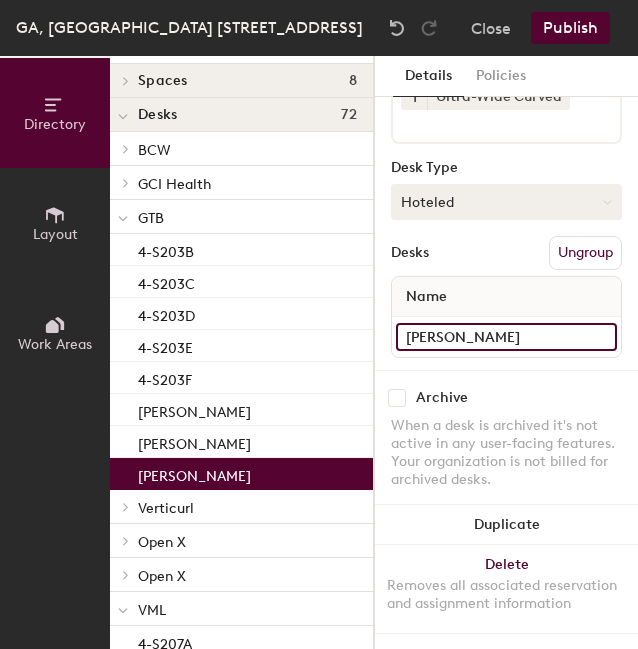 type on "Kara Coyote" 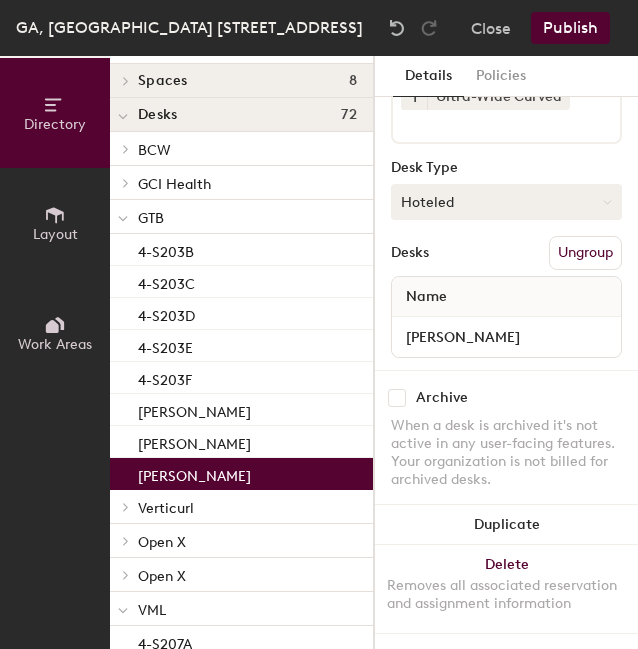 click on "Hoteled" 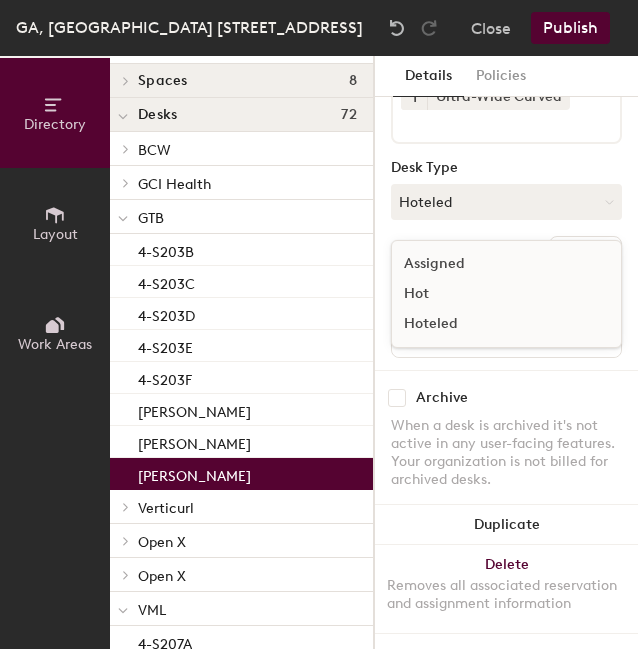 click on "Assigned" 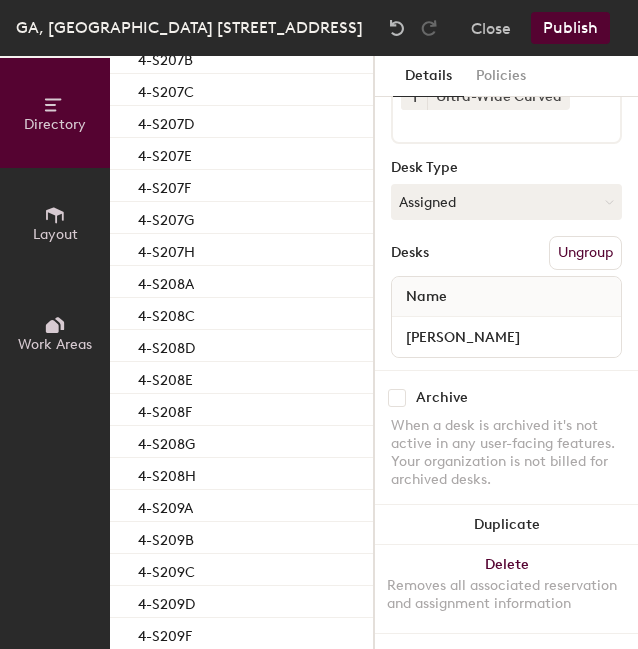 scroll, scrollTop: 834, scrollLeft: 0, axis: vertical 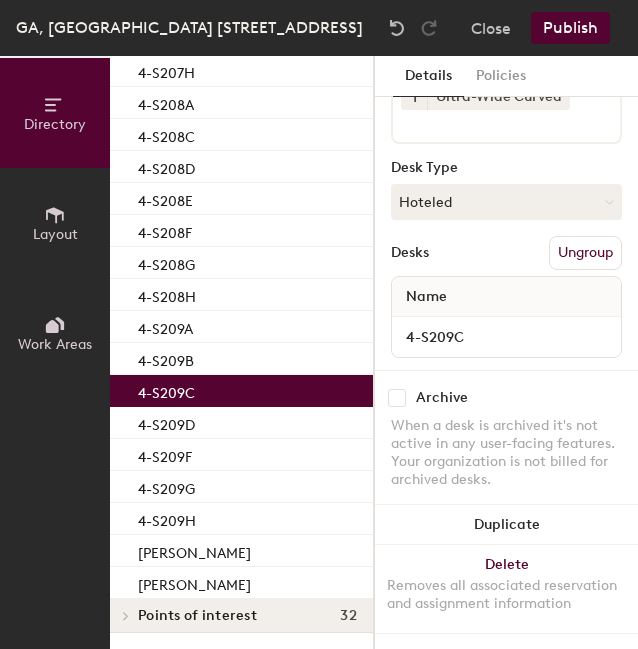 click on "4-S209C" 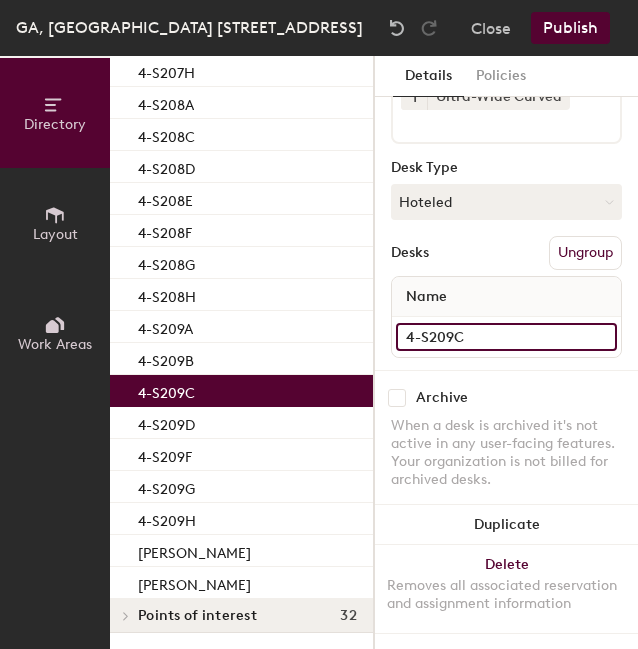click on "4-S209C" 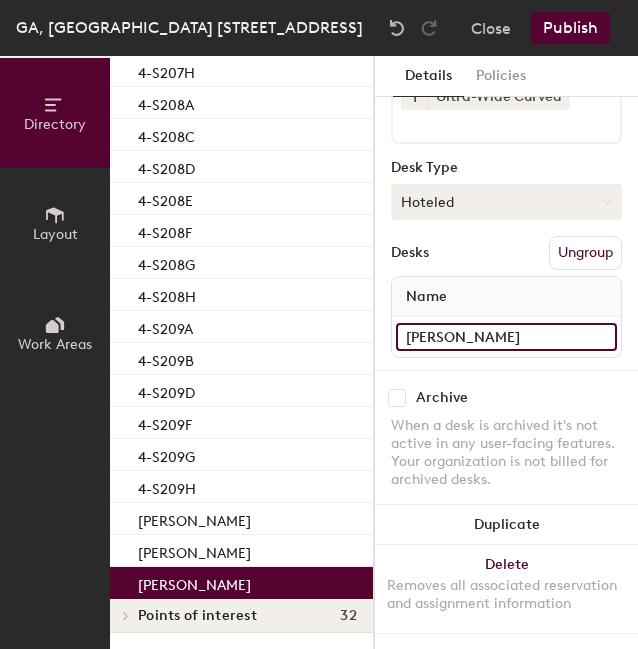 type on "Lauren Meredith" 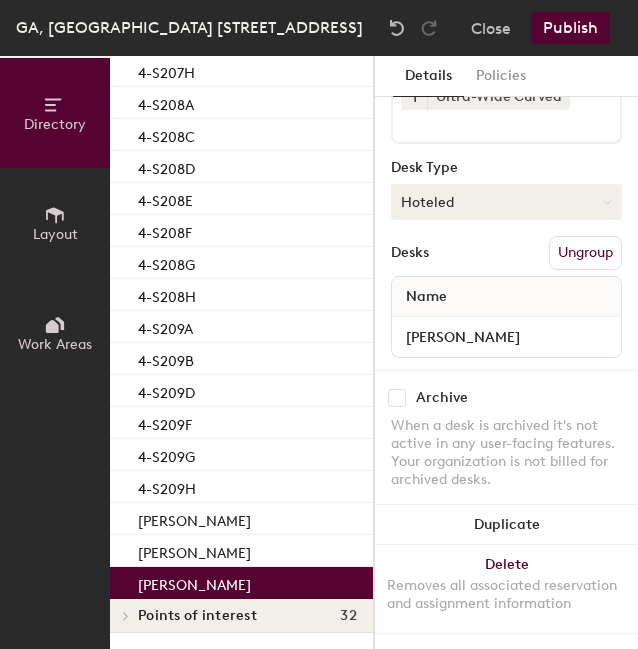 click on "Hoteled" 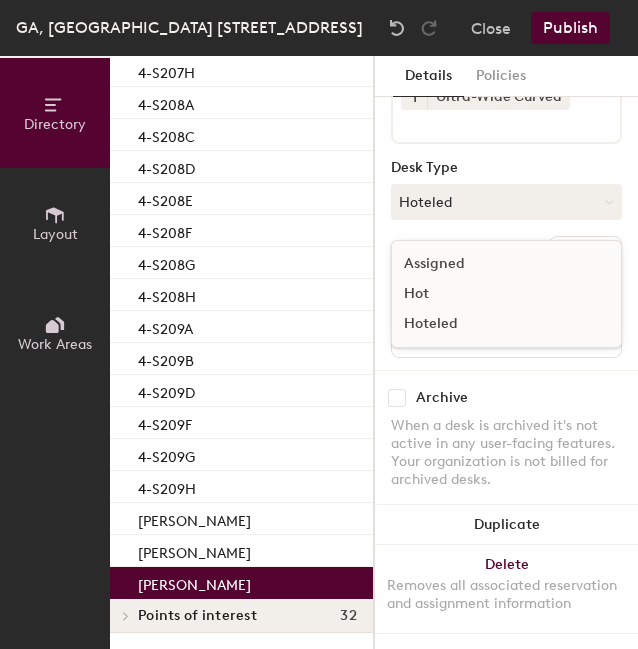 click on "Assigned" 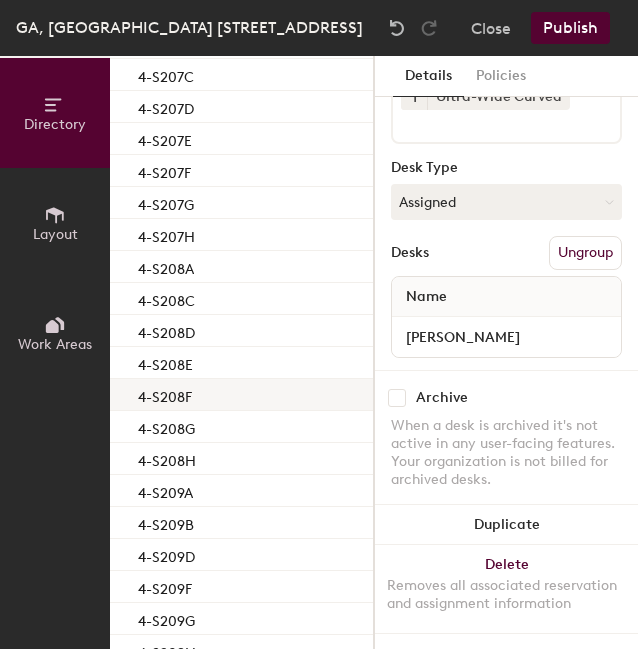scroll, scrollTop: 666, scrollLeft: 0, axis: vertical 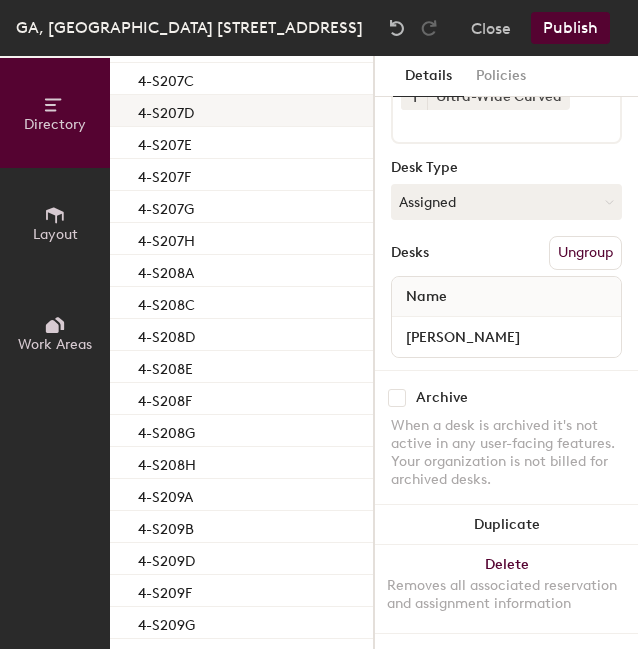 click on "4-S207D" 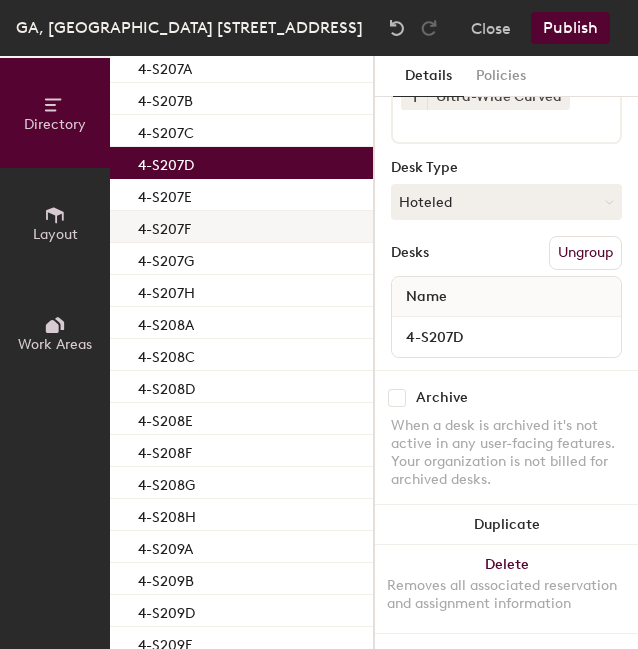 scroll, scrollTop: 613, scrollLeft: 0, axis: vertical 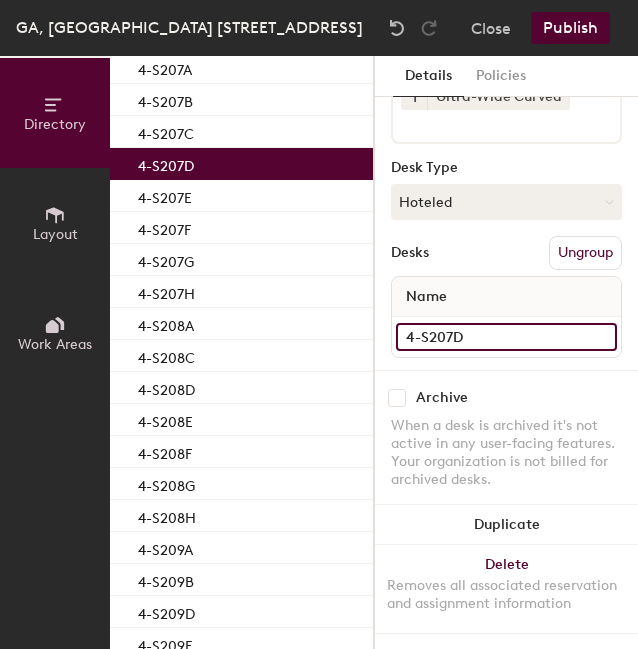 click on "4-S207D" 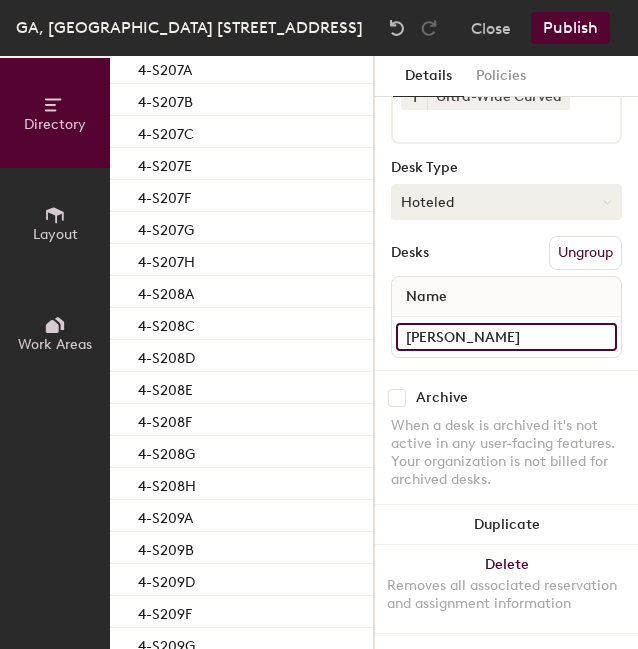 type on "Lee Newton" 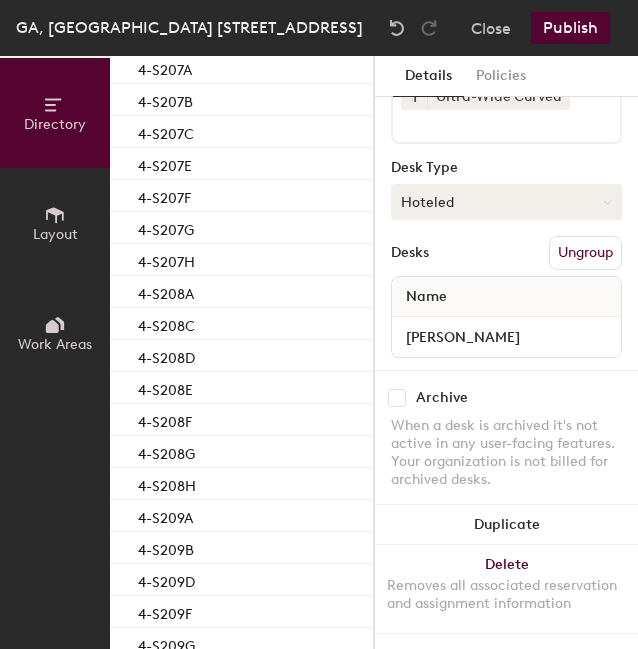 click on "Hoteled" 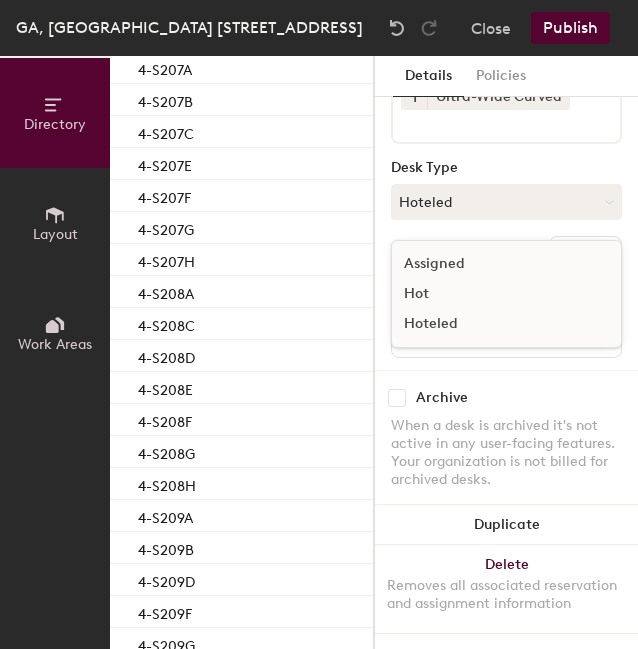 click on "Assigned" 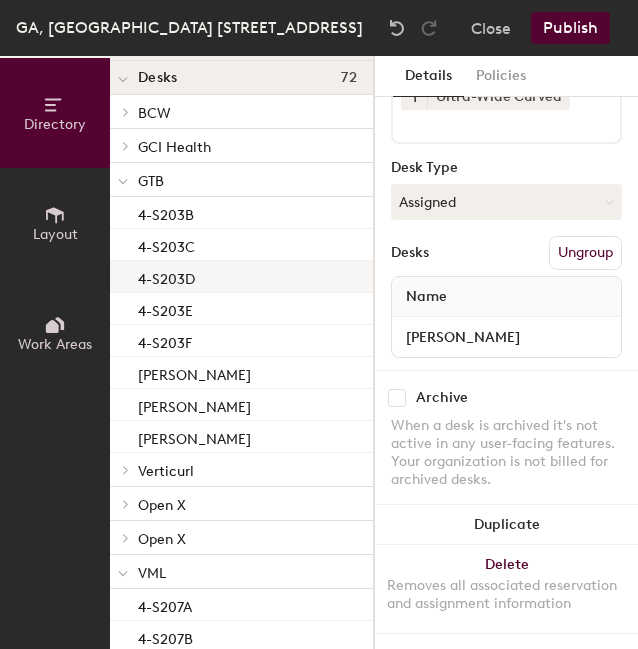 scroll, scrollTop: 75, scrollLeft: 0, axis: vertical 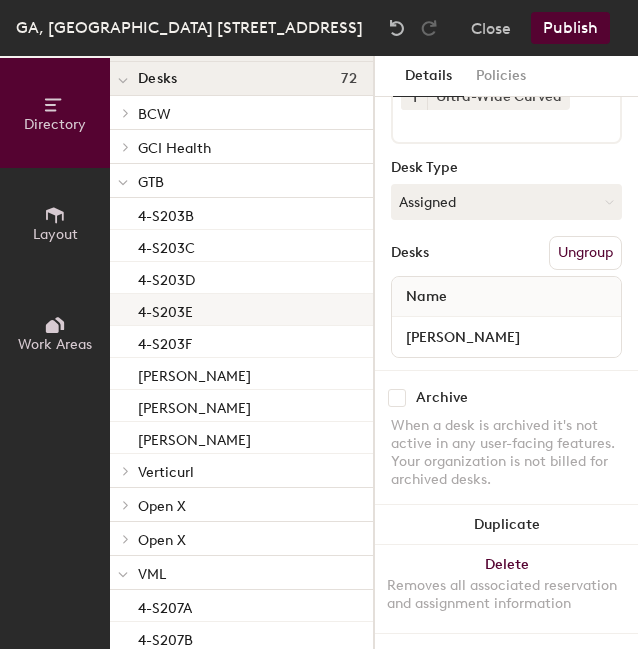 click on "4-S203E" 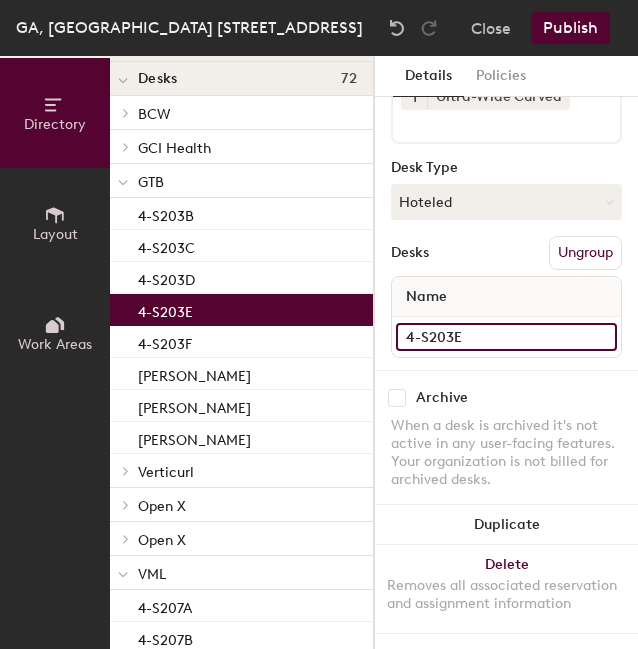 click on "4-S203E" 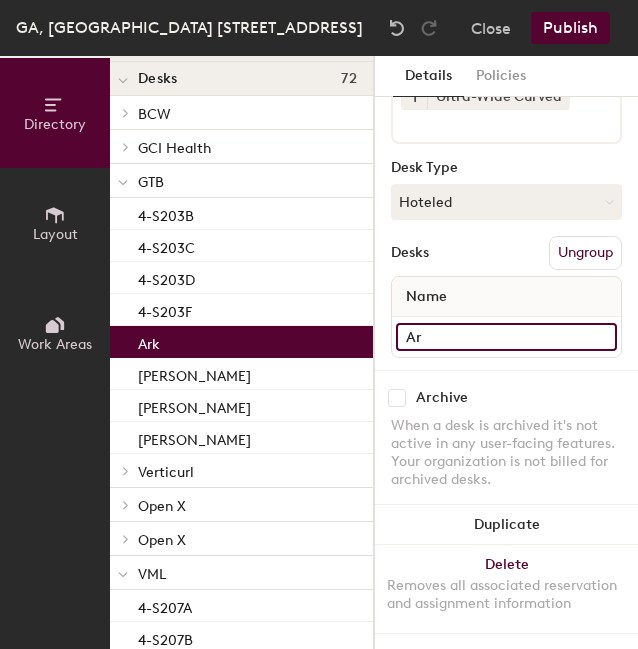 type on "A" 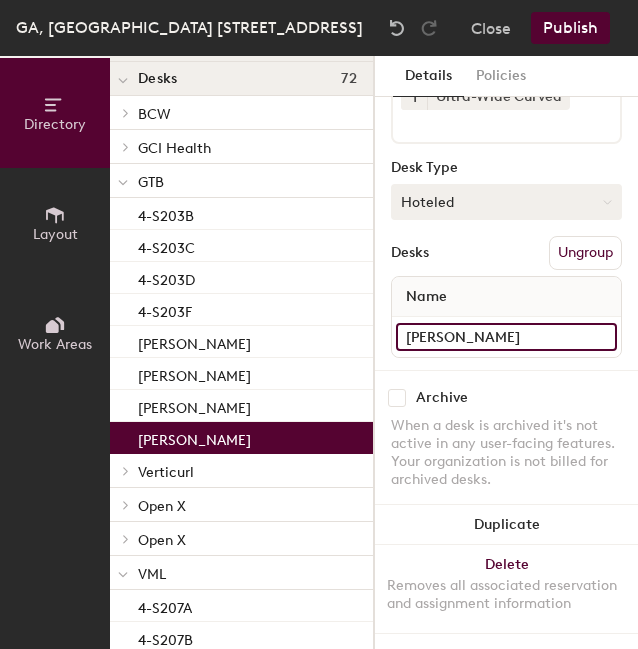 type on "Mark Hyde" 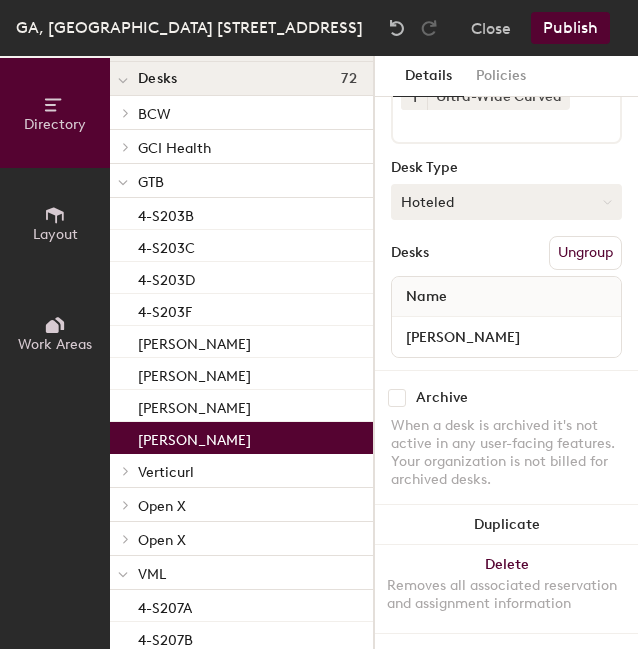 click on "Hoteled" 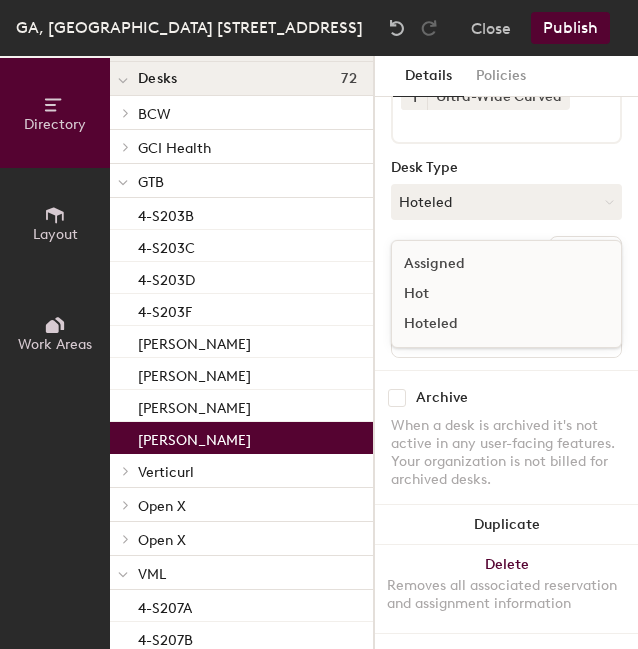 click on "Assigned" 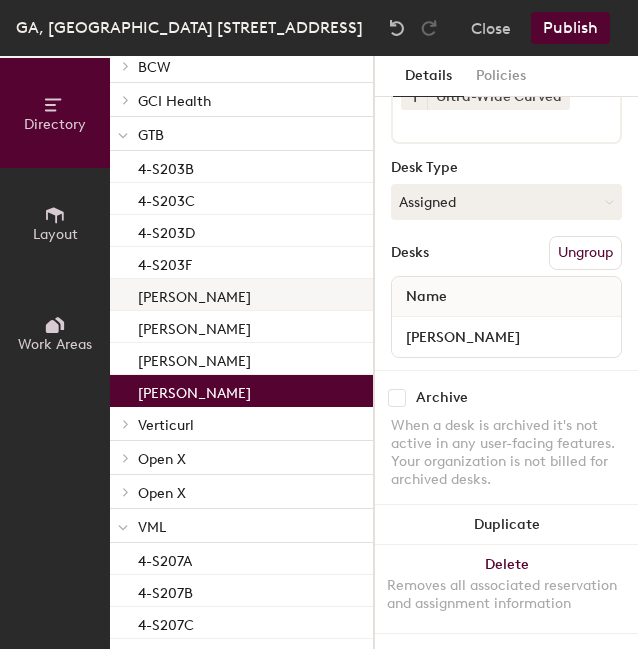 scroll, scrollTop: 0, scrollLeft: 0, axis: both 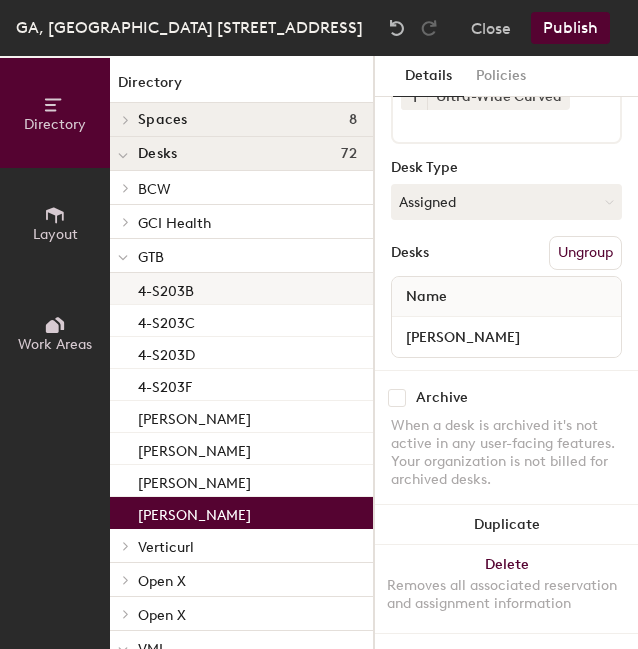 click on "4-S203B" 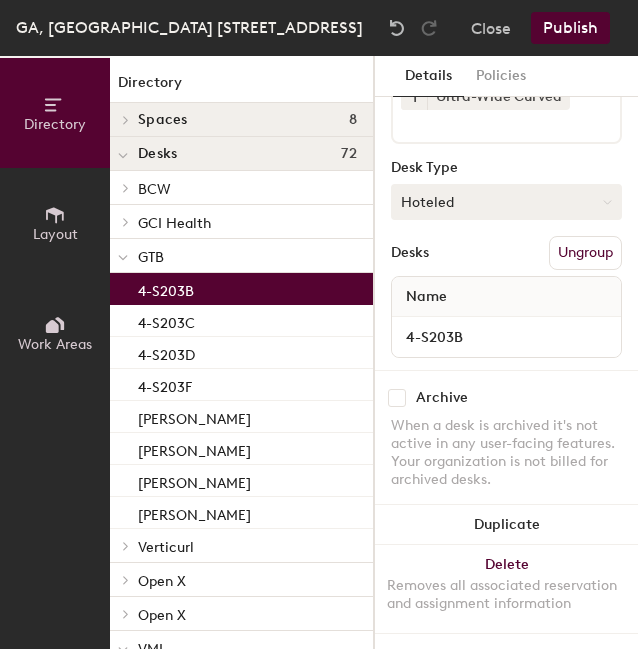 click on "Hoteled" 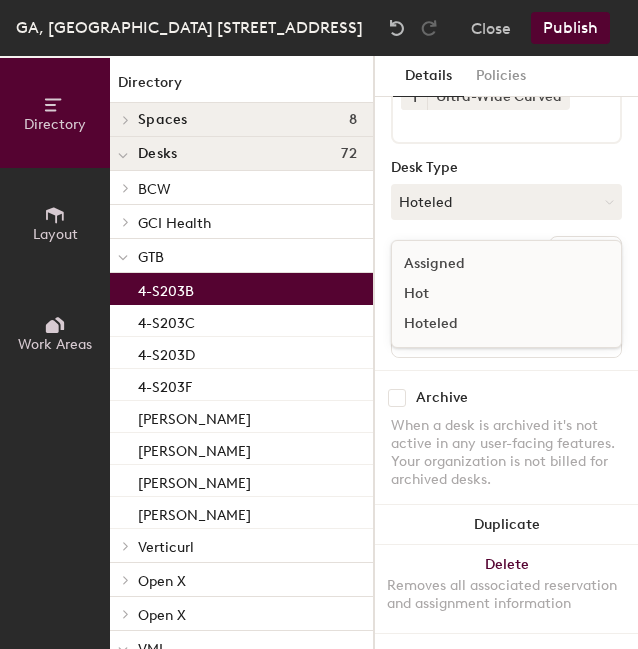 click on "Assigned" 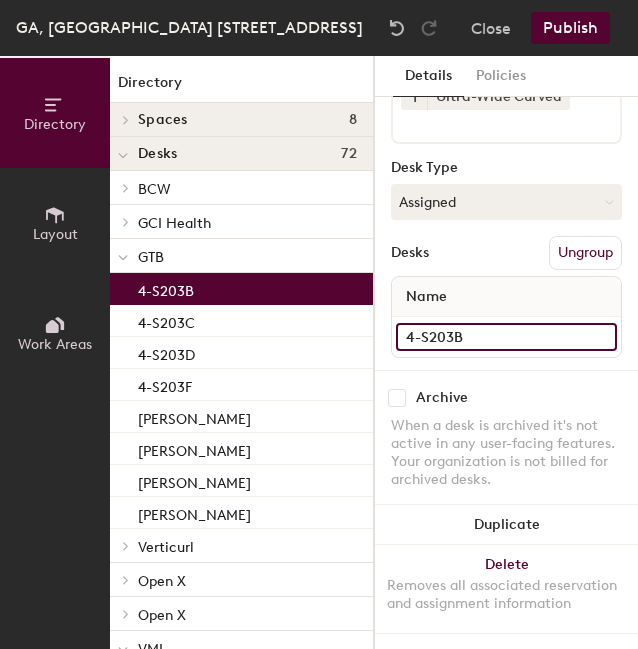 click on "4-S203B" 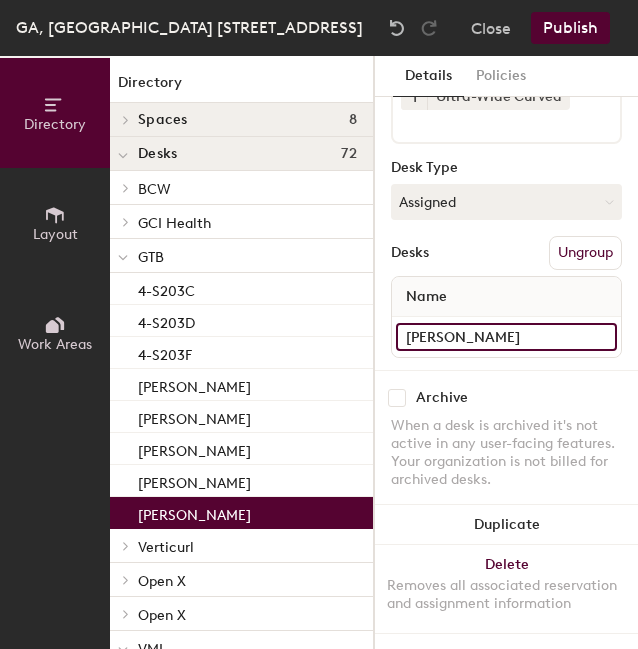 type on "Mary Barwick" 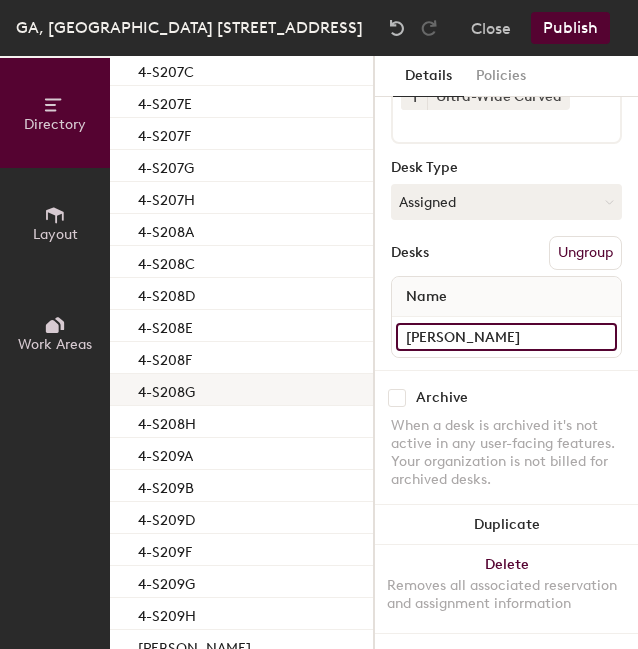 scroll, scrollTop: 729, scrollLeft: 0, axis: vertical 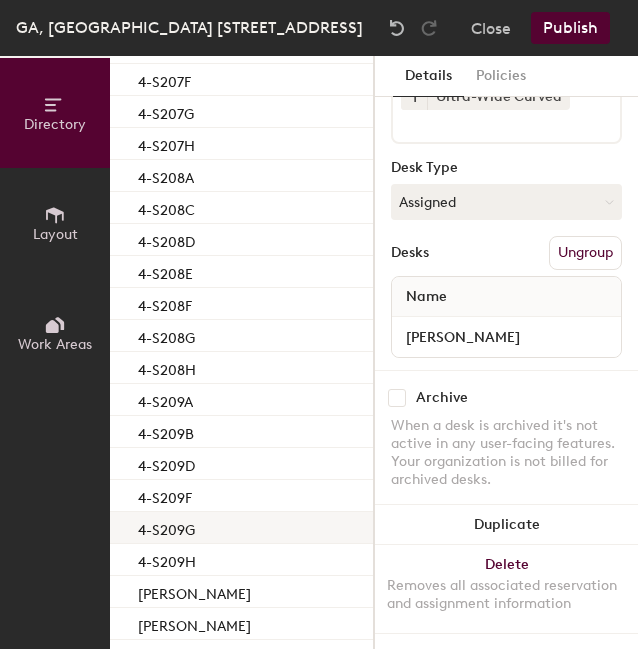 click on "4-S209G" 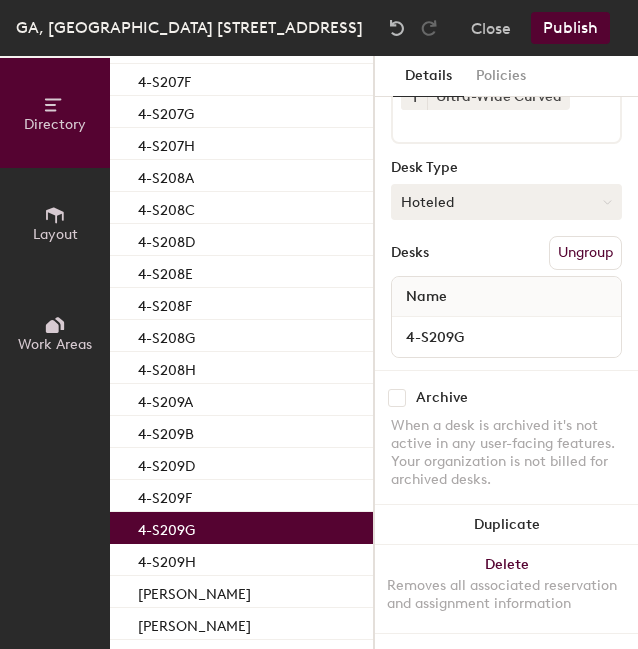 click on "Hoteled" 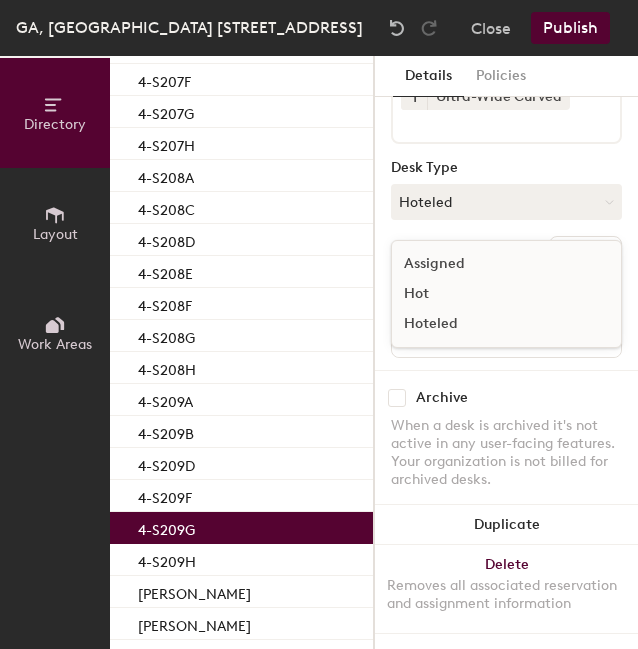 click on "Assigned" 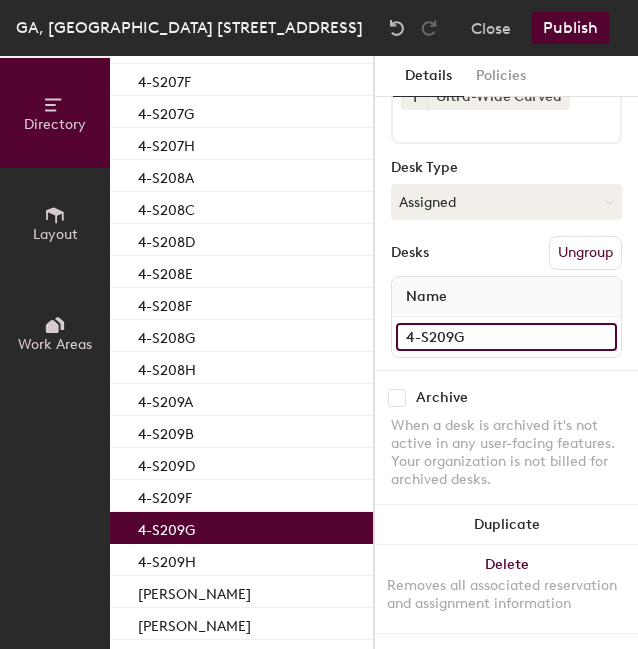 click on "4-S209G" 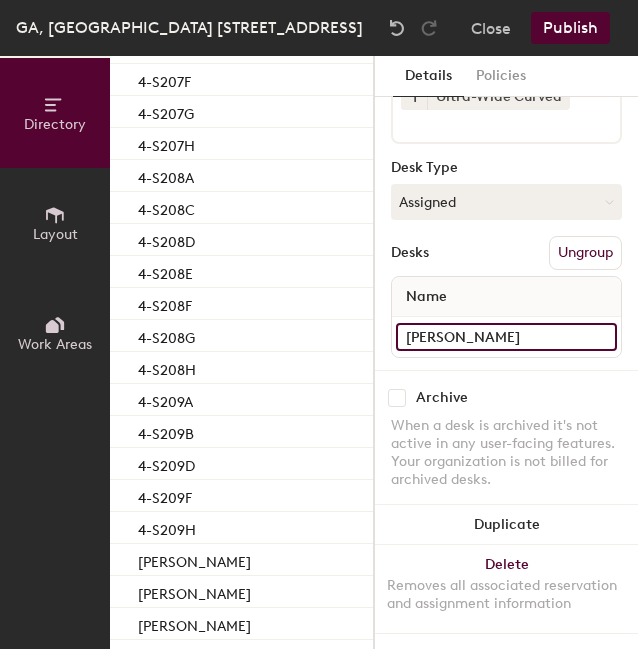type on "Misty Spears" 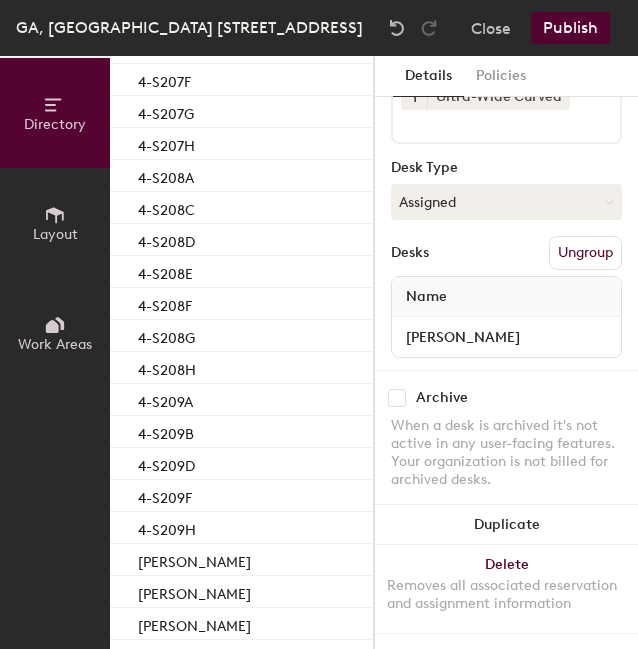 click on "Desks Ungroup" 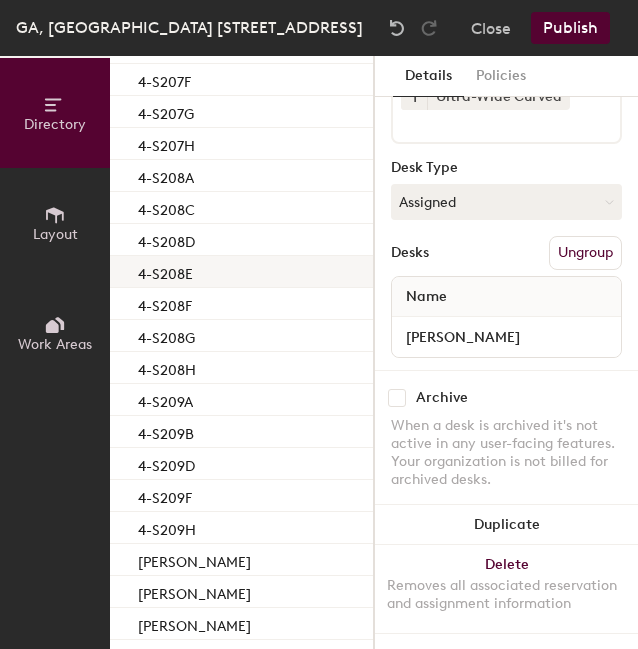 click on "4-S208E" 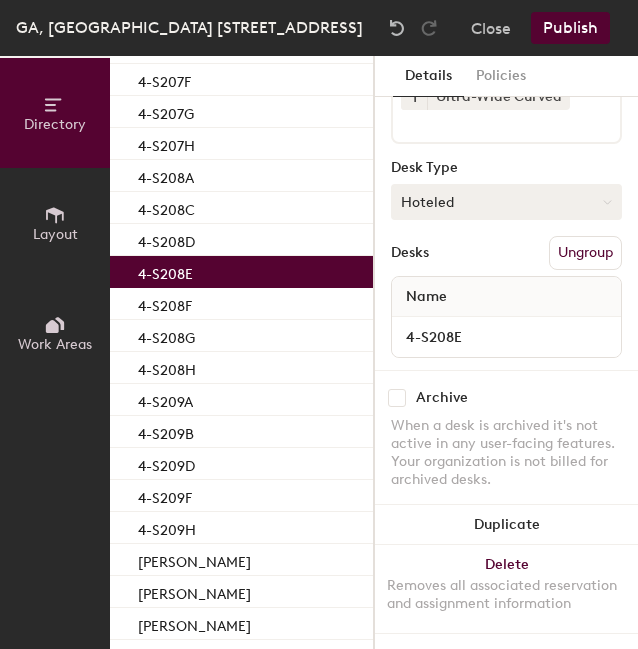 click on "Hoteled" 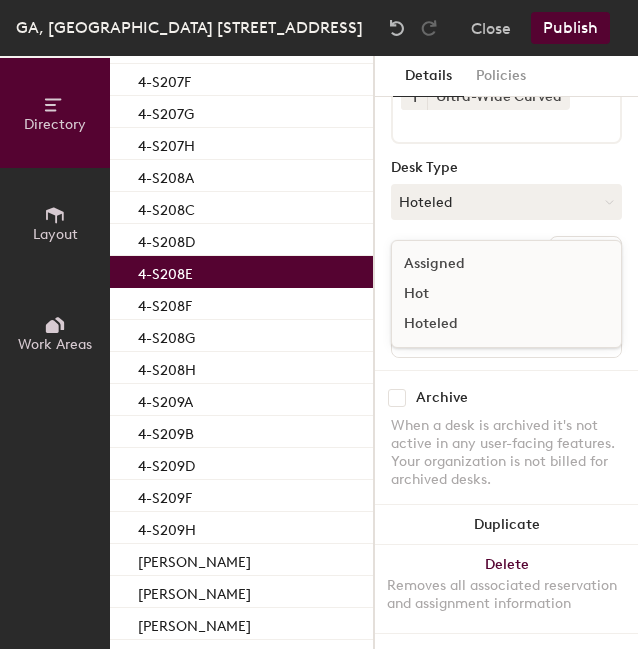 click on "Assigned" 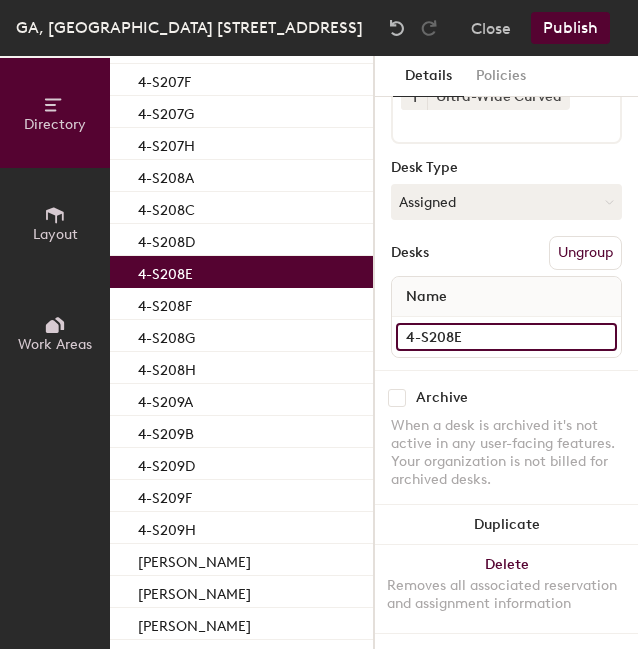 click on "4-S208E" 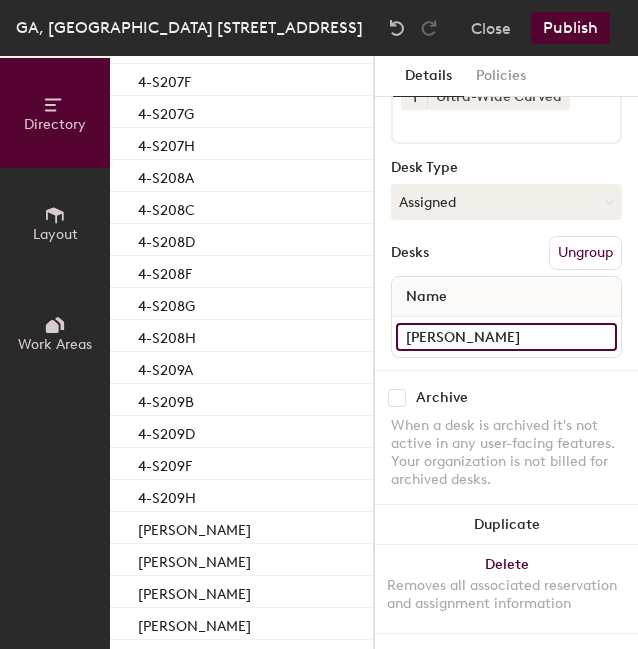 type on "Momoko Tanenaka" 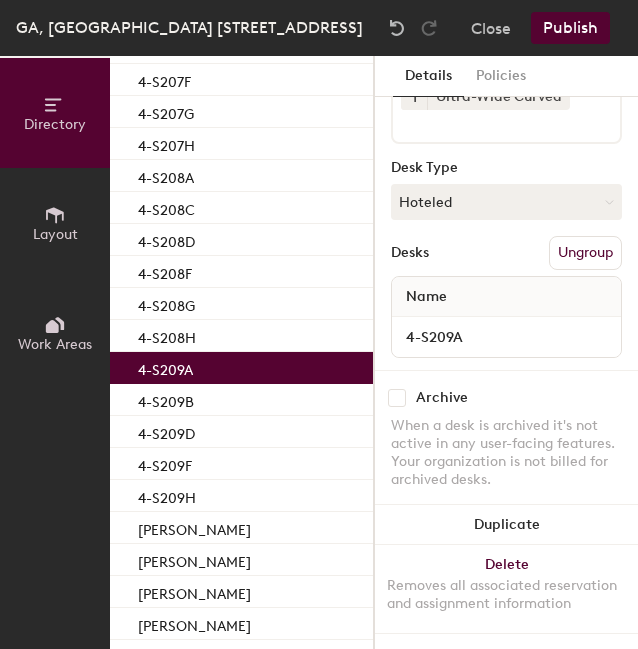 click on "4-S209A" 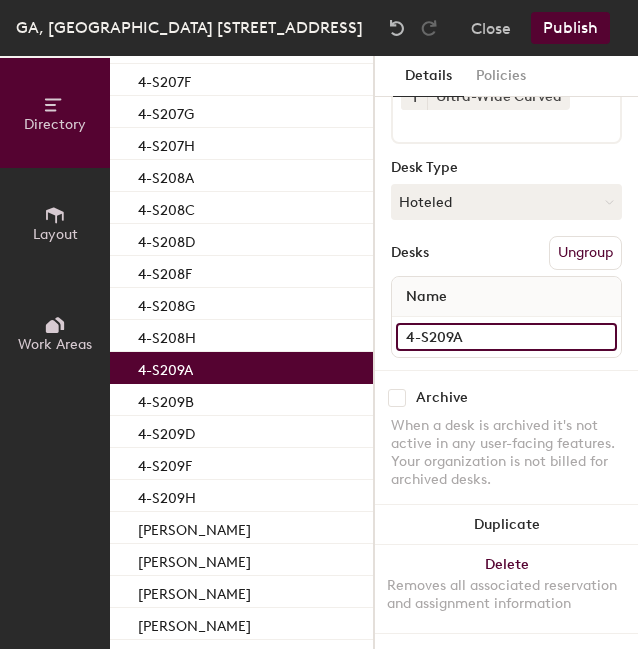 click on "4-S209A" 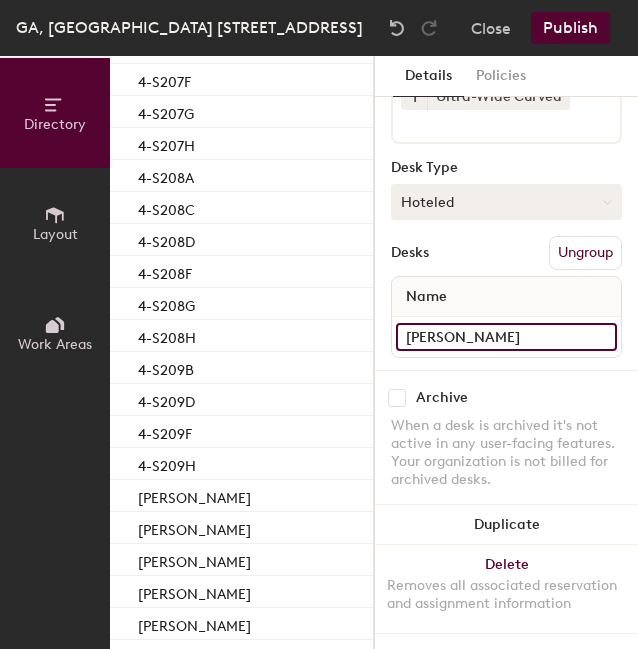 type on "Scott Underwood" 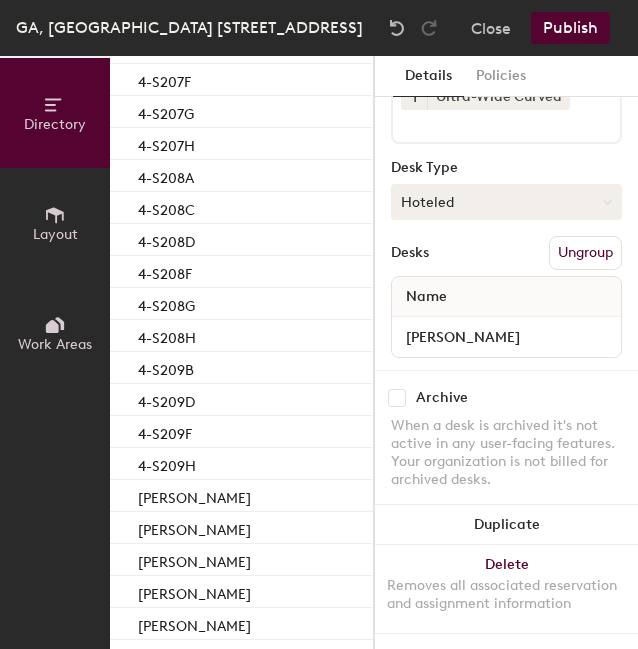 click on "Hoteled" 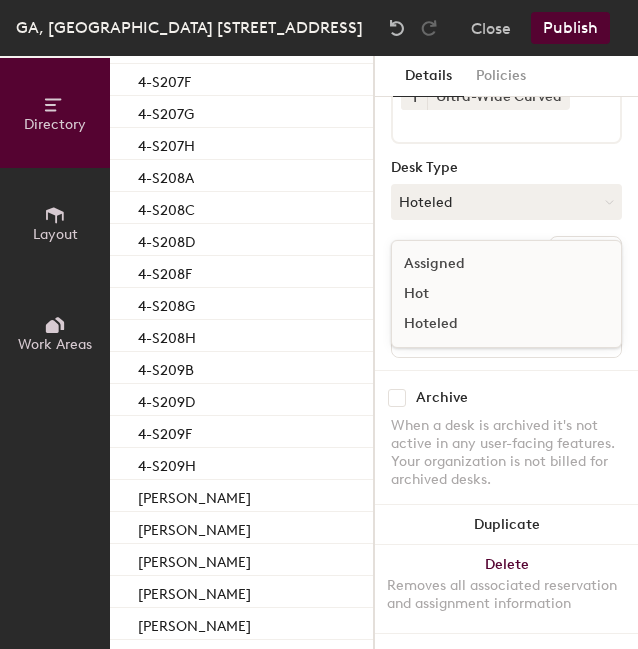 click on "Assigned" 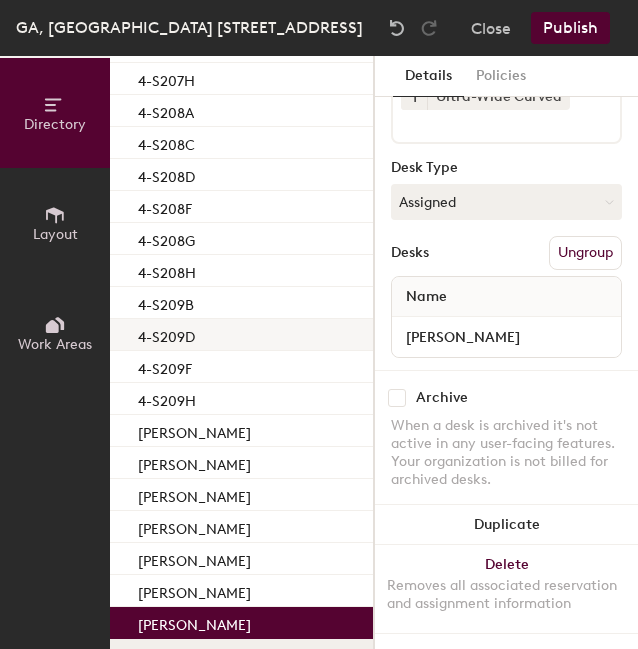 scroll, scrollTop: 795, scrollLeft: 0, axis: vertical 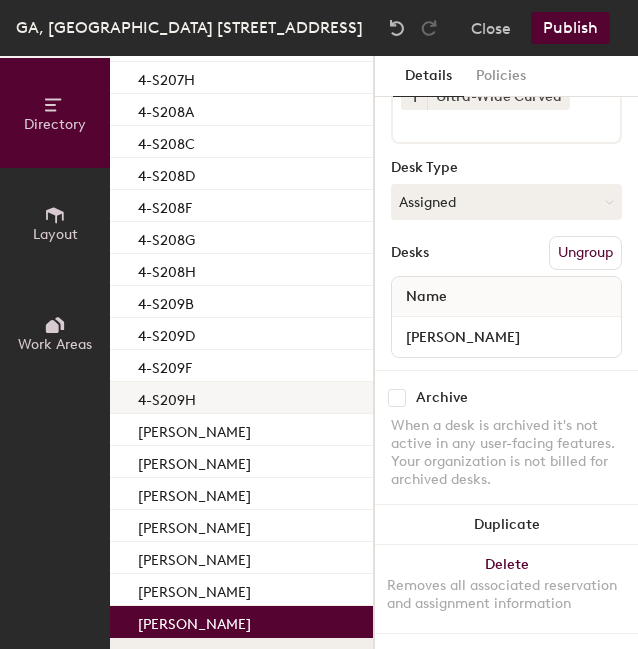 click on "4-S209H" 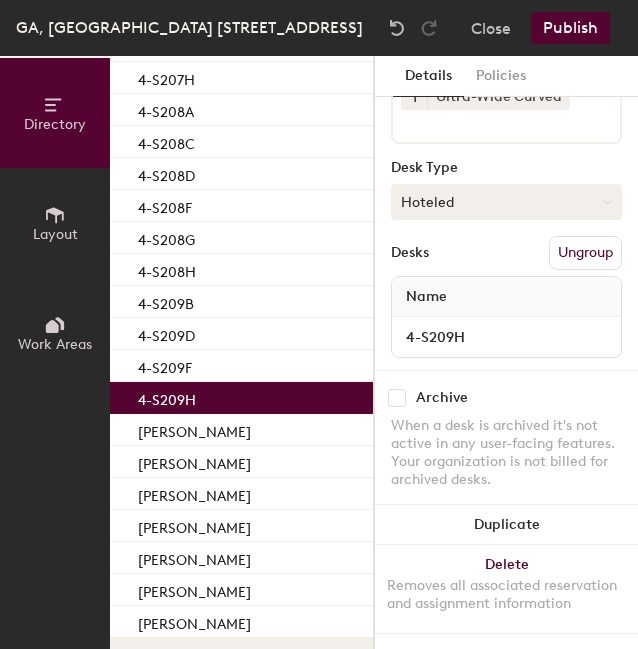 click on "Hoteled" 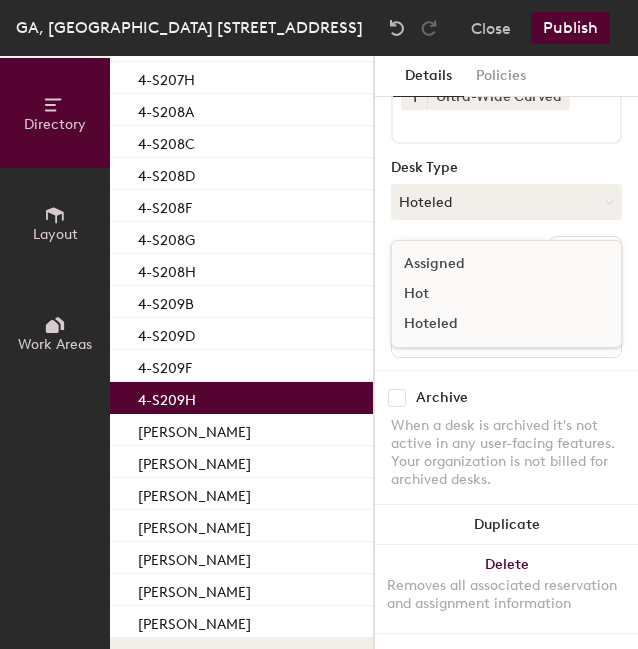 click on "Assigned" 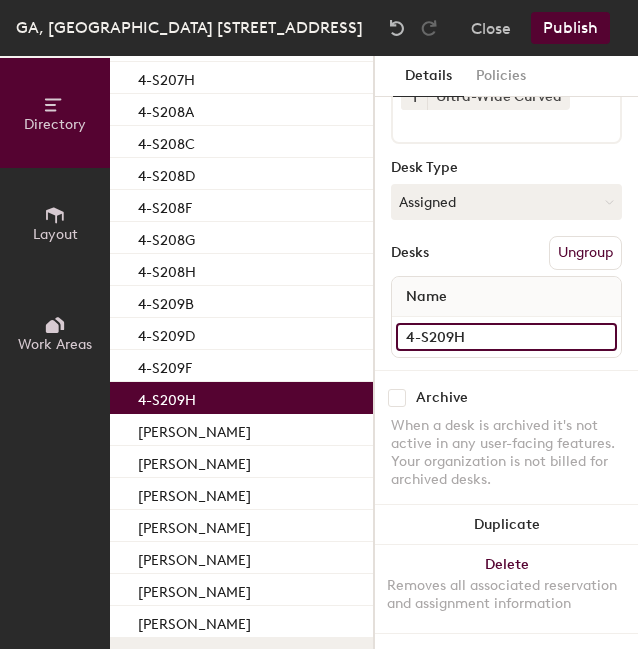 click on "4-S209H" 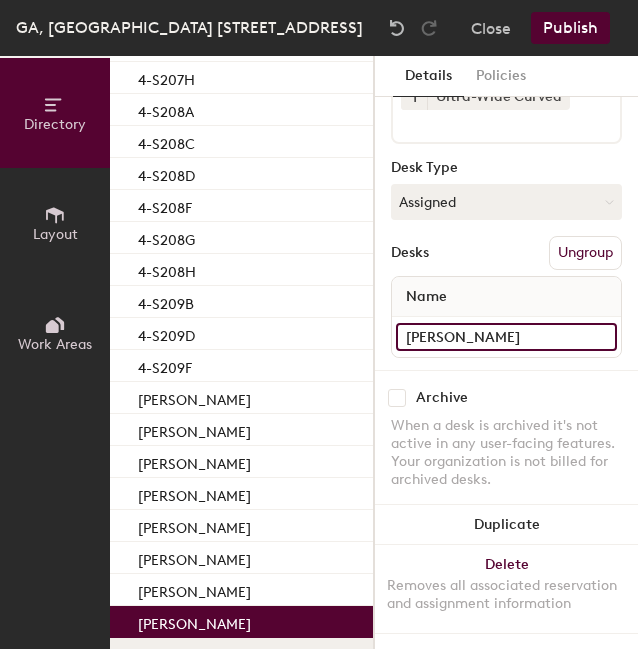 type on "Sean McNeely" 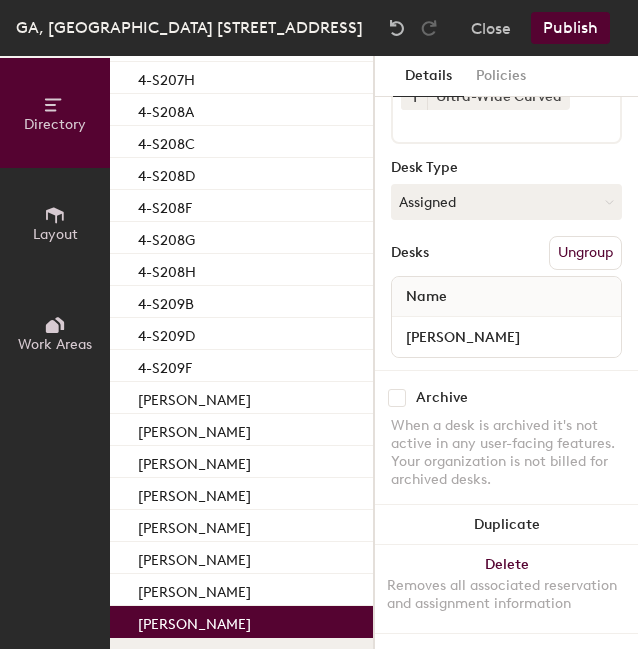 click on "Desks Ungroup" 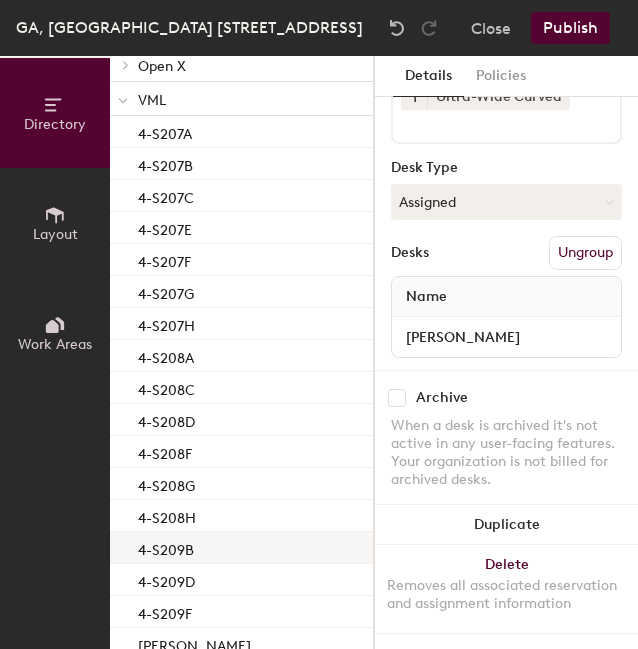 scroll, scrollTop: 533, scrollLeft: 0, axis: vertical 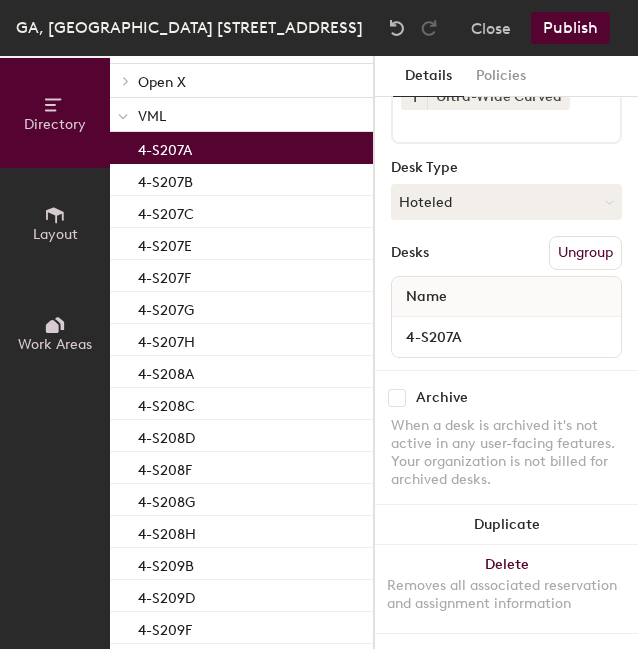 click on "4-S207A" 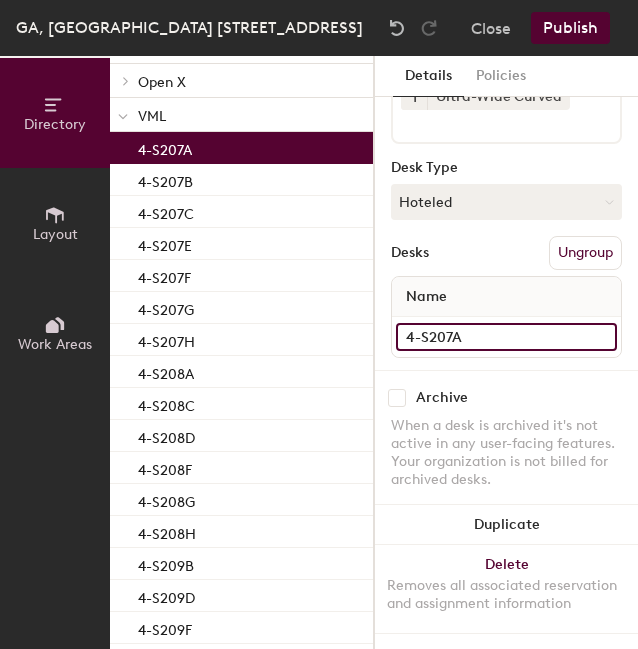 click on "4-S207A" 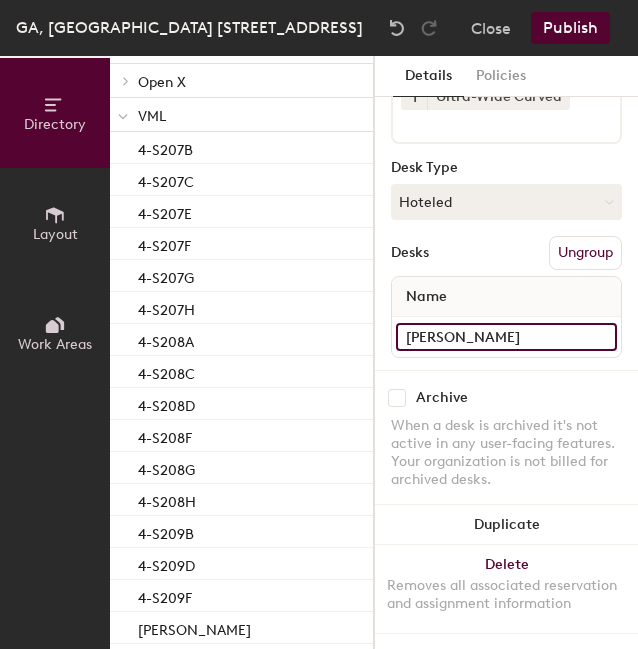 type on "Shawn Hoesktra" 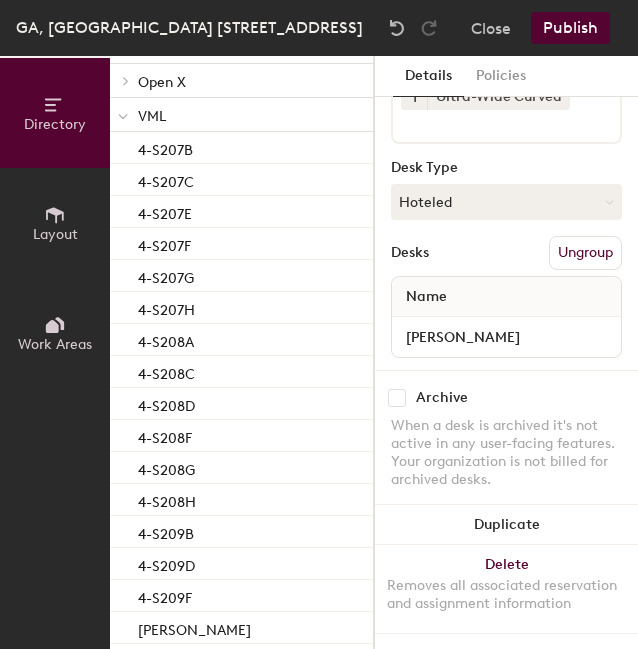 click on "Details Policies VML Amenities 1 Ultra-Wide Curved Desk Type Hoteled Desks Ungroup Name Shawn Hoesktra Archive When a desk is archived it's not active in any user-facing features. Your organization is not billed for archived desks. Duplicate Delete Removes all associated reservation and assignment information" 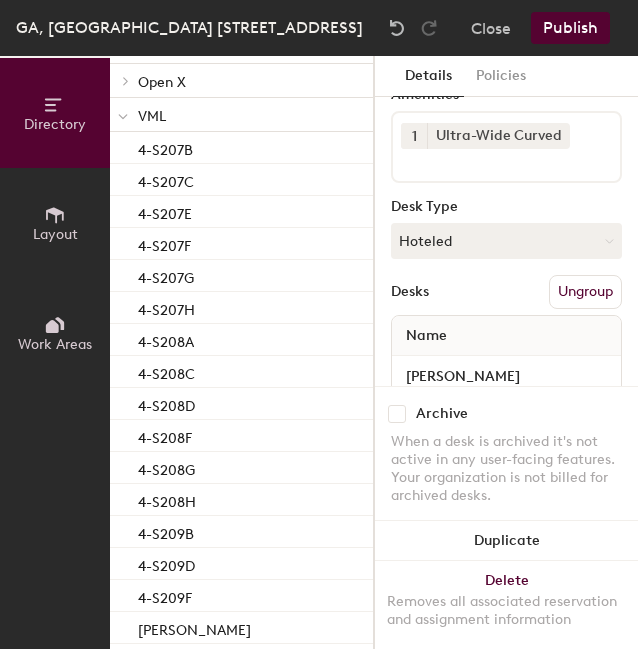 scroll, scrollTop: 140, scrollLeft: 0, axis: vertical 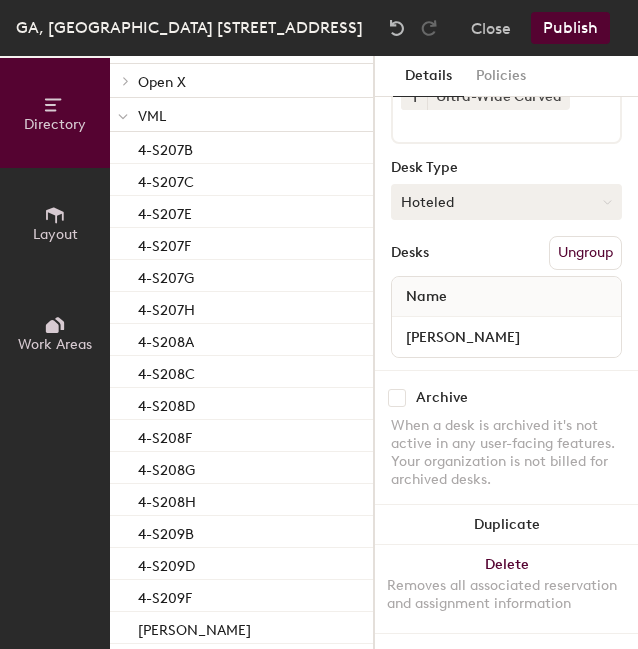 click on "Hoteled" 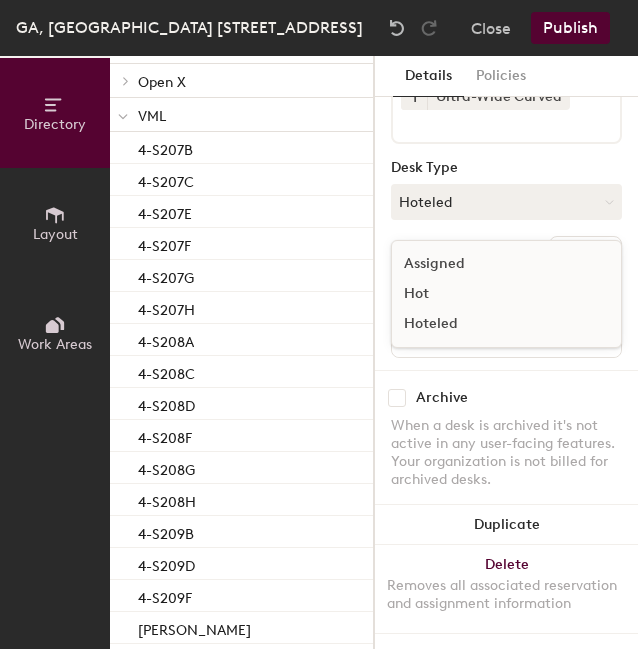 click on "Assigned" 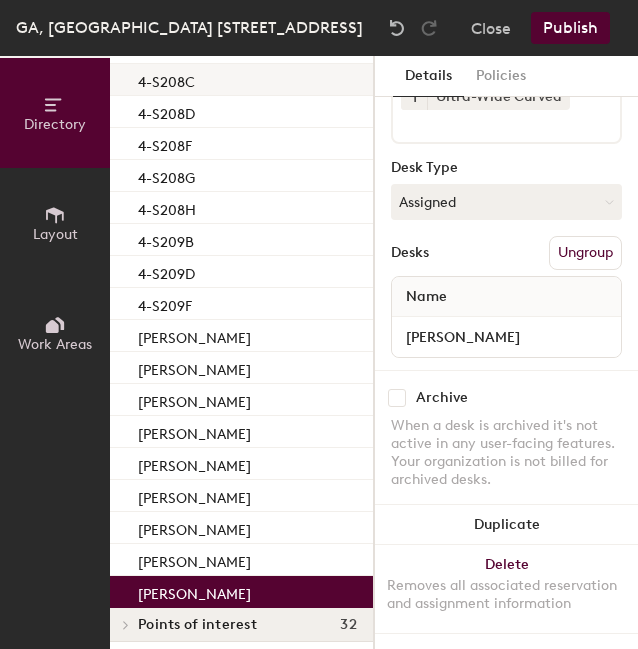 scroll, scrollTop: 834, scrollLeft: 0, axis: vertical 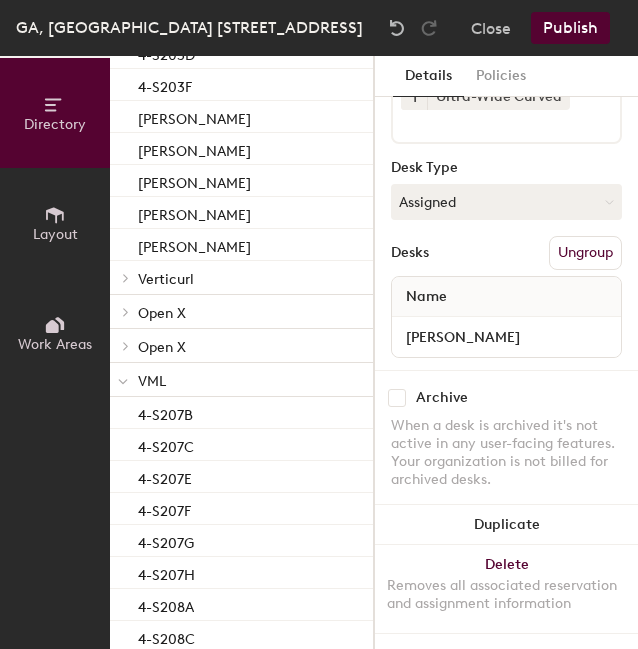 click on "Desks Ungroup" 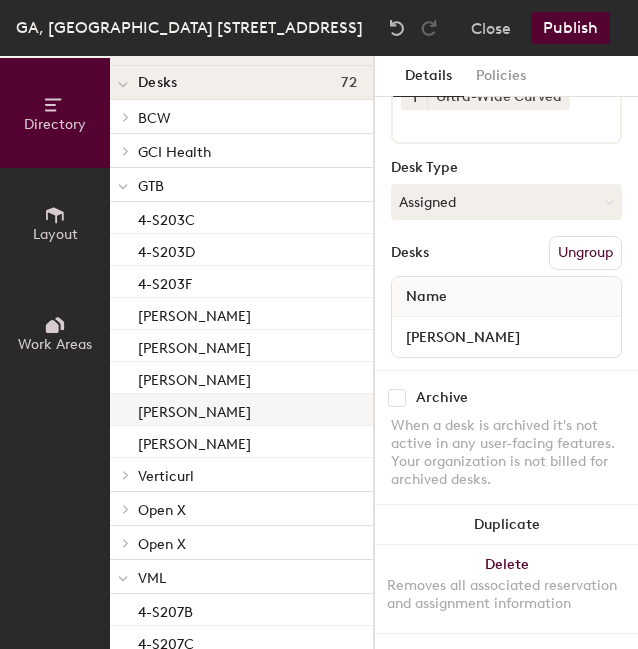 scroll, scrollTop: 65, scrollLeft: 0, axis: vertical 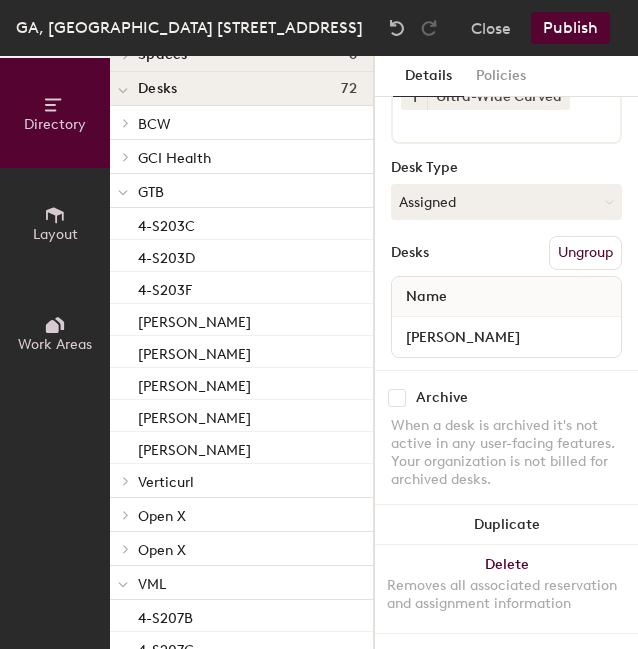 click on "Publish" 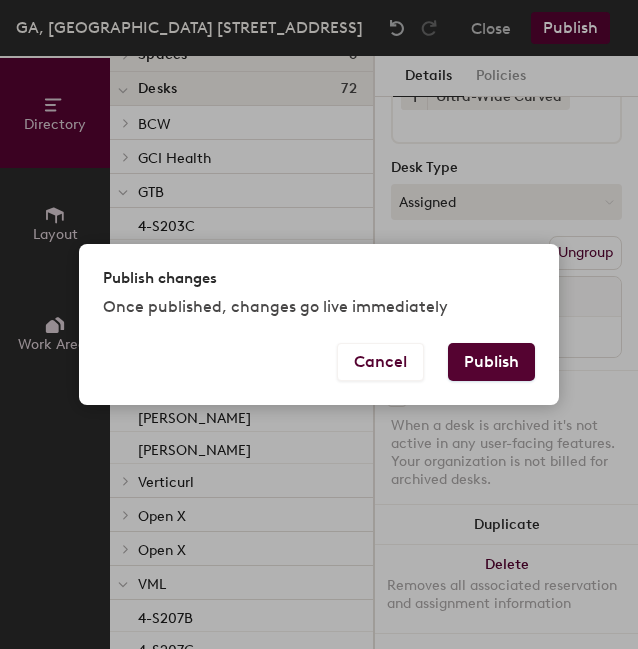 click on "Publish" at bounding box center [491, 362] 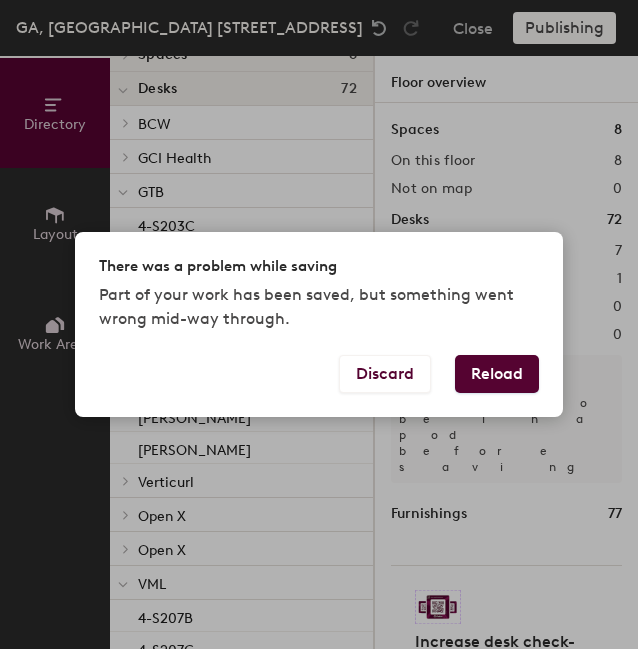 click on "There was a problem while saving Part of your work has been saved, but something went wrong mid-way through. Discard Reload" at bounding box center (319, 324) 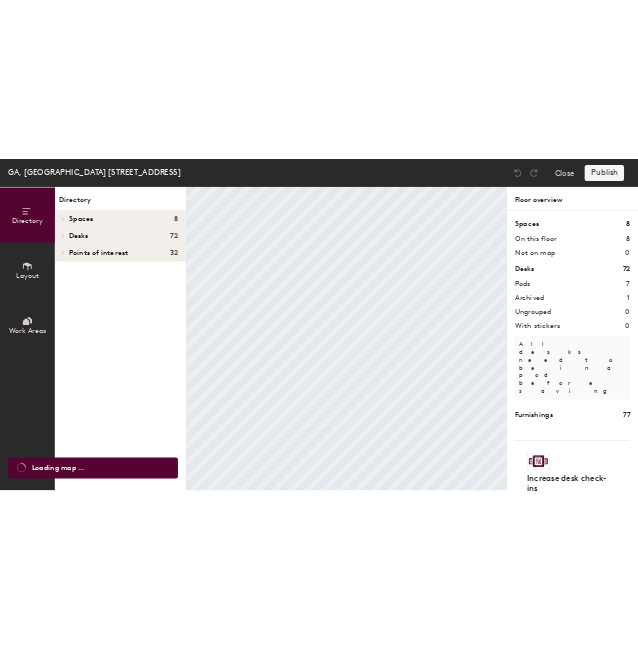 scroll, scrollTop: 0, scrollLeft: 0, axis: both 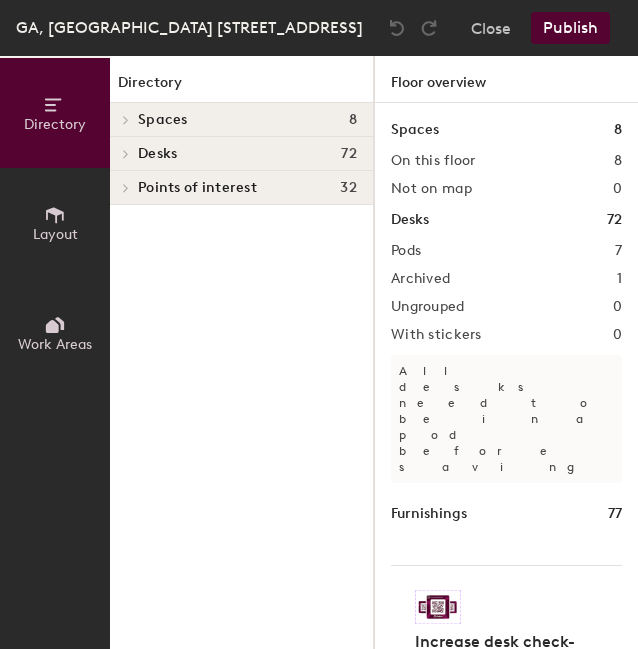 click 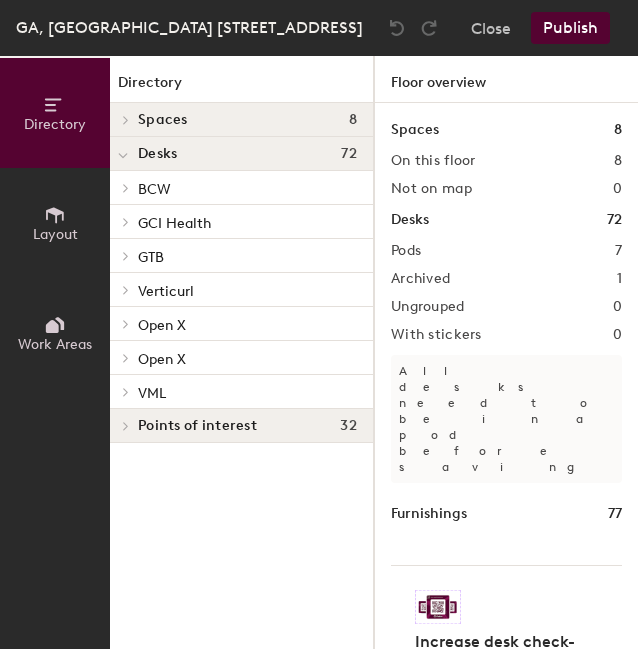 click 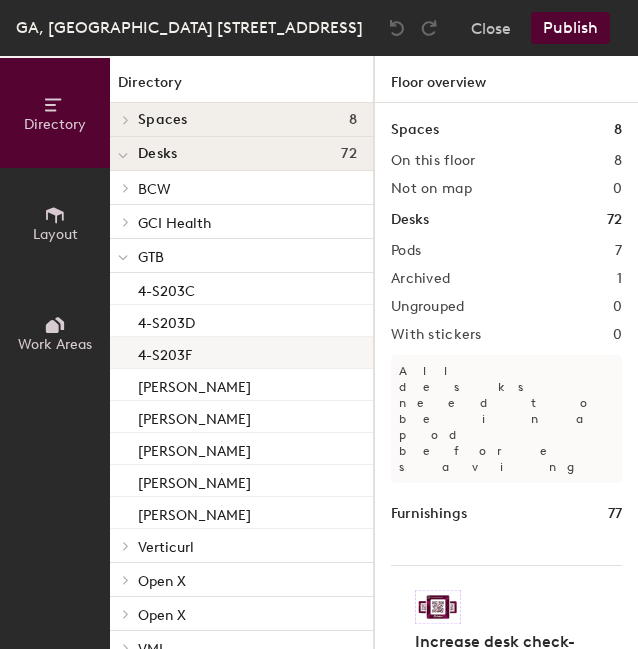 scroll, scrollTop: 66, scrollLeft: 0, axis: vertical 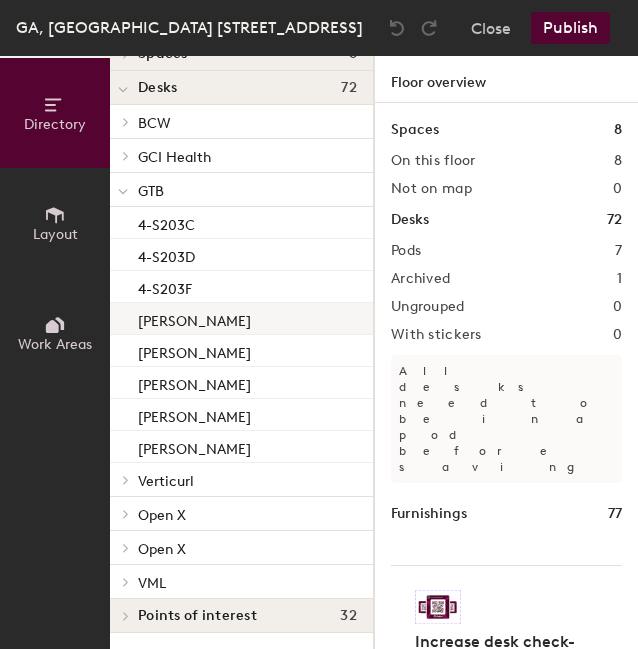 click on "[PERSON_NAME]" 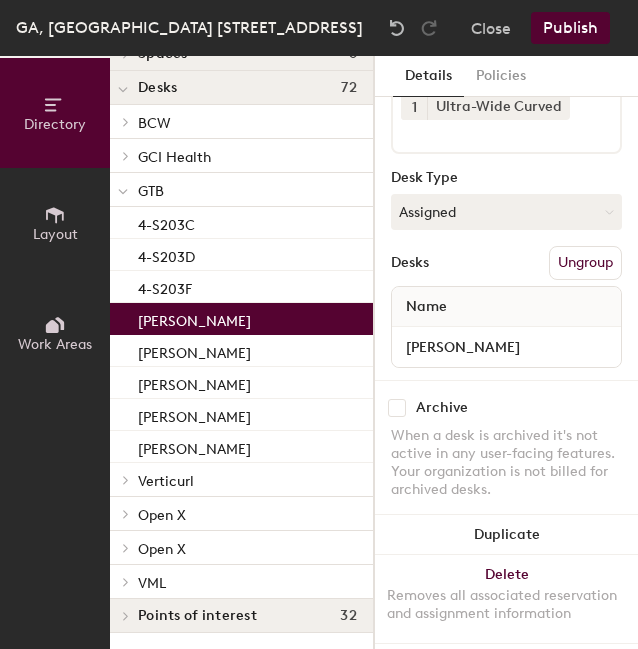 scroll, scrollTop: 140, scrollLeft: 0, axis: vertical 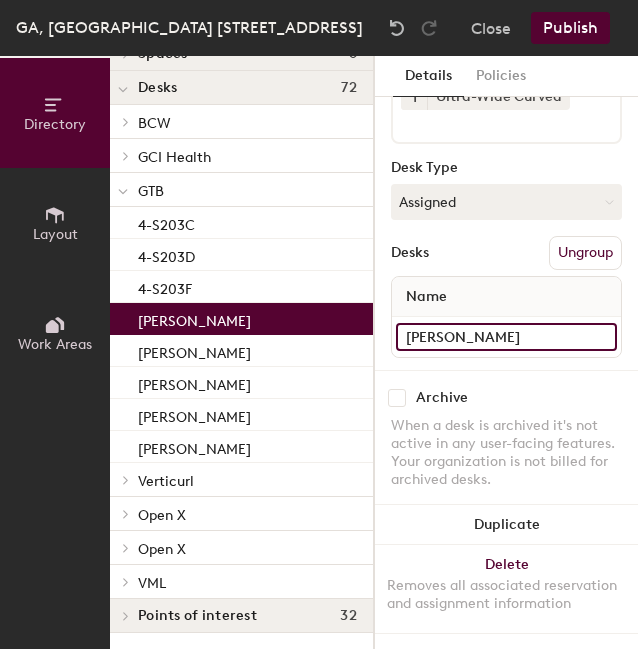 click on "[PERSON_NAME]" 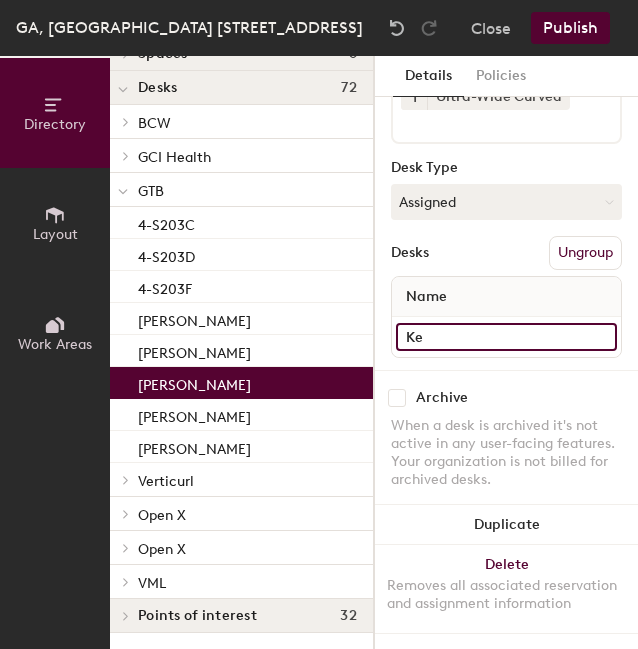 type on "K" 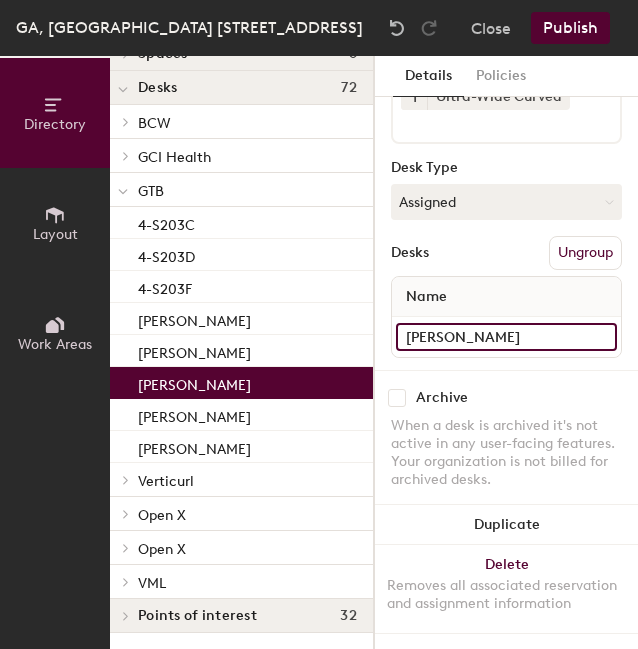 type on "[PERSON_NAME]" 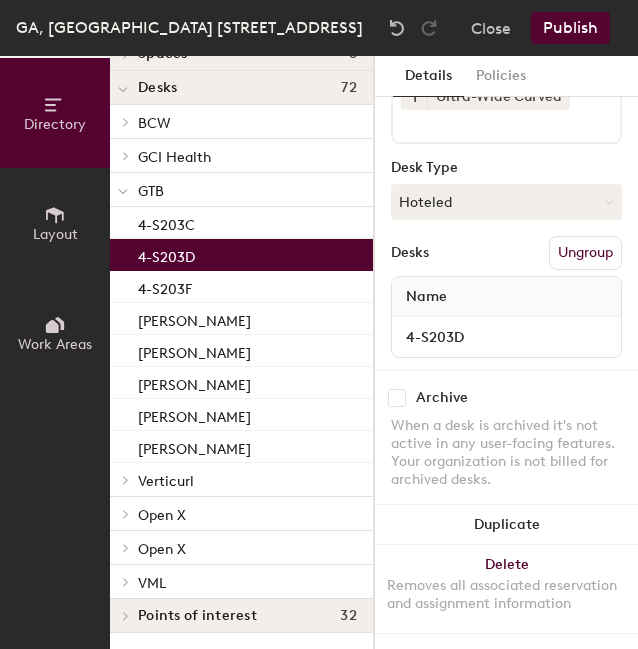 click on "4-S203D" 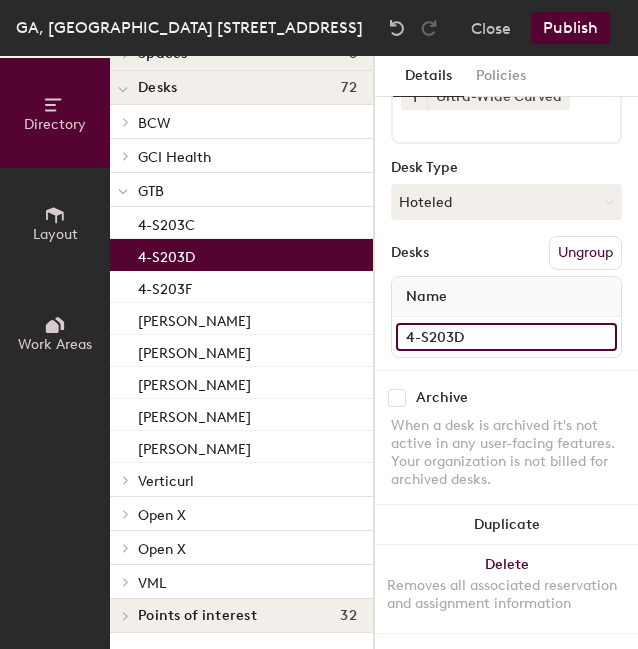 click on "4-S203D" 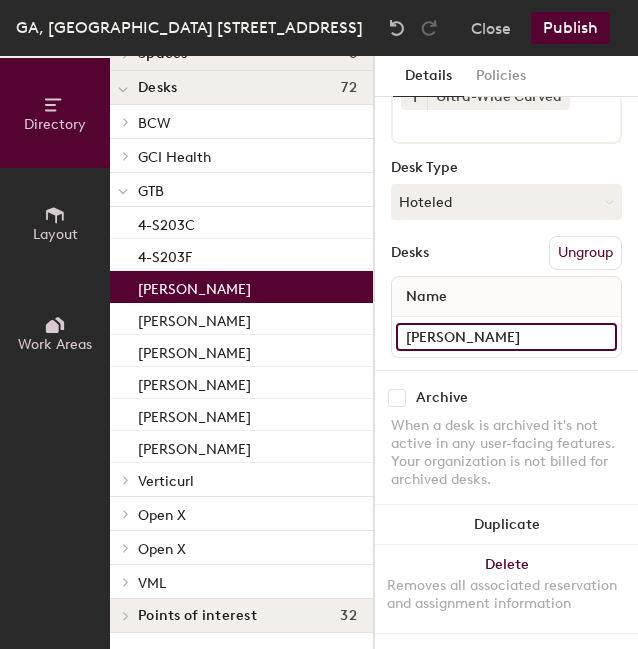 type on "[PERSON_NAME]" 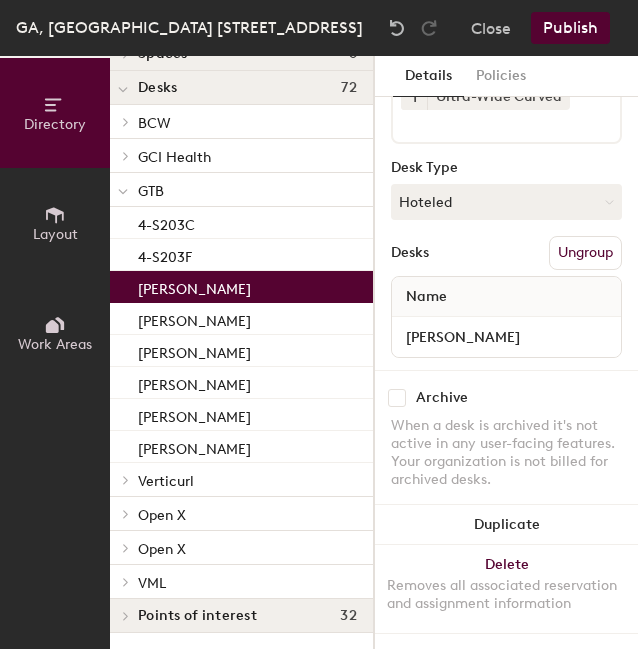 click on "Publish" 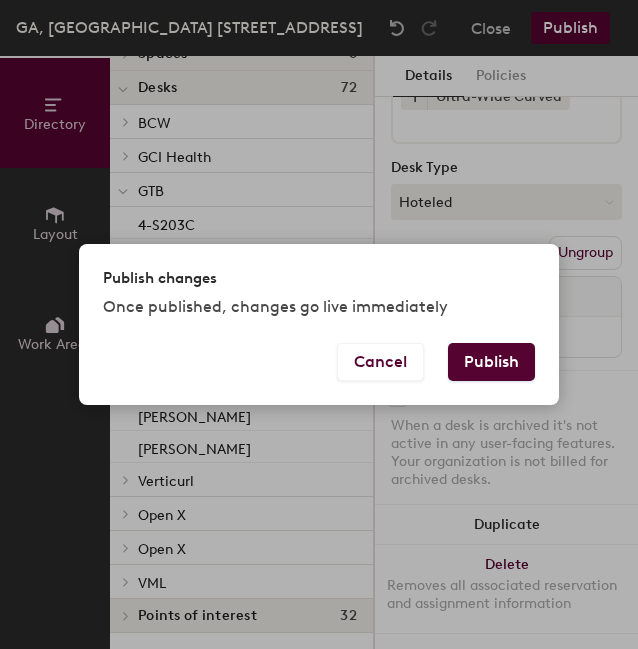 click on "Publish" at bounding box center (491, 362) 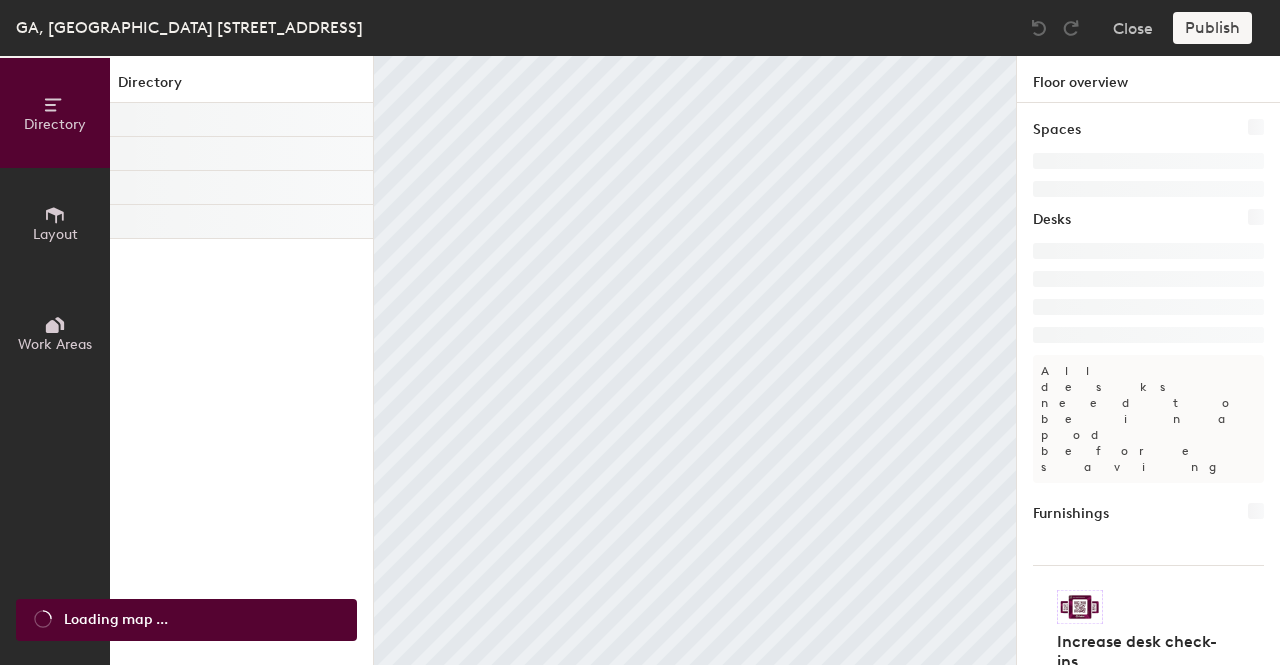 scroll, scrollTop: 0, scrollLeft: 0, axis: both 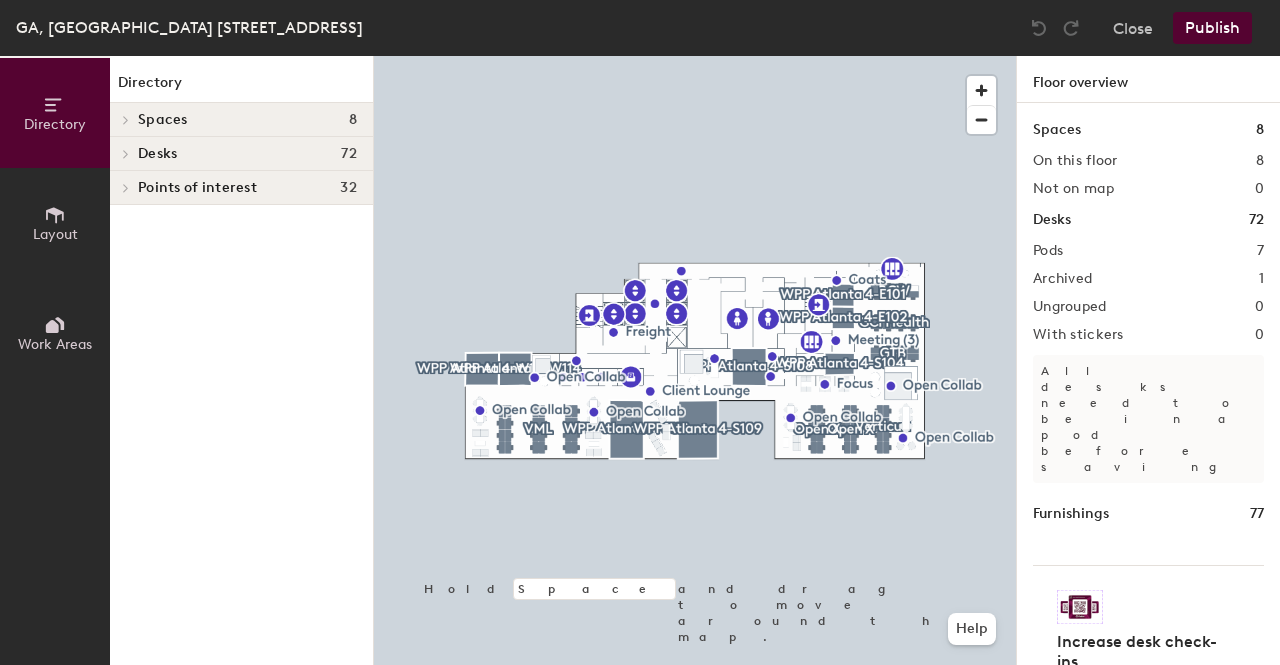click 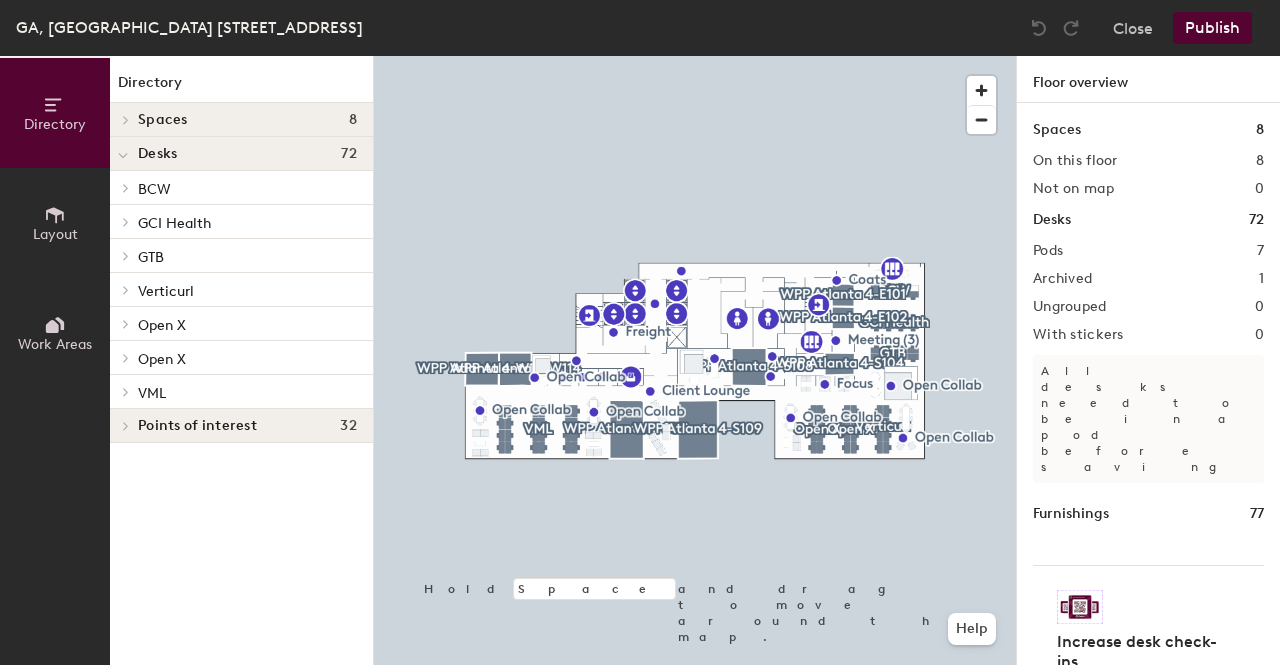 click 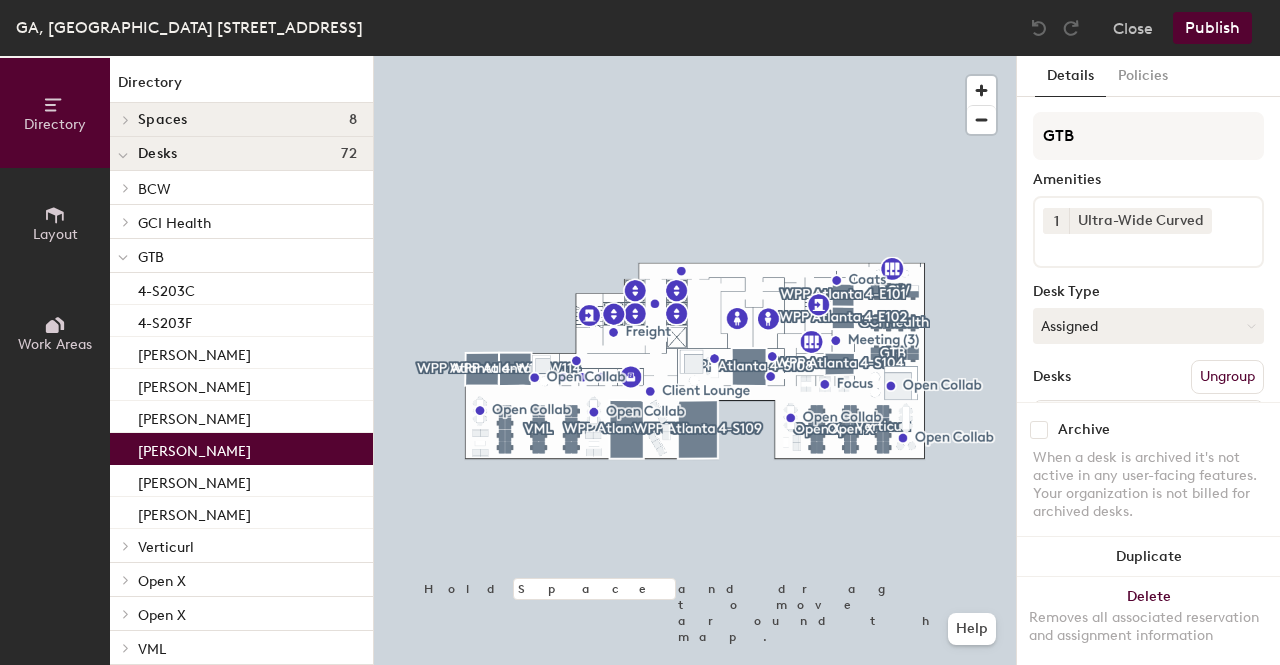 click on "[PERSON_NAME]" 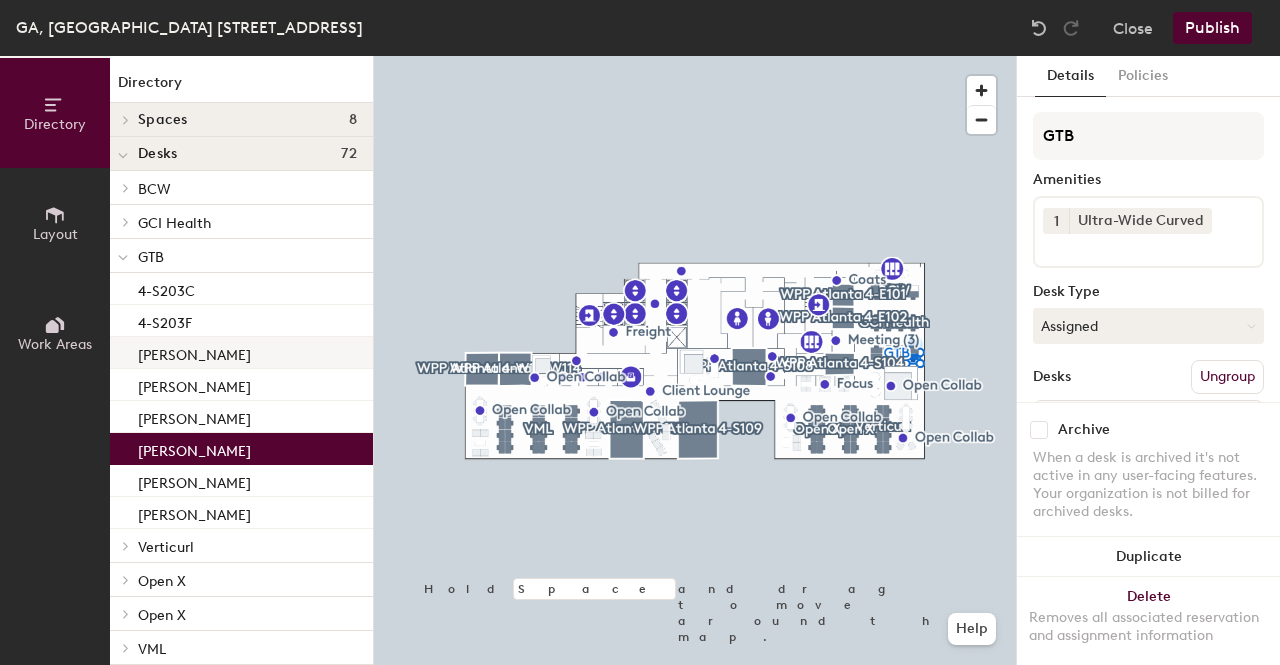 click on "[PERSON_NAME]" 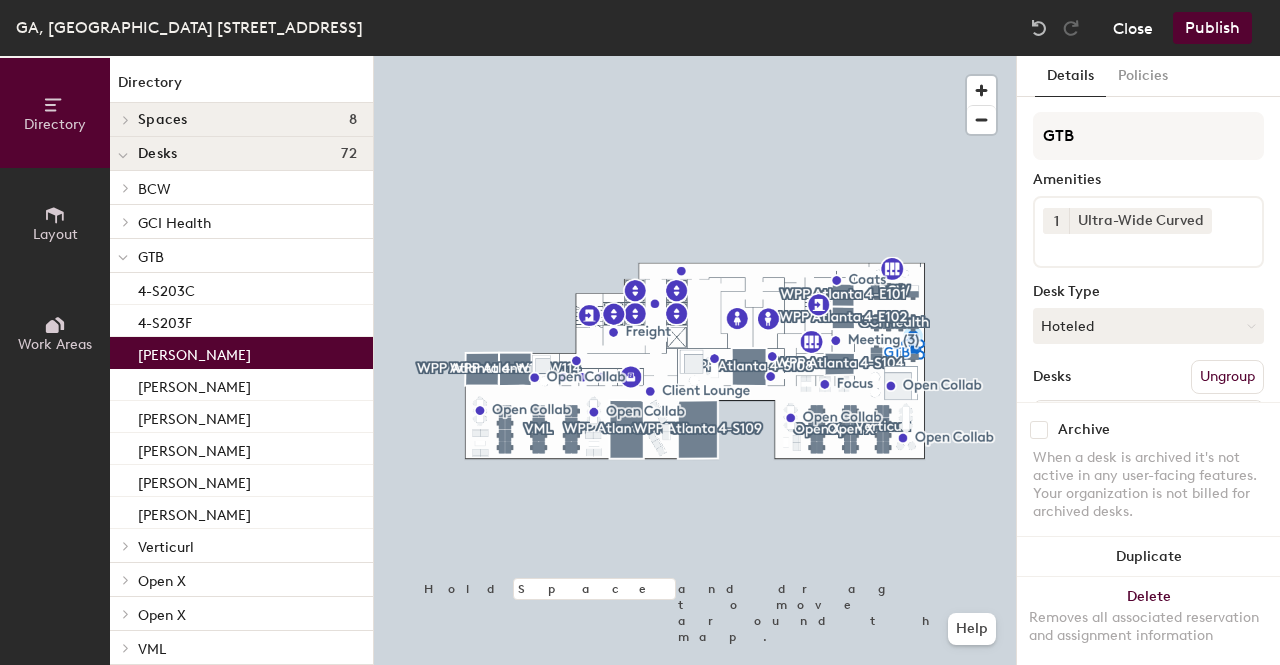 click on "Close" 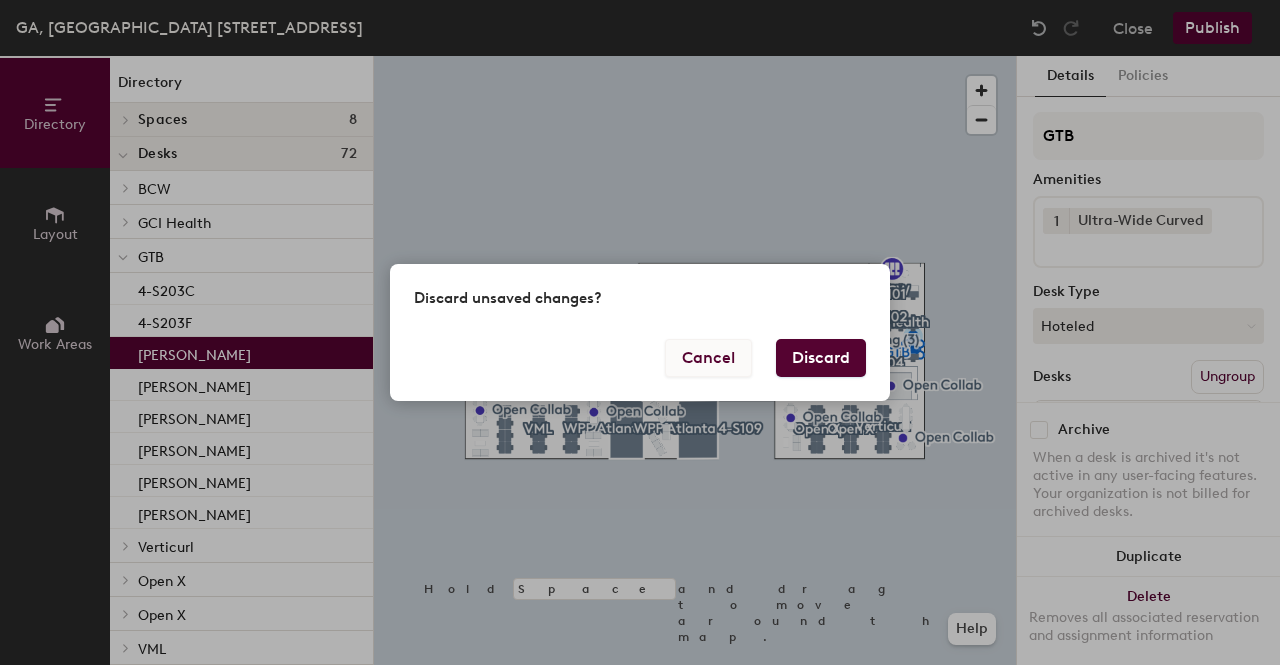 click on "Cancel" at bounding box center (708, 358) 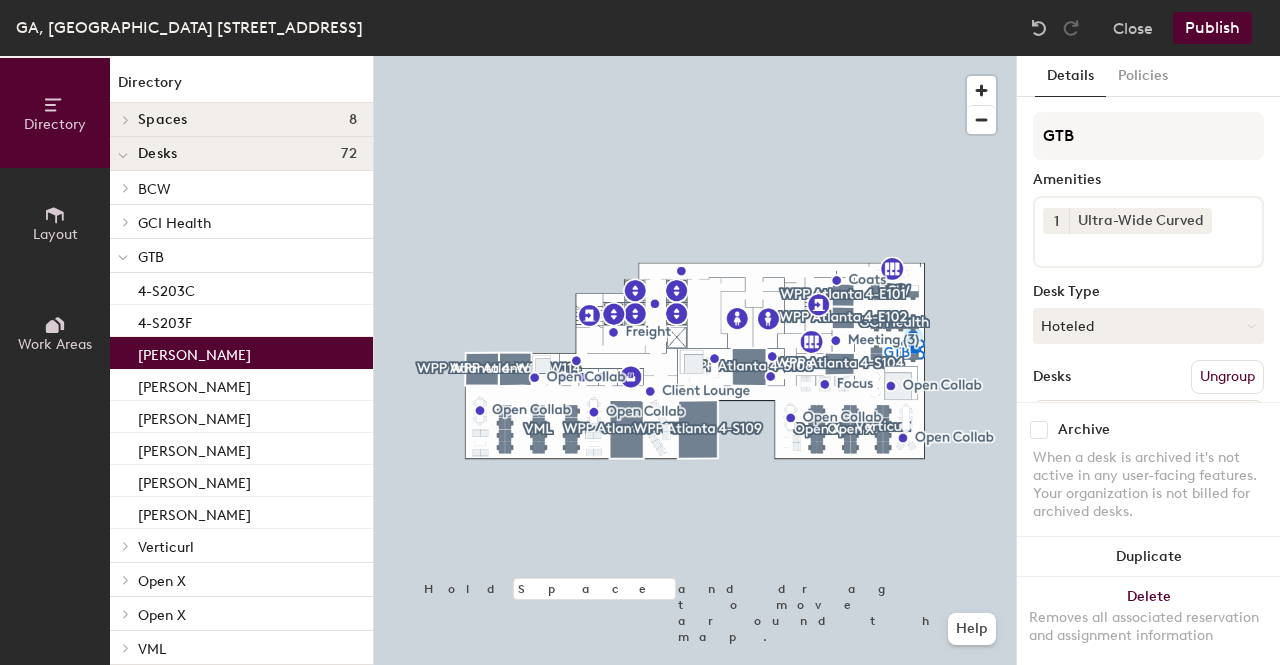 click on "Publish" 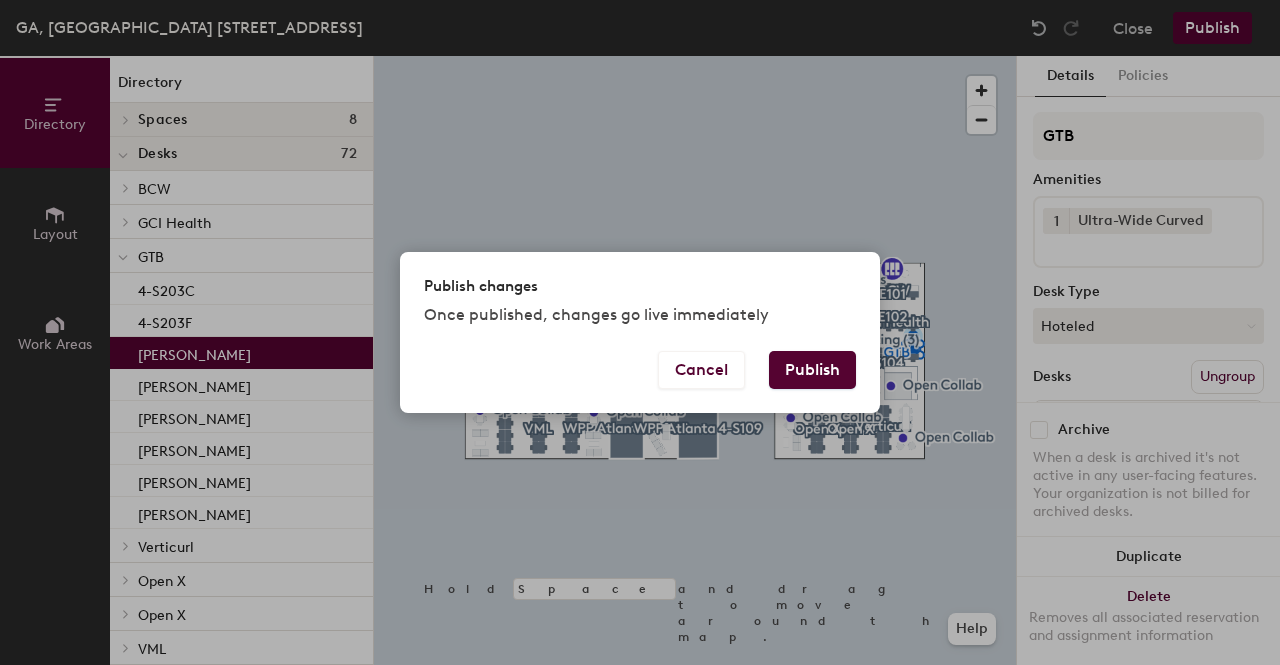 click on "Publish" at bounding box center [812, 370] 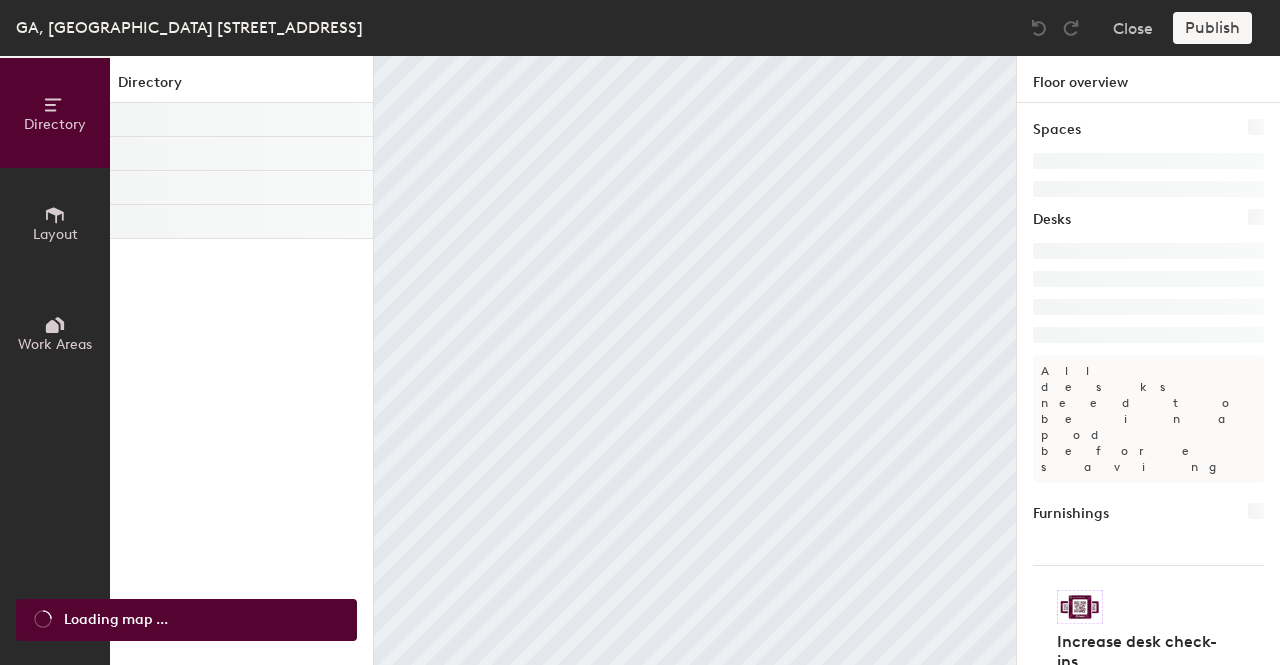 scroll, scrollTop: 0, scrollLeft: 0, axis: both 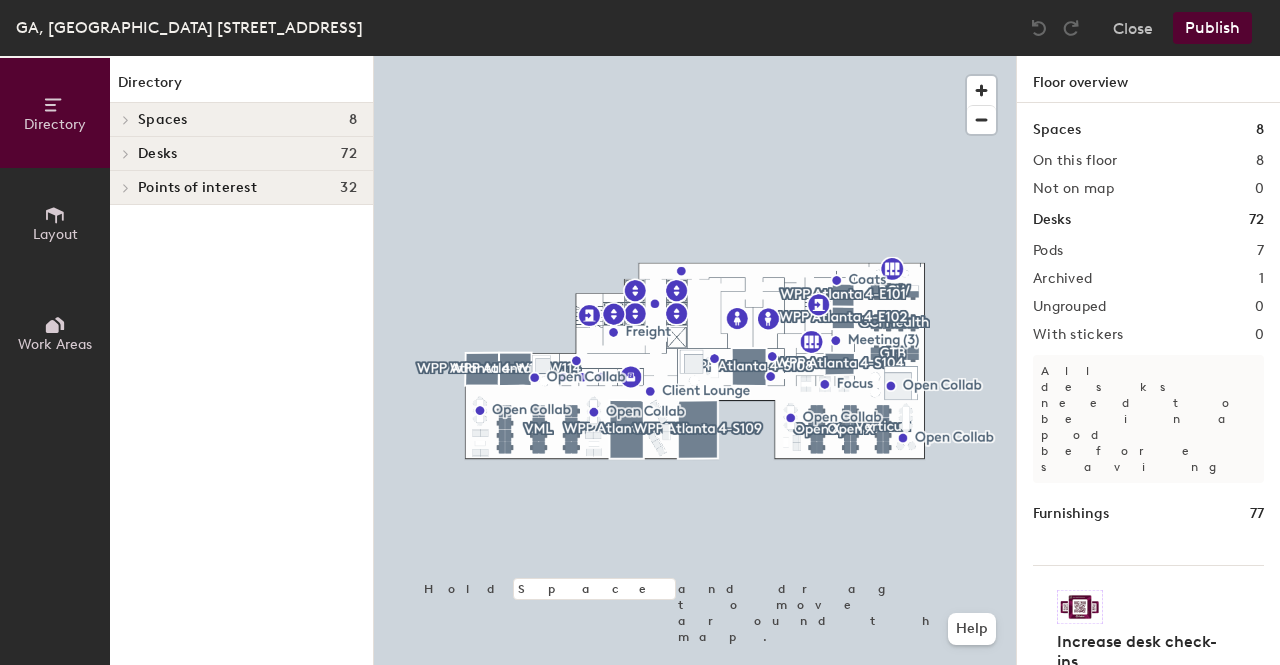 click 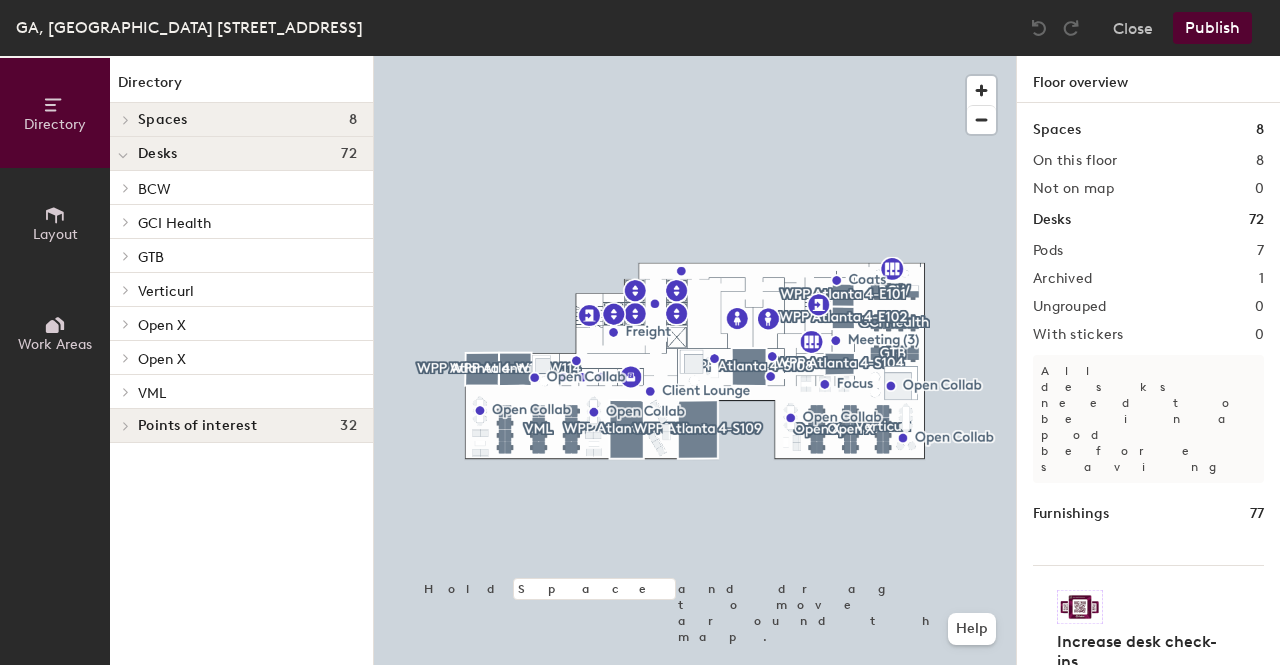 click 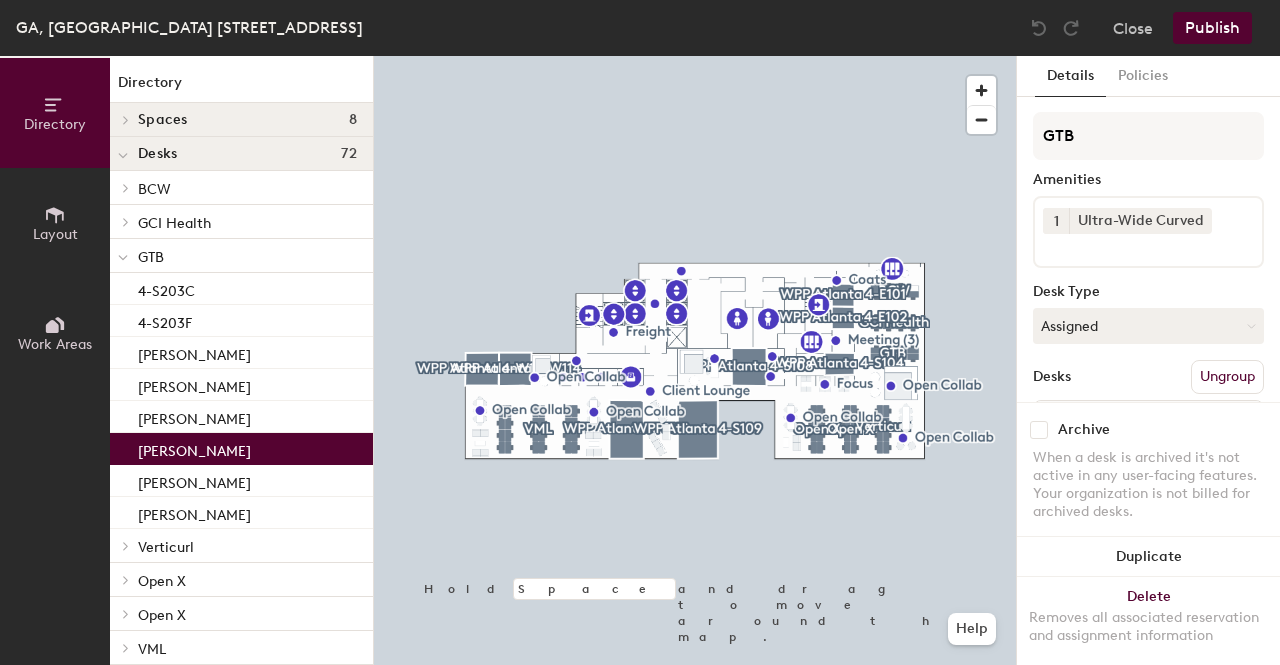 click on "Kenndey Lee" 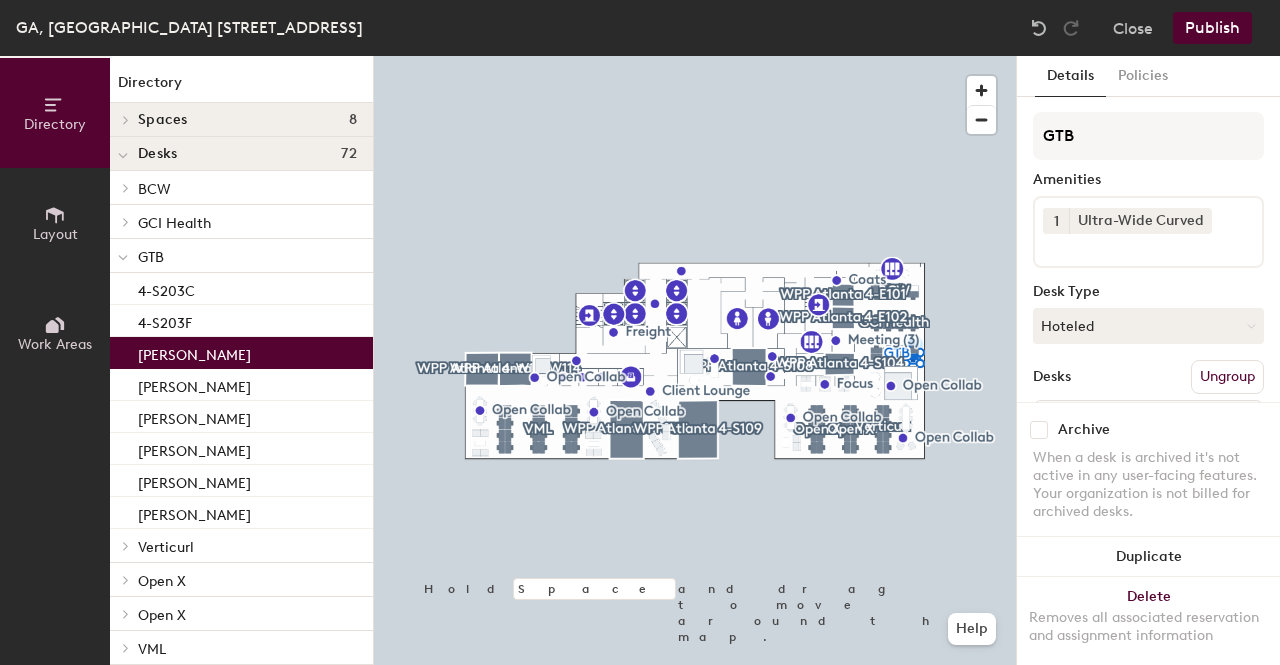 click on "Gary Gee" 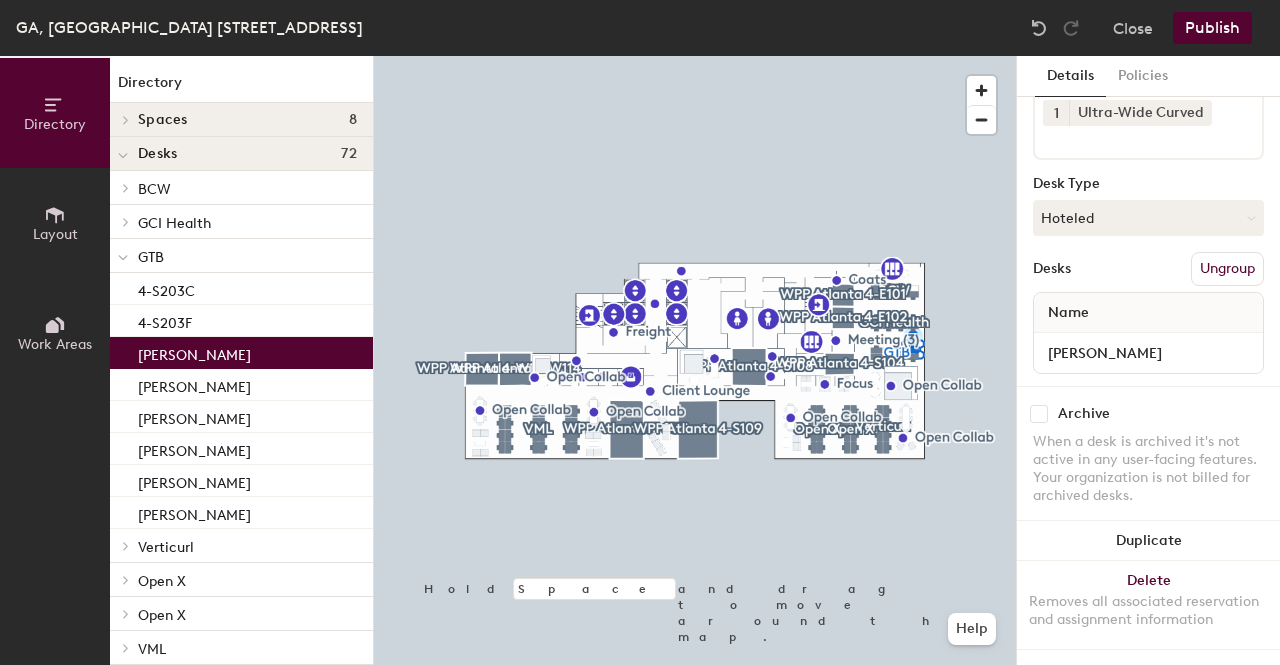 scroll, scrollTop: 124, scrollLeft: 0, axis: vertical 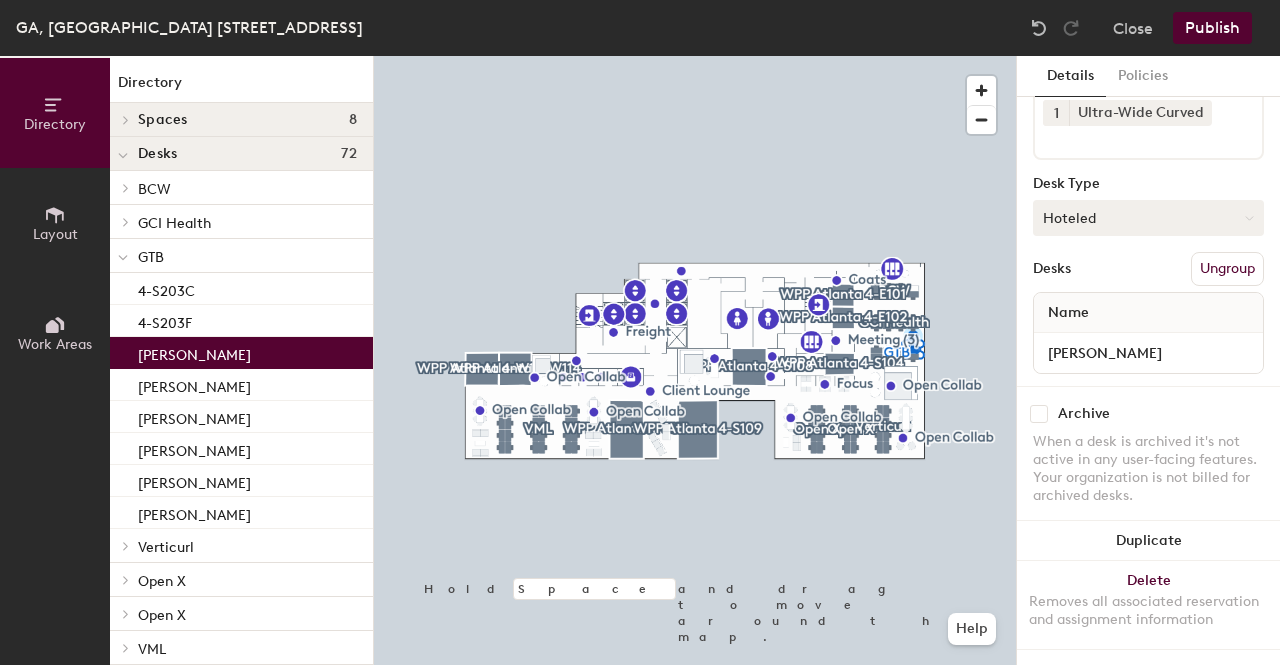 click on "Hoteled" 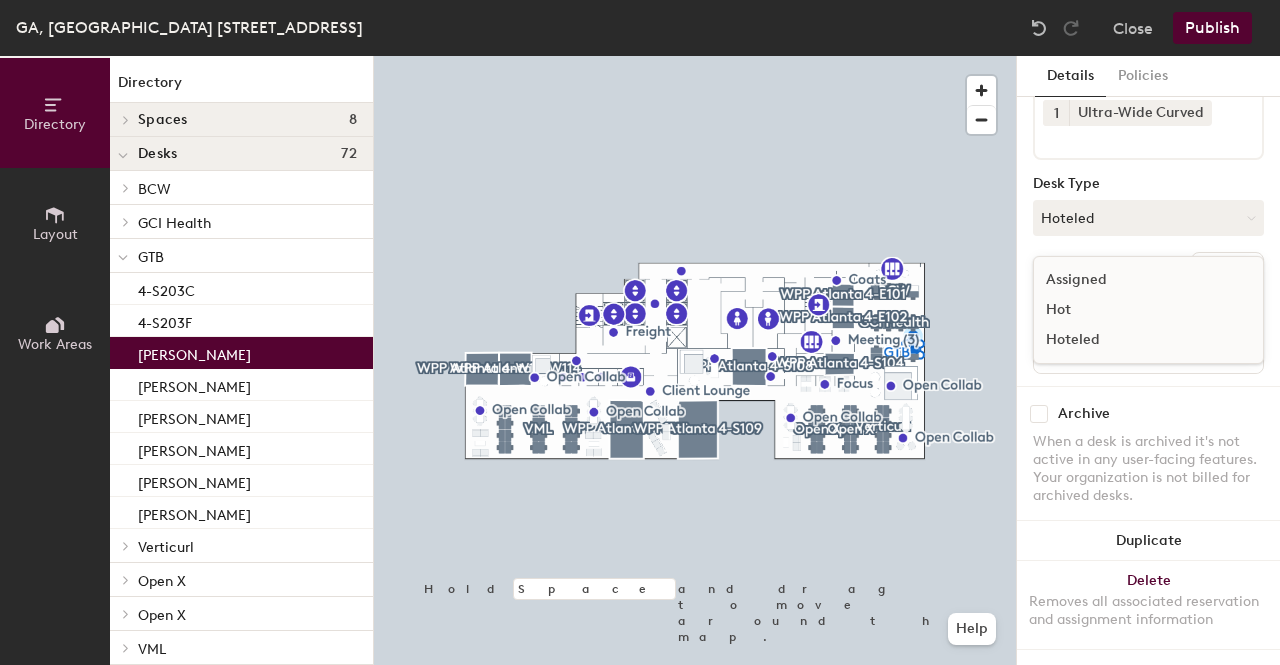 click on "Assigned" 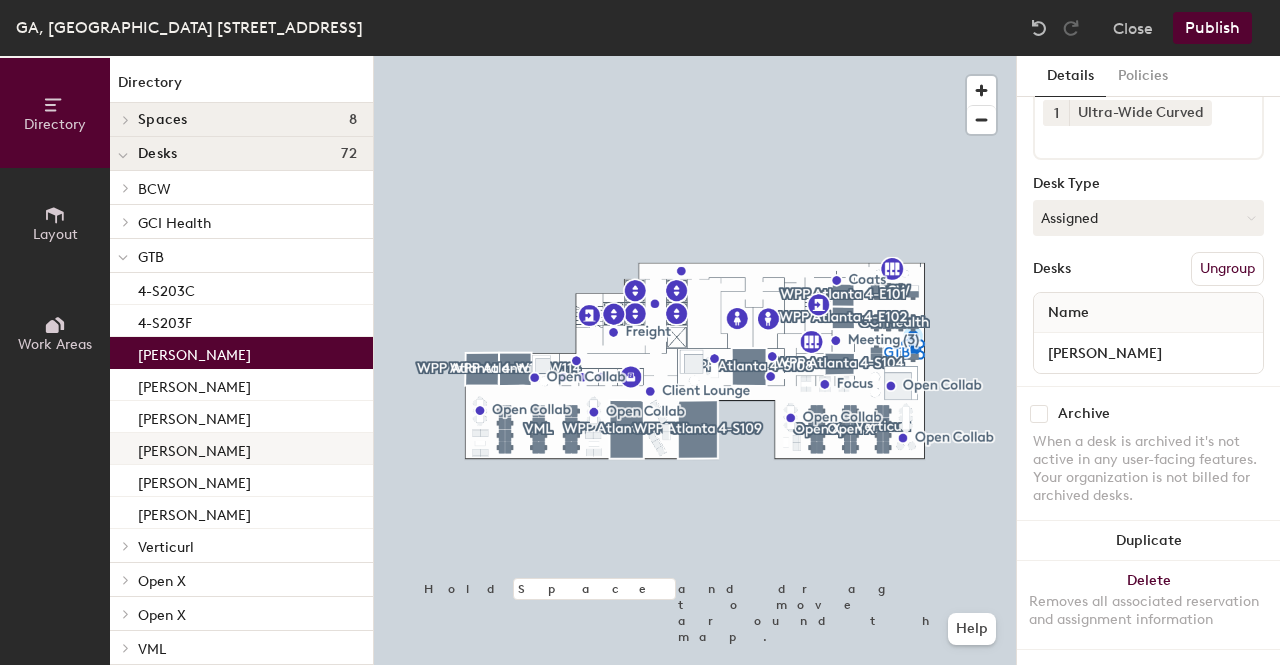 click on "Kenndey Lee" 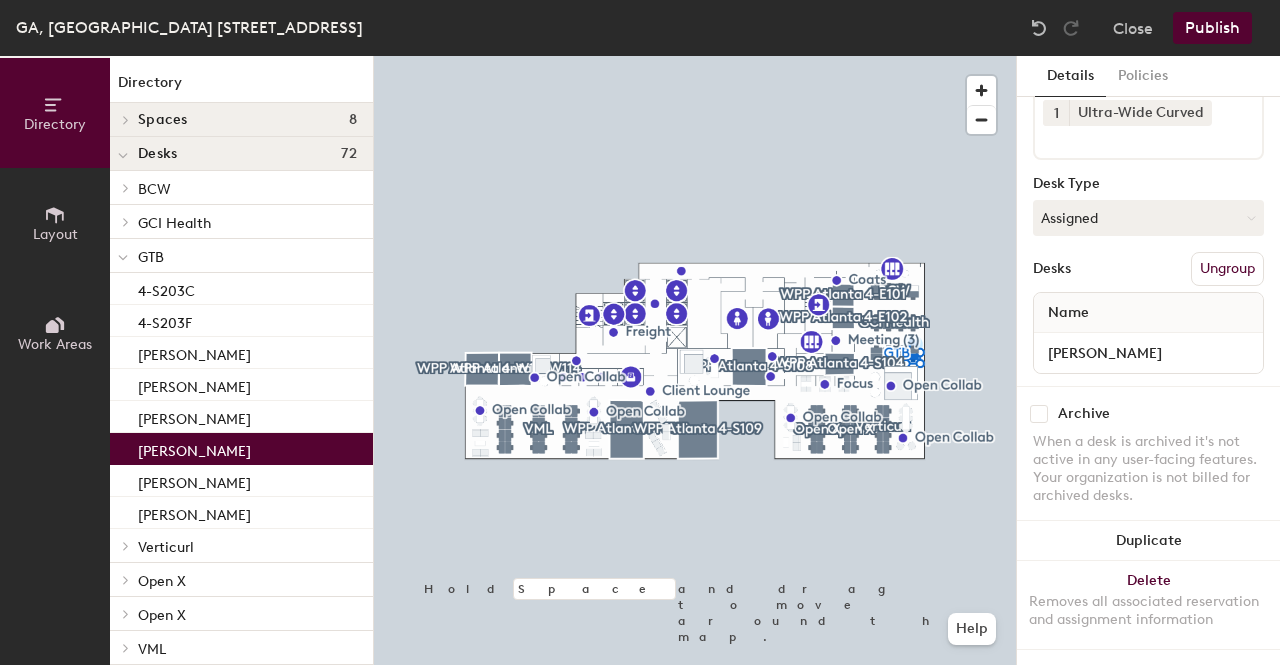 click on "Publish" 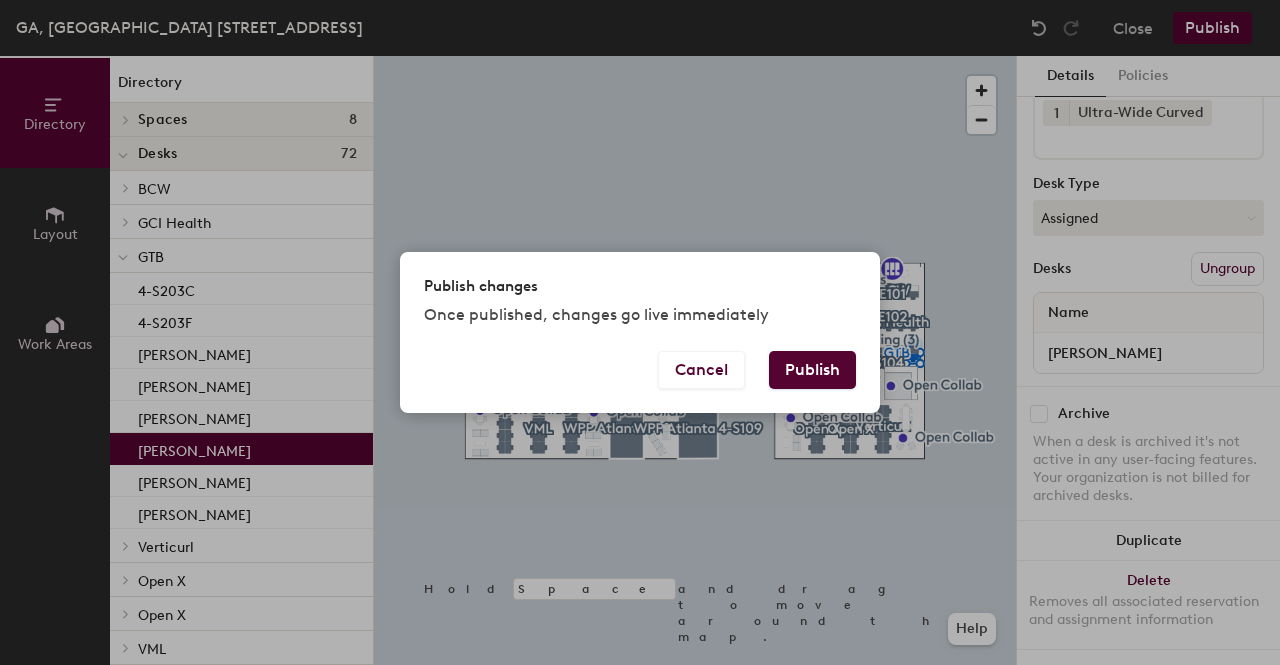 click on "Publish" at bounding box center [812, 370] 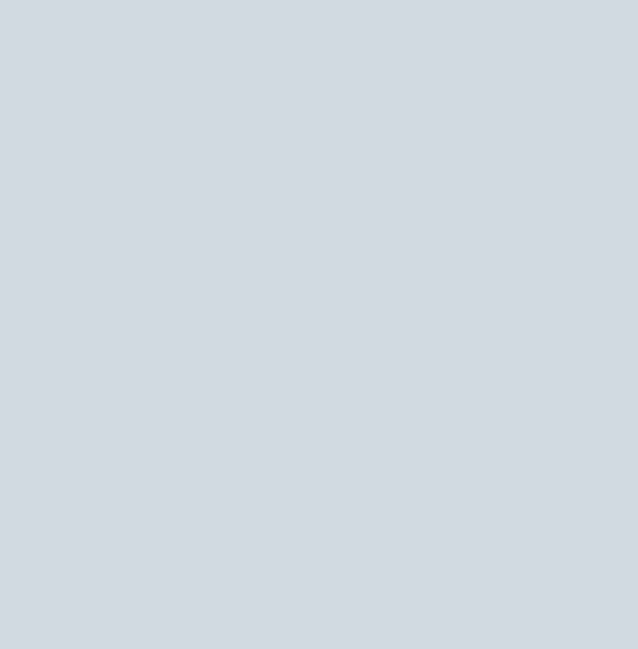 scroll, scrollTop: 0, scrollLeft: 0, axis: both 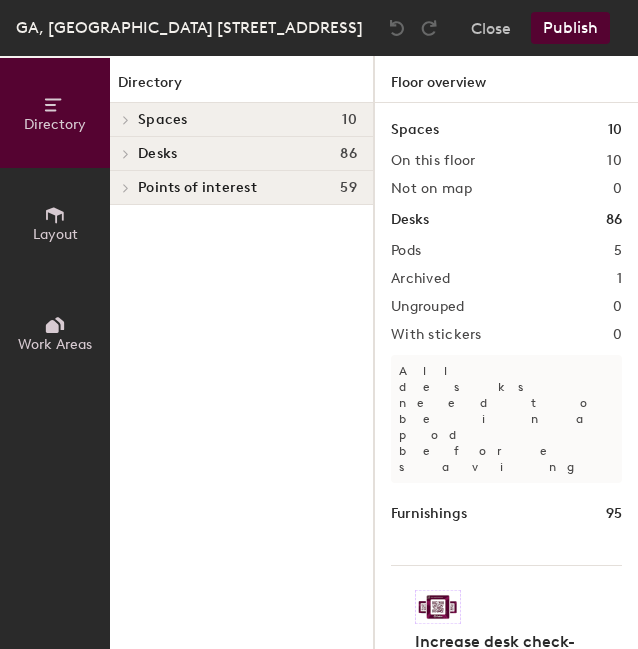 click 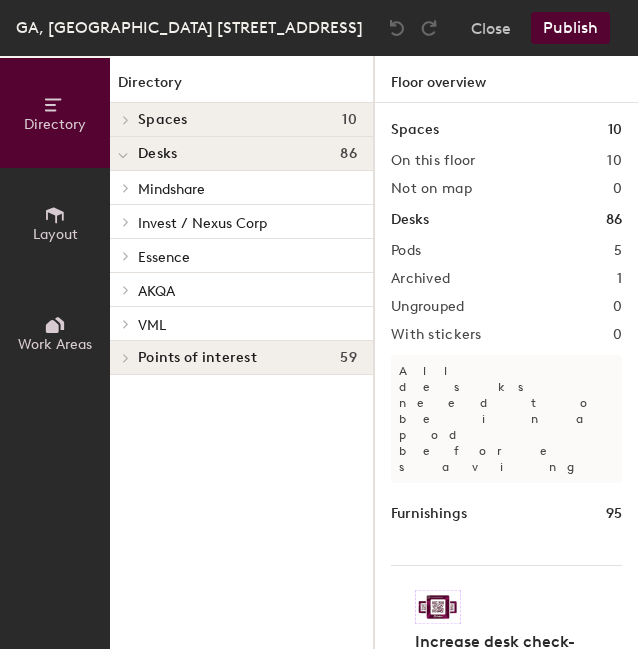 click 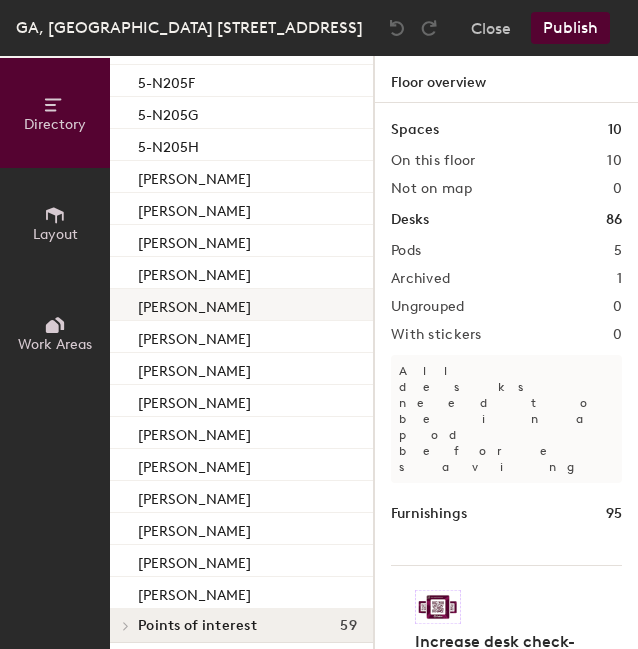 scroll, scrollTop: 1010, scrollLeft: 0, axis: vertical 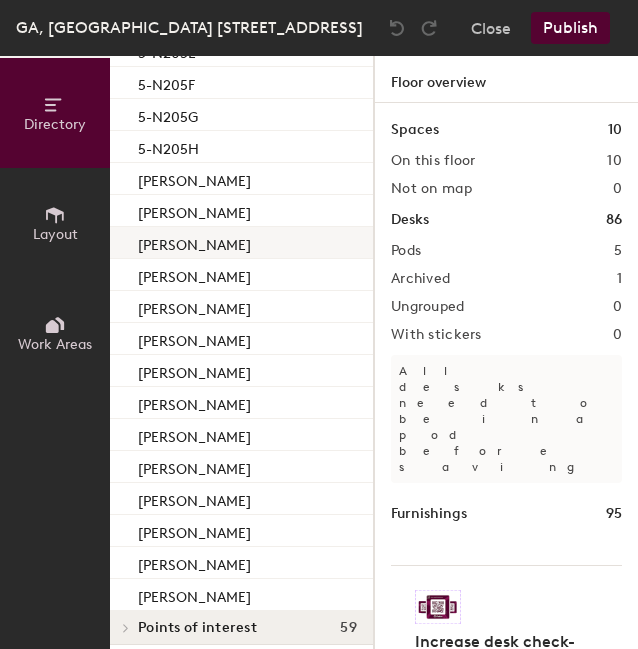 click on "[PERSON_NAME]" 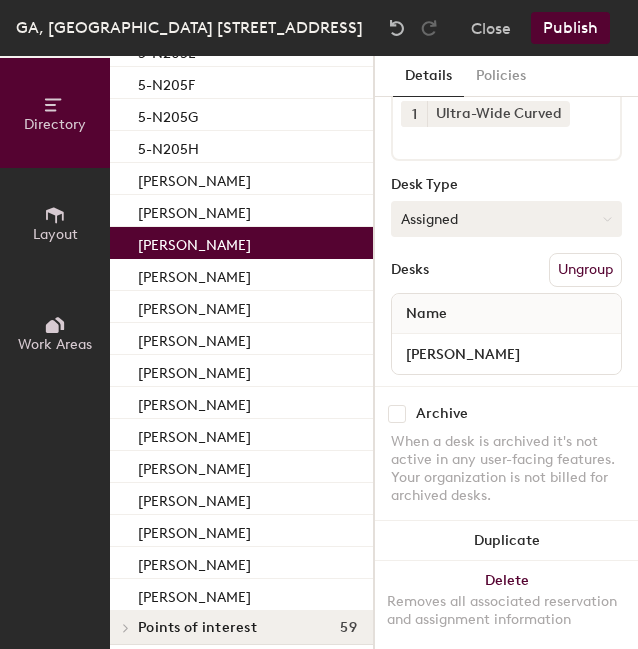 scroll, scrollTop: 108, scrollLeft: 0, axis: vertical 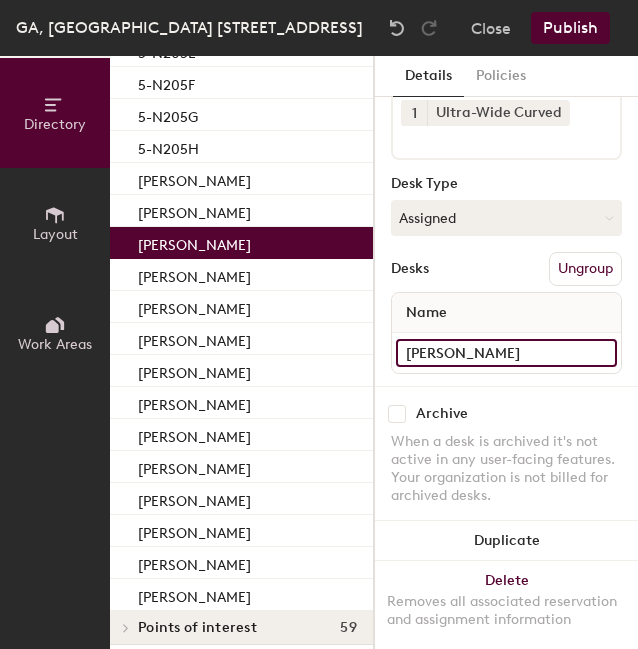 click on "[PERSON_NAME]" 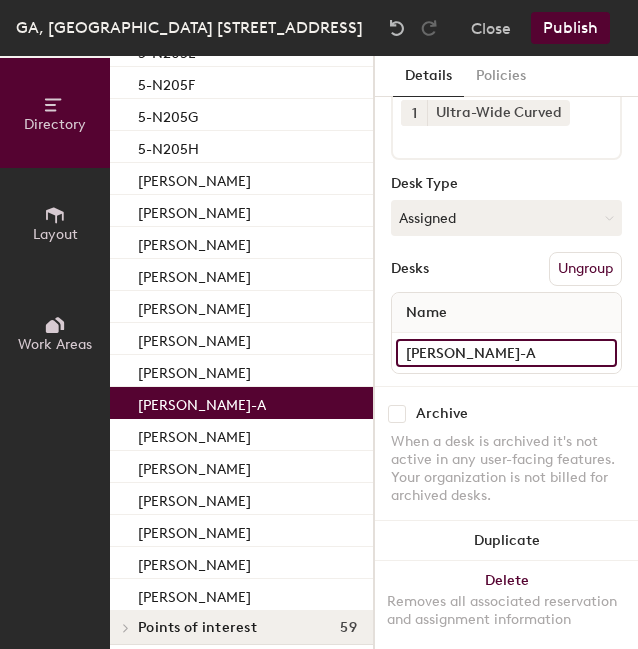 type on "[PERSON_NAME]-A" 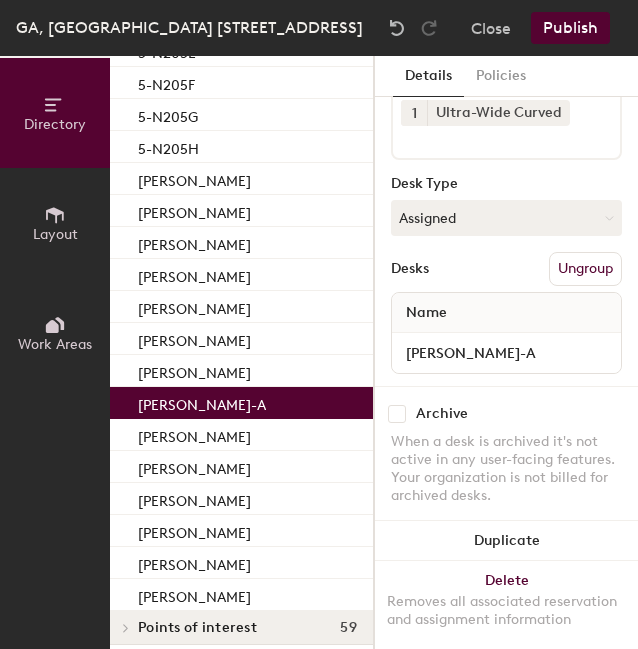 click on "Archive" 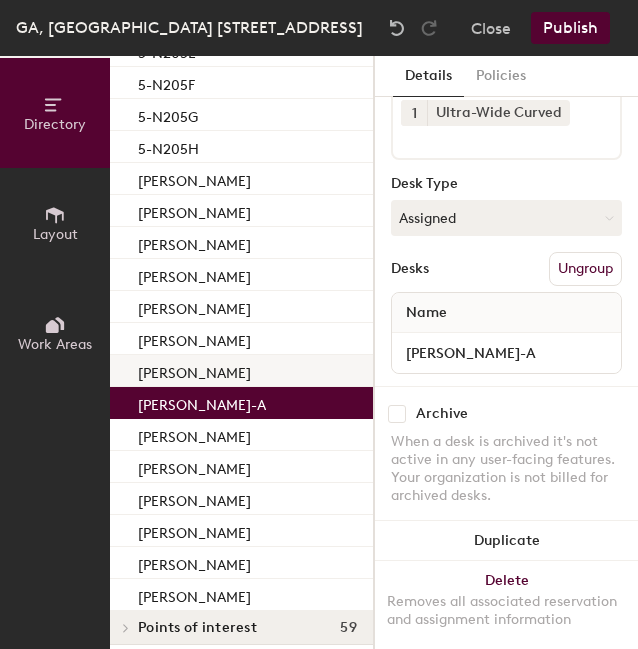 click on "[PERSON_NAME]" 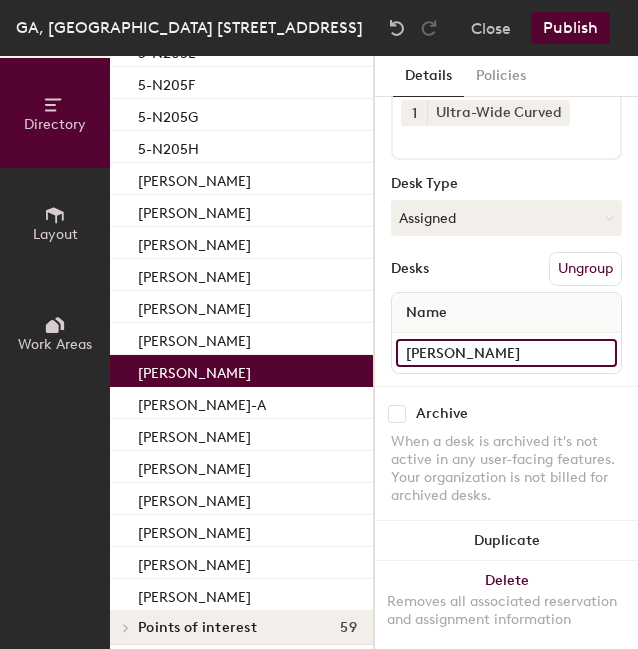 click on "[PERSON_NAME]" 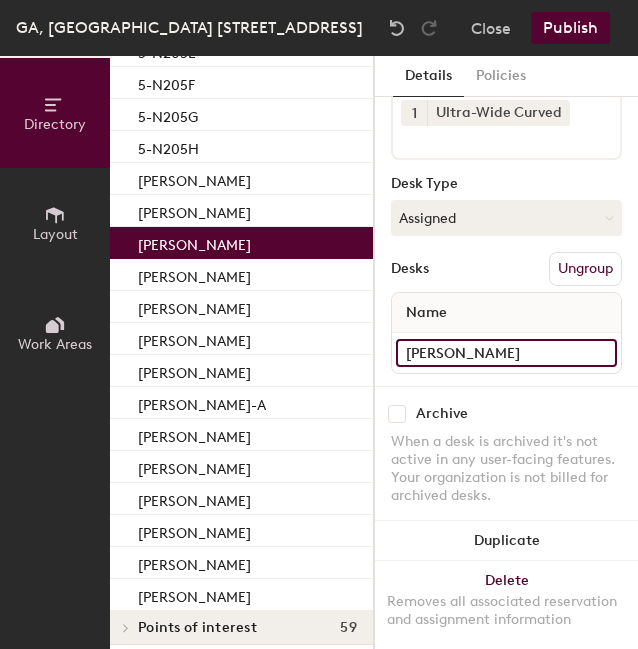 type on "[PERSON_NAME]" 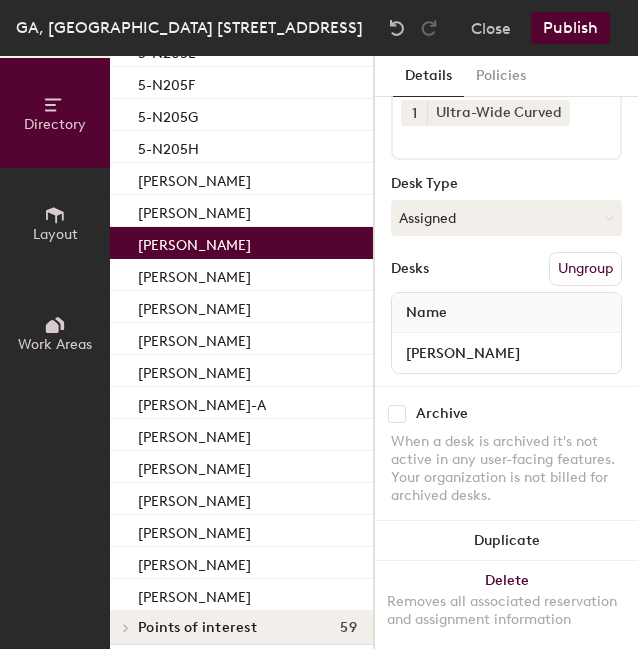click on "Archive" 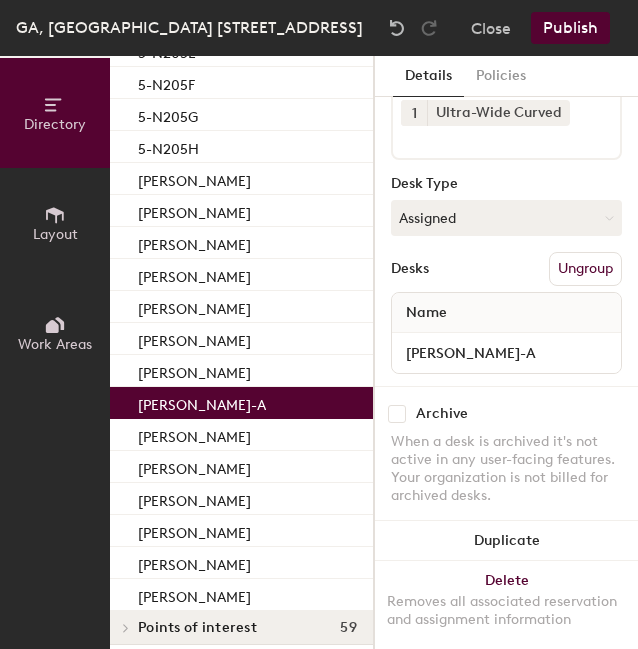 click on "[PERSON_NAME]-A" 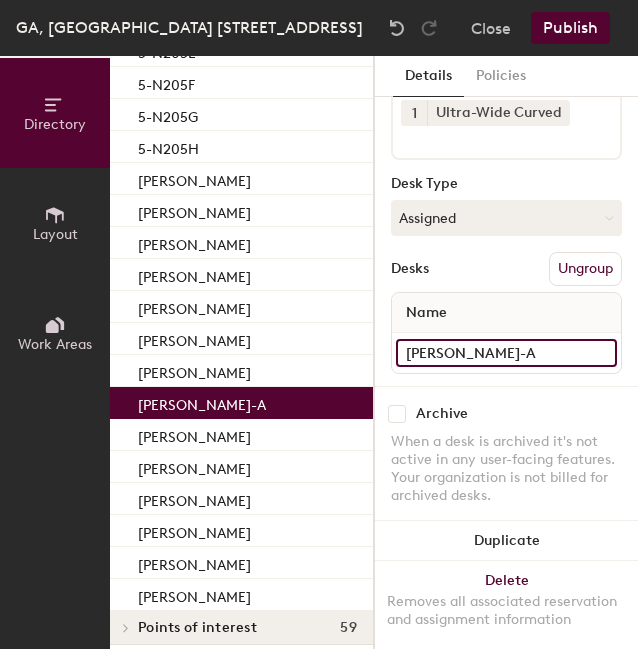 click on "[PERSON_NAME]-A" 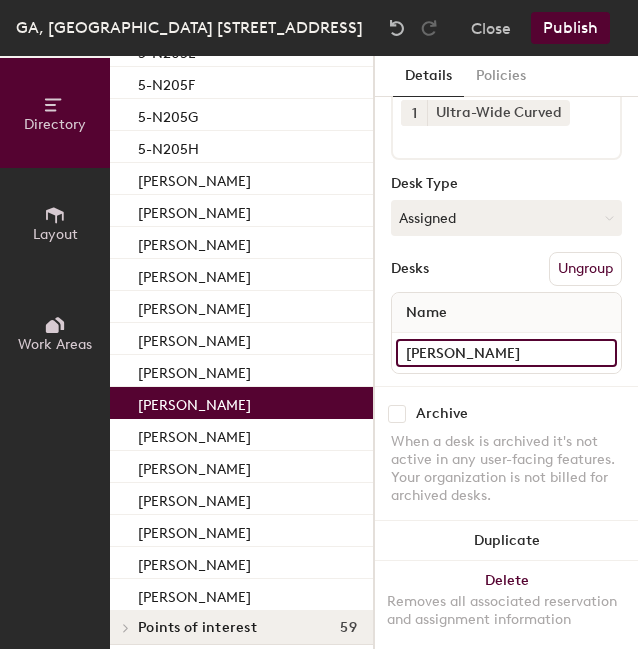 type on "[PERSON_NAME]" 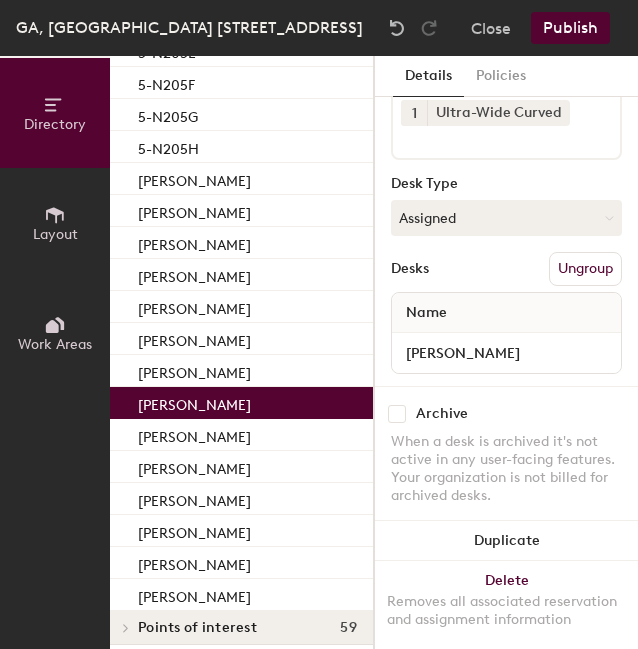 click on "Publish" 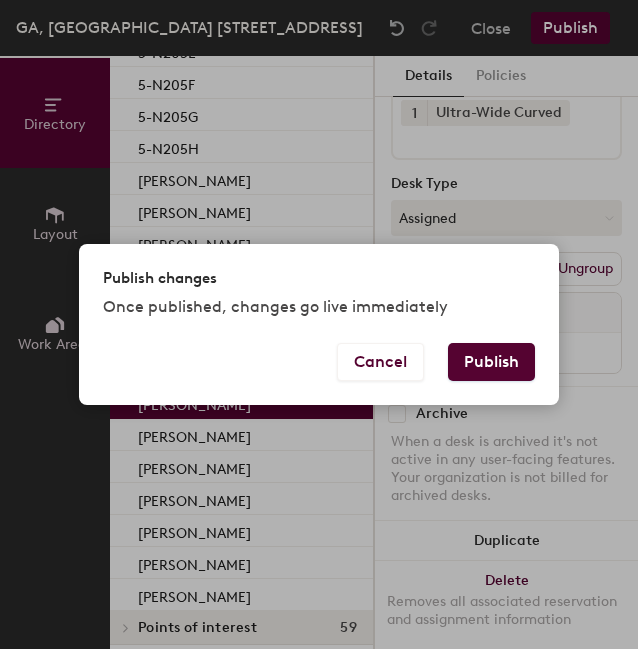 click on "Publish" at bounding box center [491, 362] 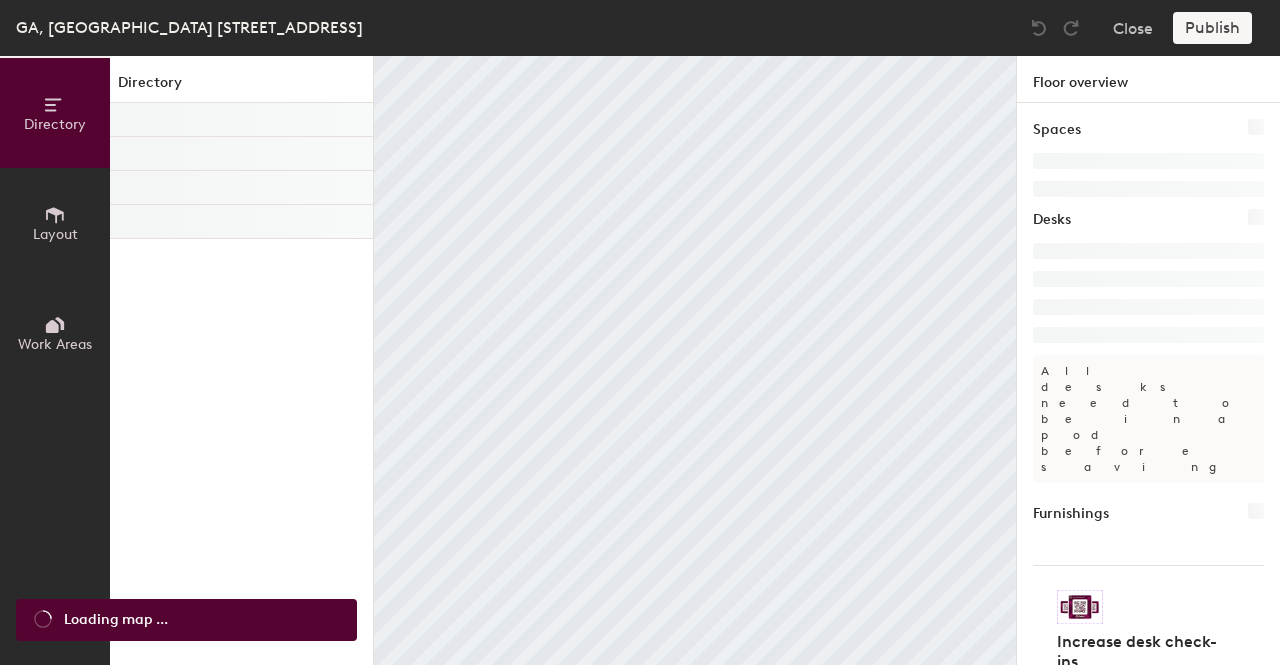 scroll, scrollTop: 0, scrollLeft: 0, axis: both 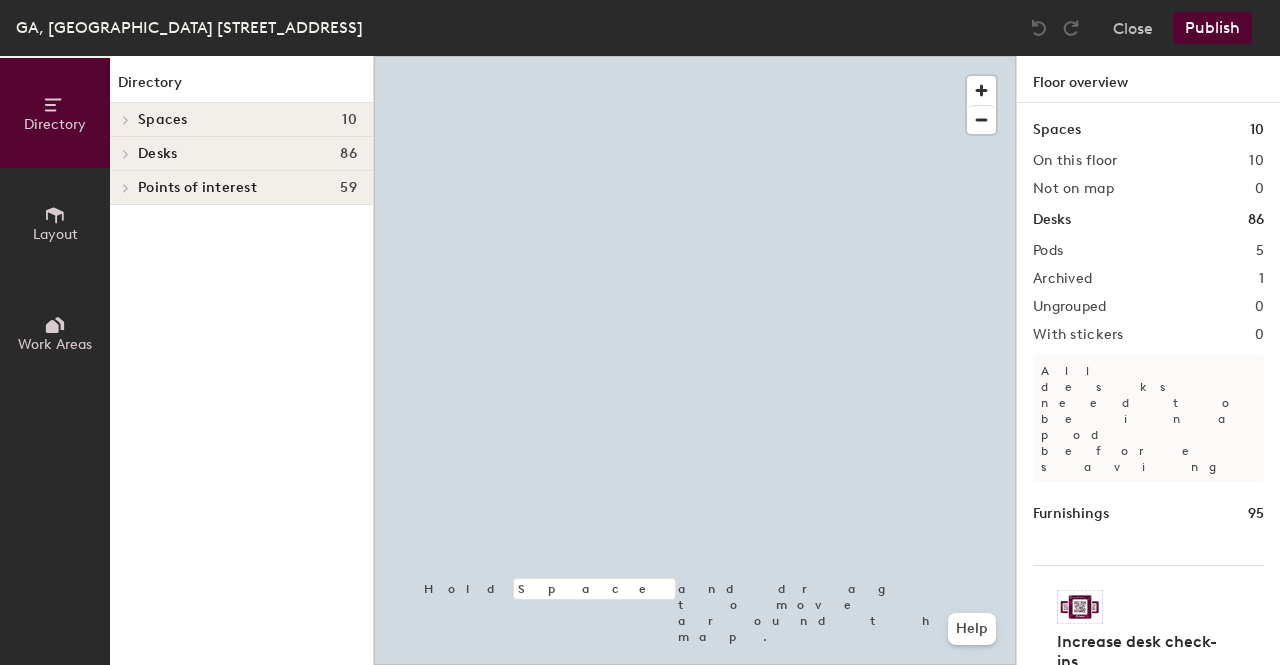 click 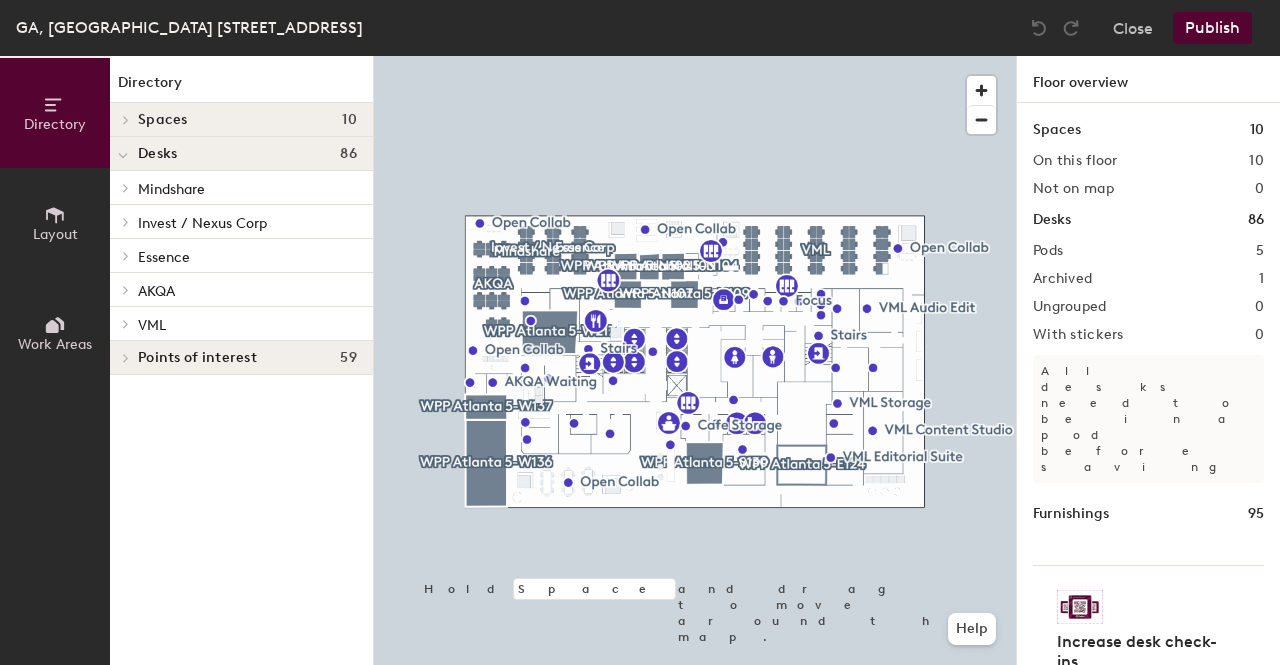click 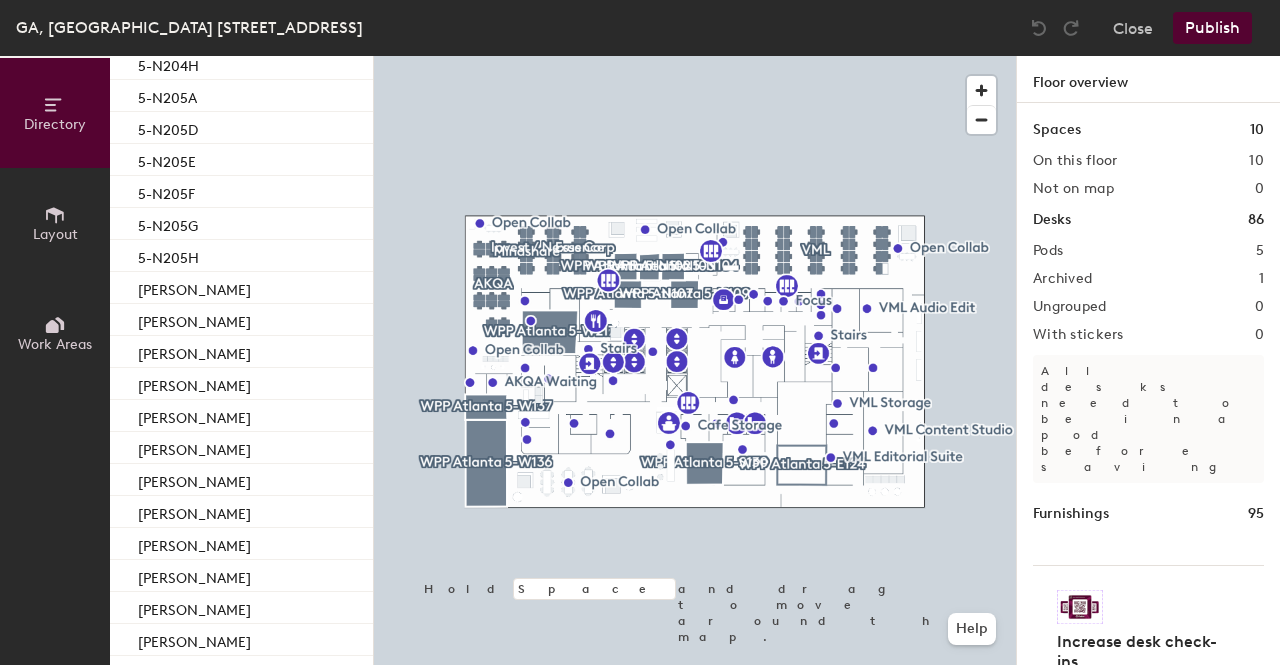 scroll, scrollTop: 1005, scrollLeft: 0, axis: vertical 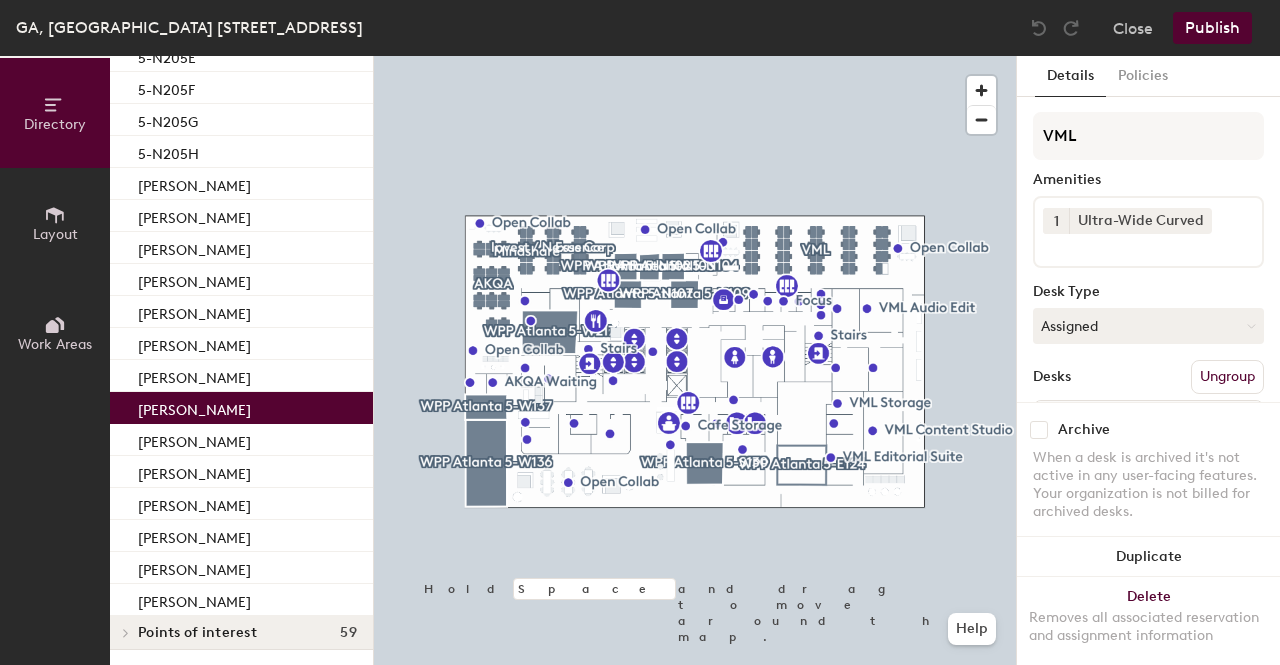 click on "[PERSON_NAME]" 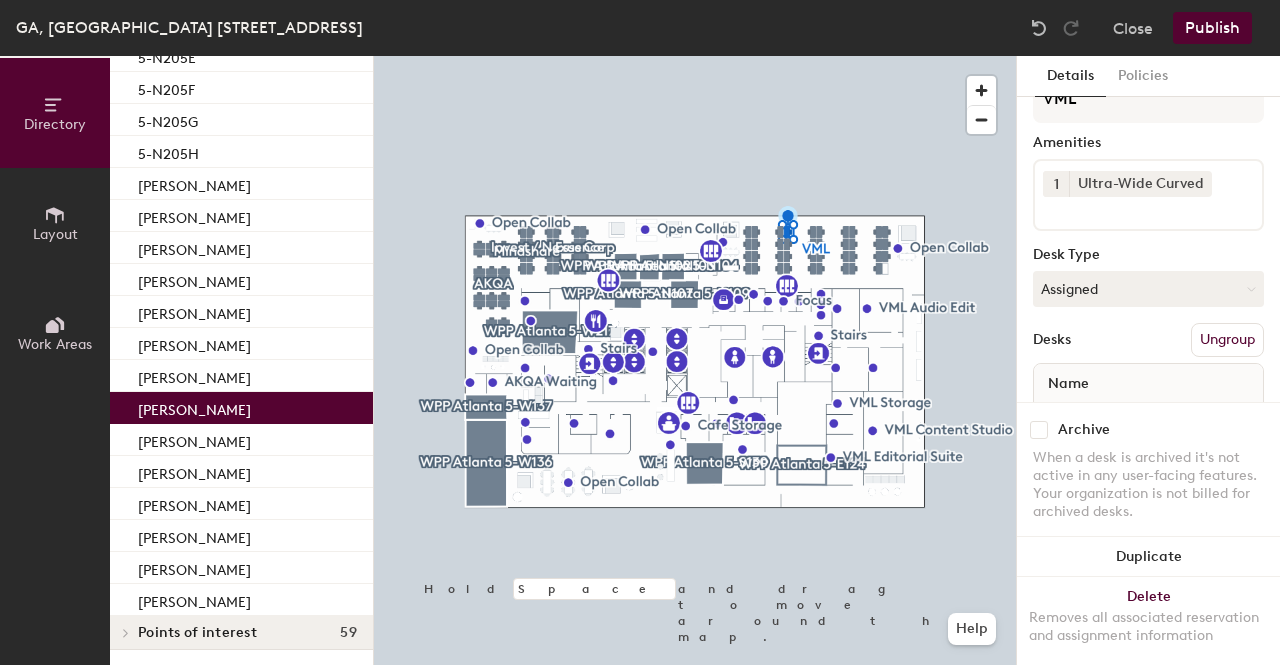 scroll, scrollTop: 38, scrollLeft: 0, axis: vertical 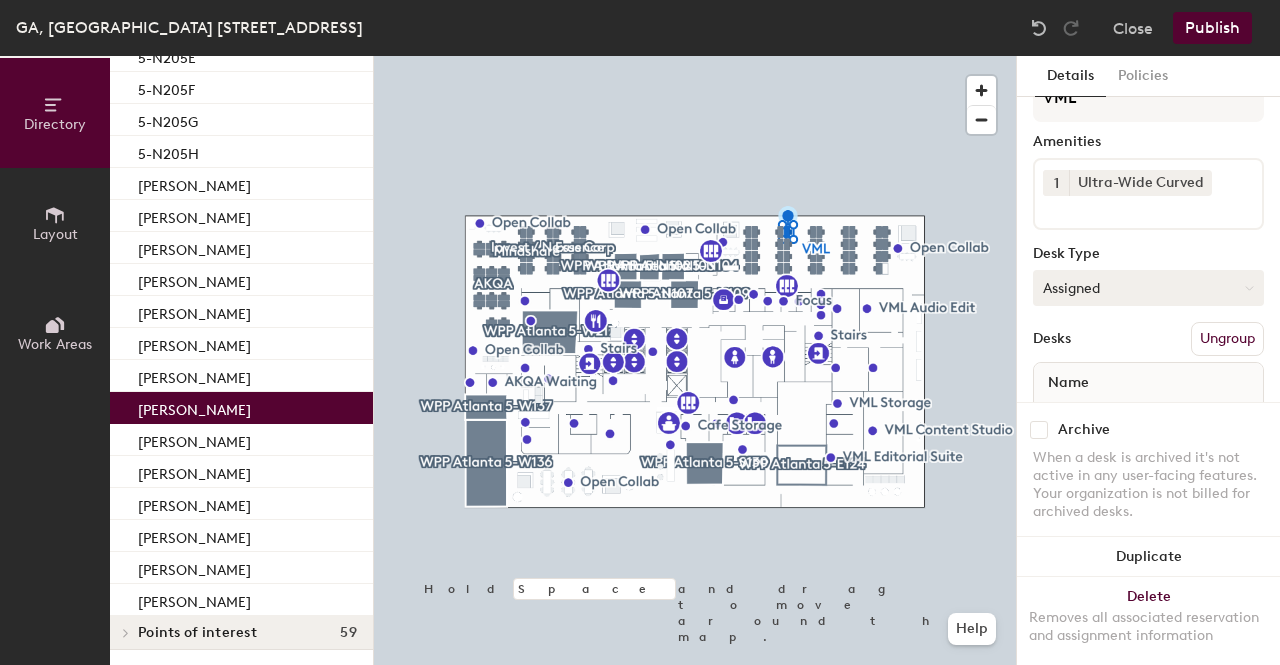 click on "Assigned" 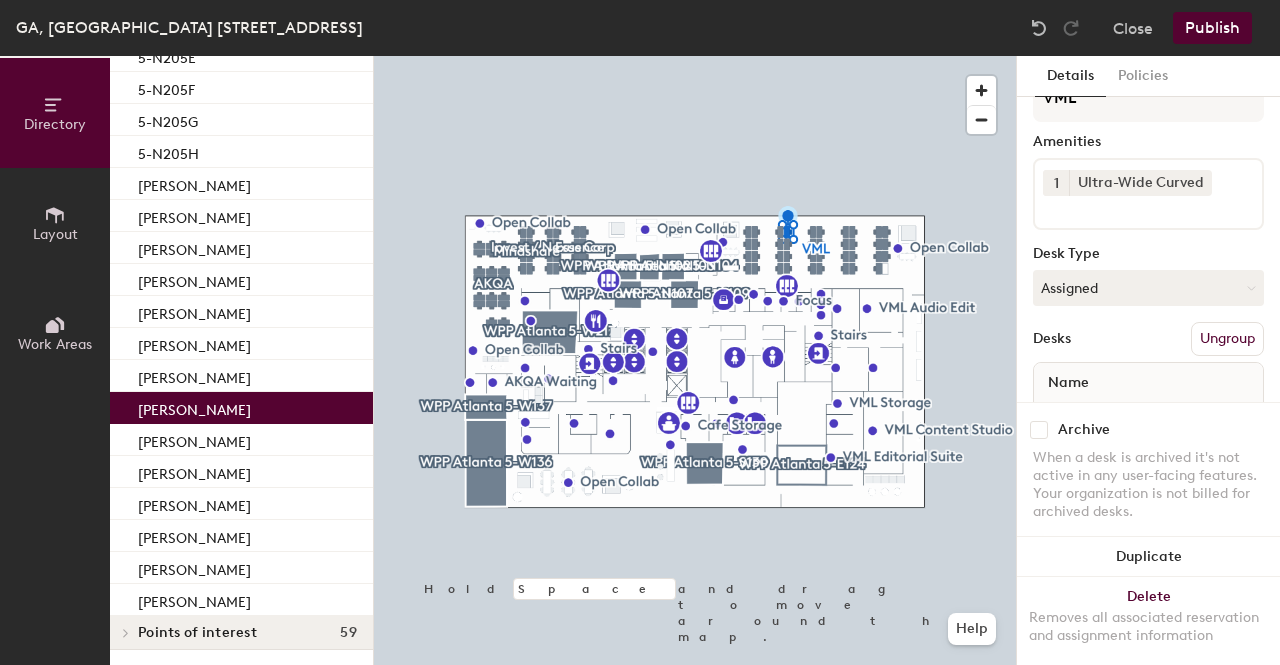 click on "Desk Type" 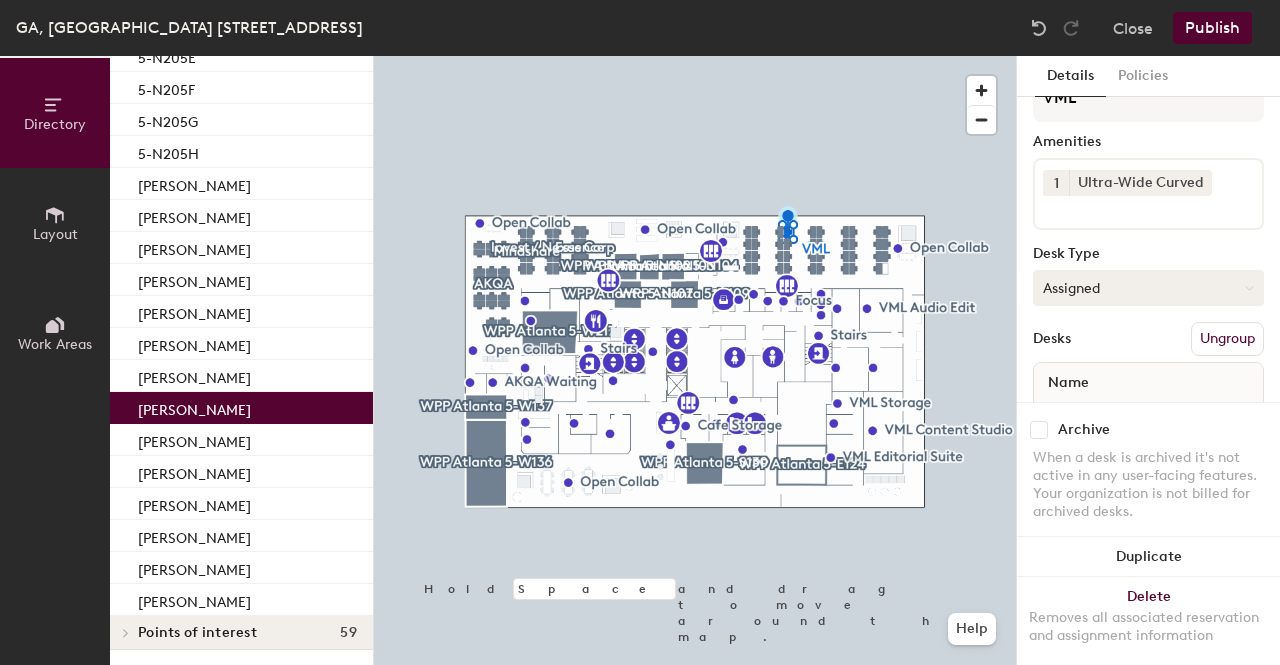 scroll, scrollTop: 124, scrollLeft: 0, axis: vertical 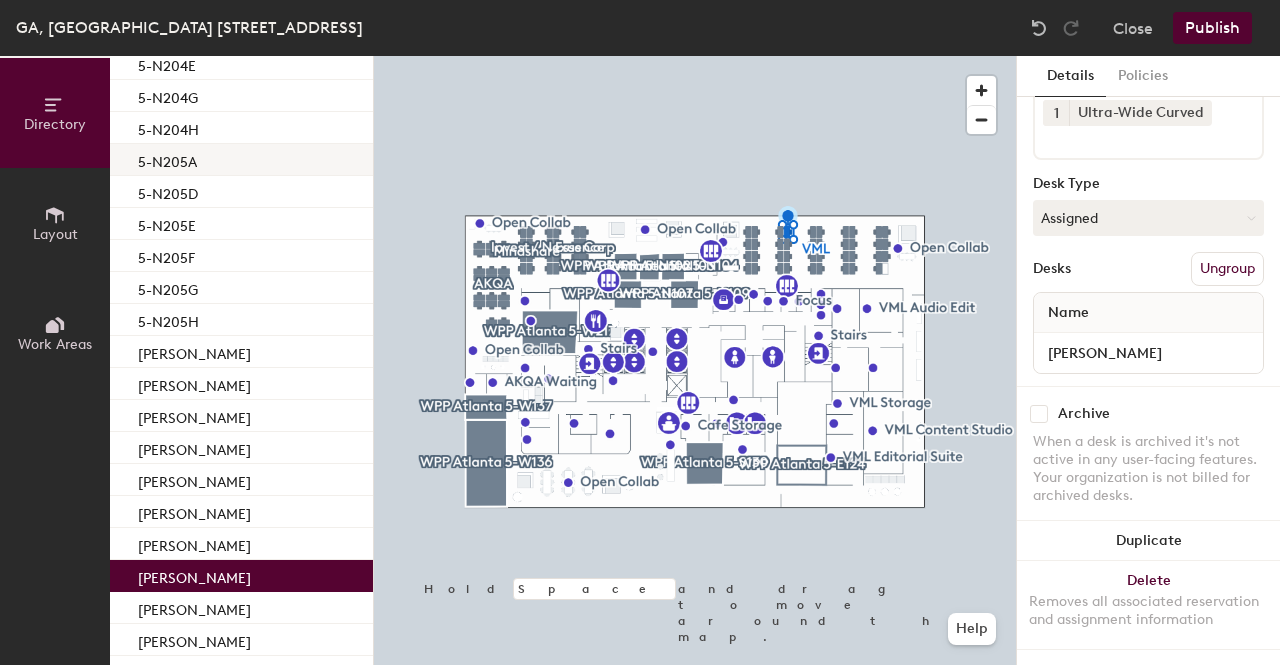 click on "5-N205A" 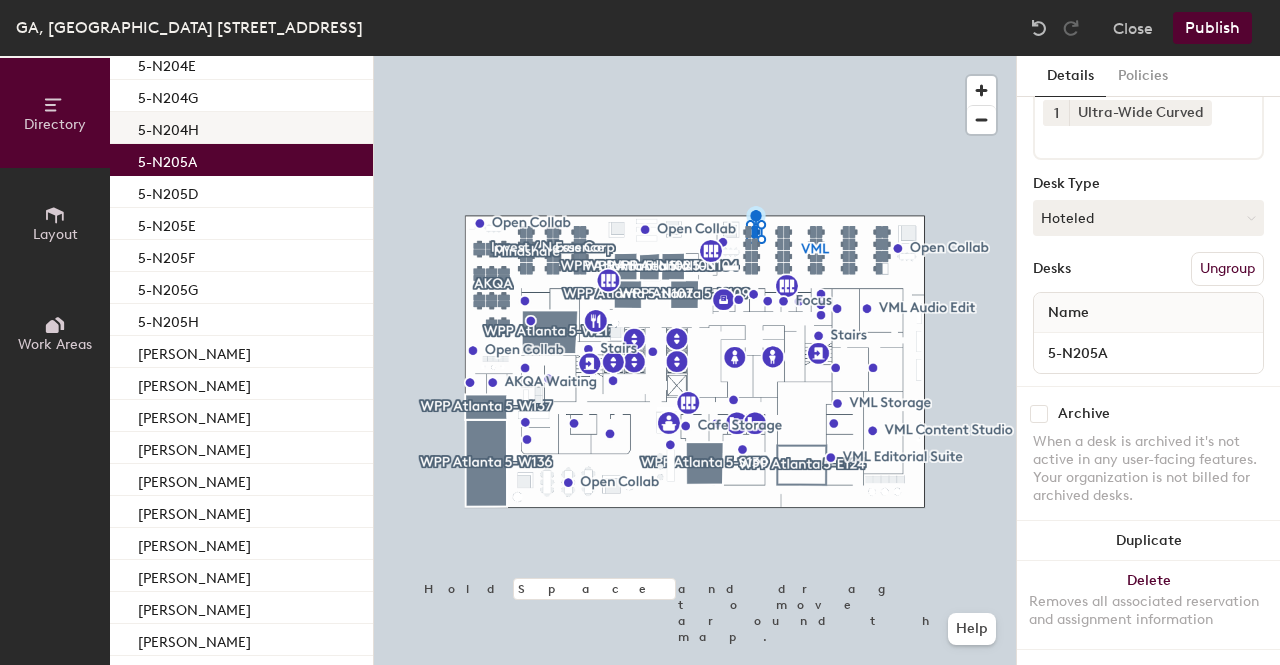 click on "5-N204H" 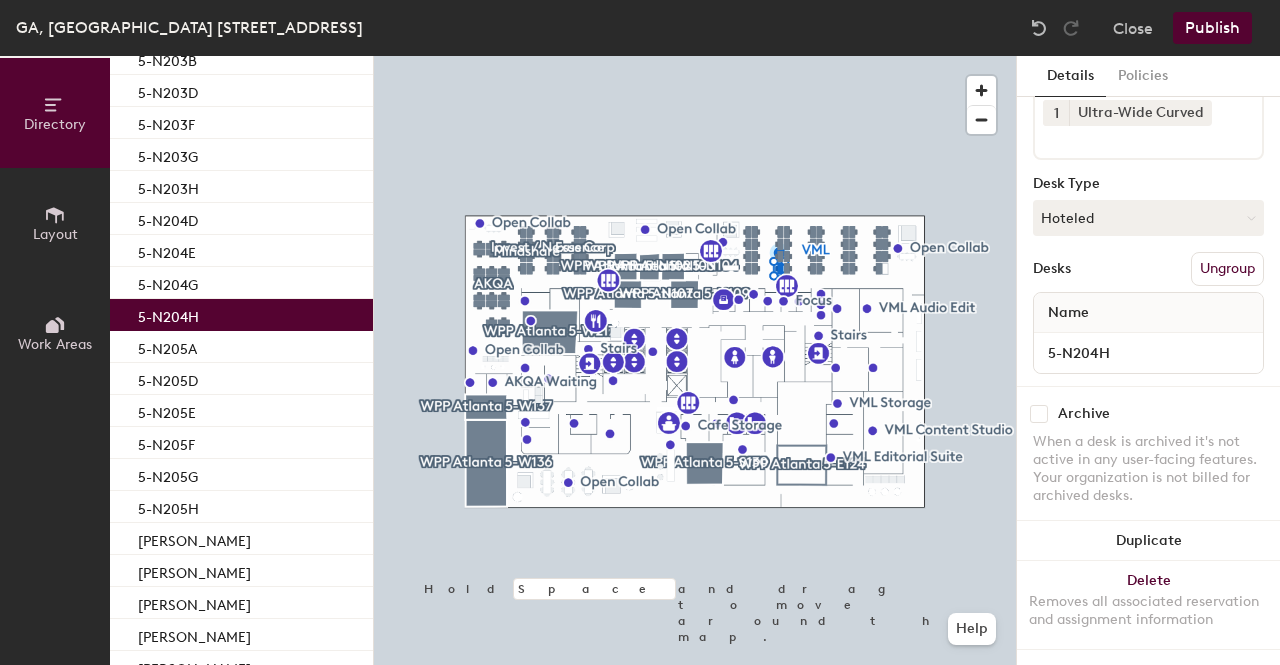 scroll, scrollTop: 648, scrollLeft: 0, axis: vertical 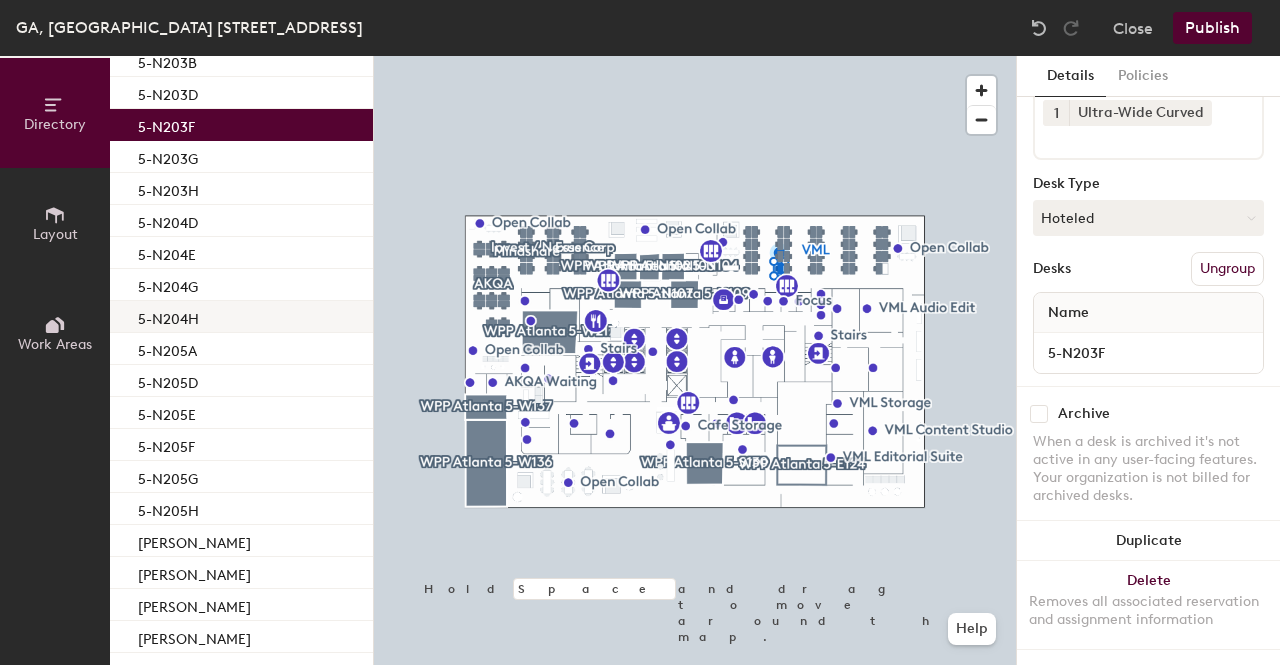 click on "5-N203F" 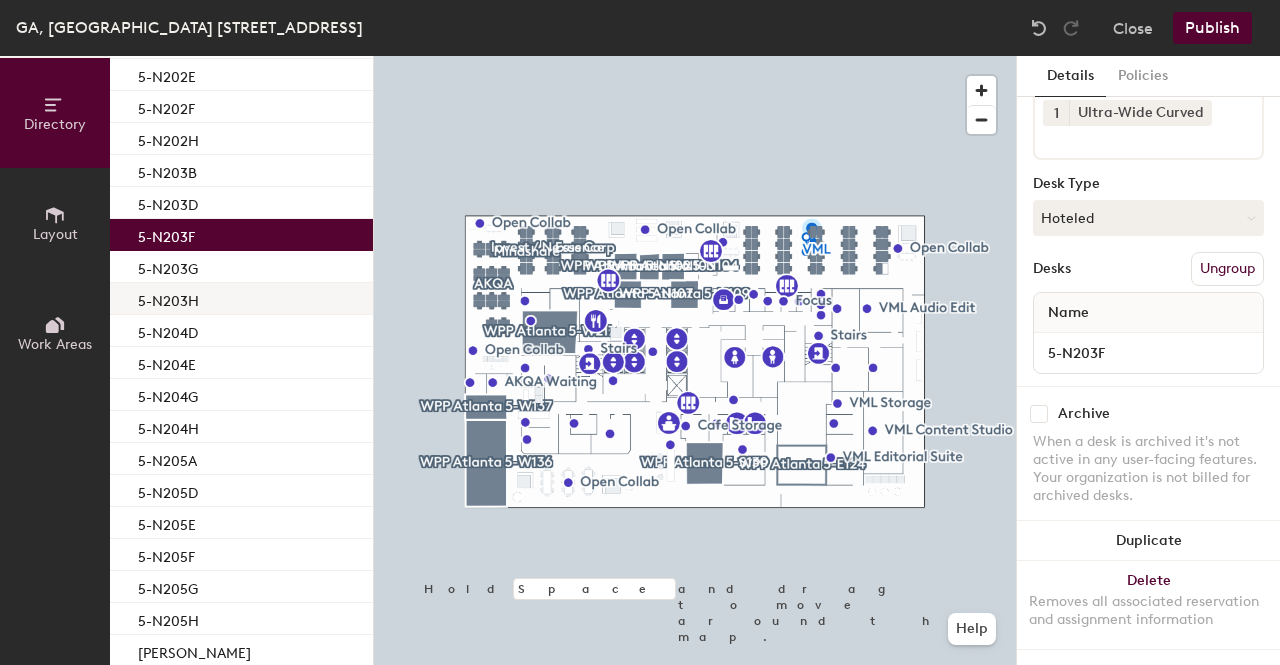 scroll, scrollTop: 536, scrollLeft: 0, axis: vertical 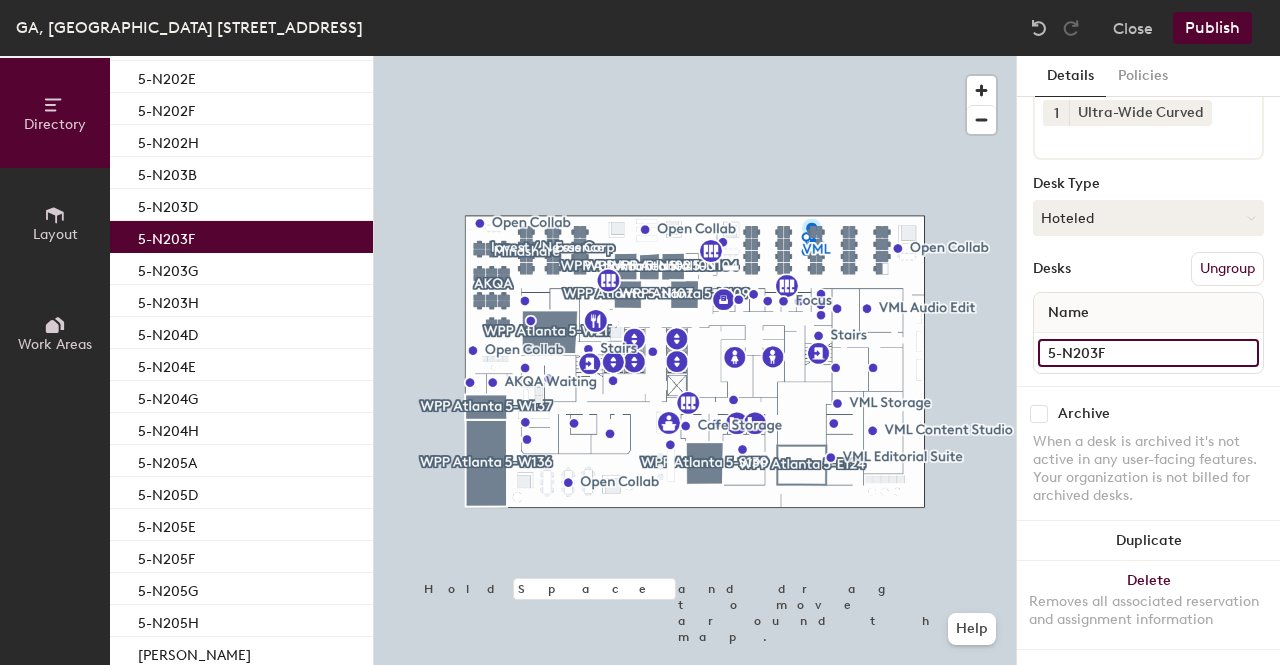 click on "Directory Layout Work Areas Directory Spaces 10 WPP [GEOGRAPHIC_DATA] 5-E124 WPP [GEOGRAPHIC_DATA] 5-N102 WPP [GEOGRAPHIC_DATA] 5-N103 WPP [GEOGRAPHIC_DATA] 5-N104 WPP [GEOGRAPHIC_DATA] 5-N107 WPP [GEOGRAPHIC_DATA] 5-N109 WPP [GEOGRAPHIC_DATA] 5-S130 WPP [GEOGRAPHIC_DATA] 5-W136 WPP [GEOGRAPHIC_DATA] 5-W137 WPP [GEOGRAPHIC_DATA] 5-W217 Desks 86 Mindshare 5-N208A 5-N208B 5-N208C 5-N208D 5-N208E 5-N208F 5-N208G 5-N208H Invest / Nexus Corp 5-N207A 5-N207B 5-N207C 5-N207D 5-N207E 5-N207F 5-N207G 5-N207H Essence 5-N206A 5-N206B 5-N206C 5-N206D 5-N206E 5-N206F 5-N206G 5-N206H AKQA 5-W209A 5-W209B 5-W209C 5-W209D 5-W209E 5-W209F 5-W210A 5-W210B 5-W210C 5-W210D 5-W210E 5-W210F 5-W211A 5-W211B 5-W211C 5-W211D 5-W211E 5-W211F 5-W212A 5-W212B 5-W212C 5-W212D VML 5-N201A 5-N201B 5-N201C 5-N201G 5-N201H 5-N202A 5-N202C 5-N202D 5-N202E 5-N202F 5-N202H 5-N203B 5-N203D 5-N203F 5-N203G 5-N203H 5-N204D 5-N204E 5-N204G 5-N204H 5-N205A 5-N205D 5-N205E 5-N205F 5-N205G 5-N205H [PERSON_NAME] [PERSON_NAME] [PERSON_NAME] [PERSON_NAME] [PERSON_NAME] [PERSON_NAME] [PERSON_NAME] [PERSON_NAME] [PERSON_NAME] [PERSON_NAME] 59 Cafe VML" 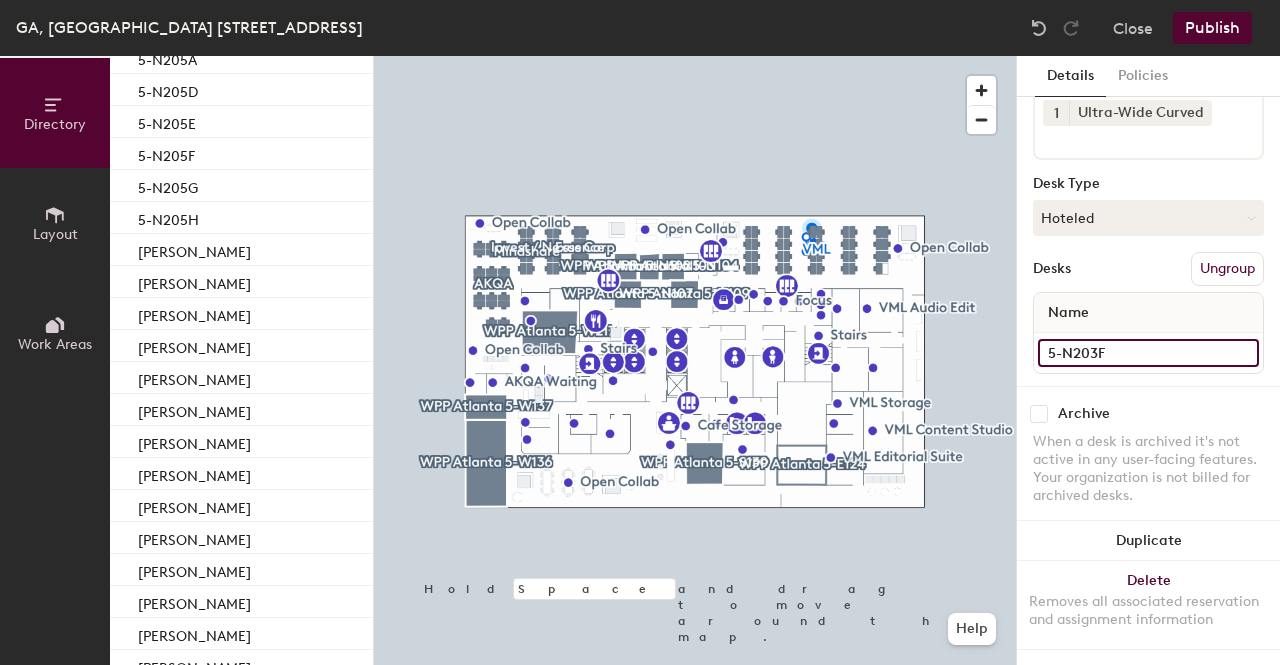 scroll, scrollTop: 941, scrollLeft: 0, axis: vertical 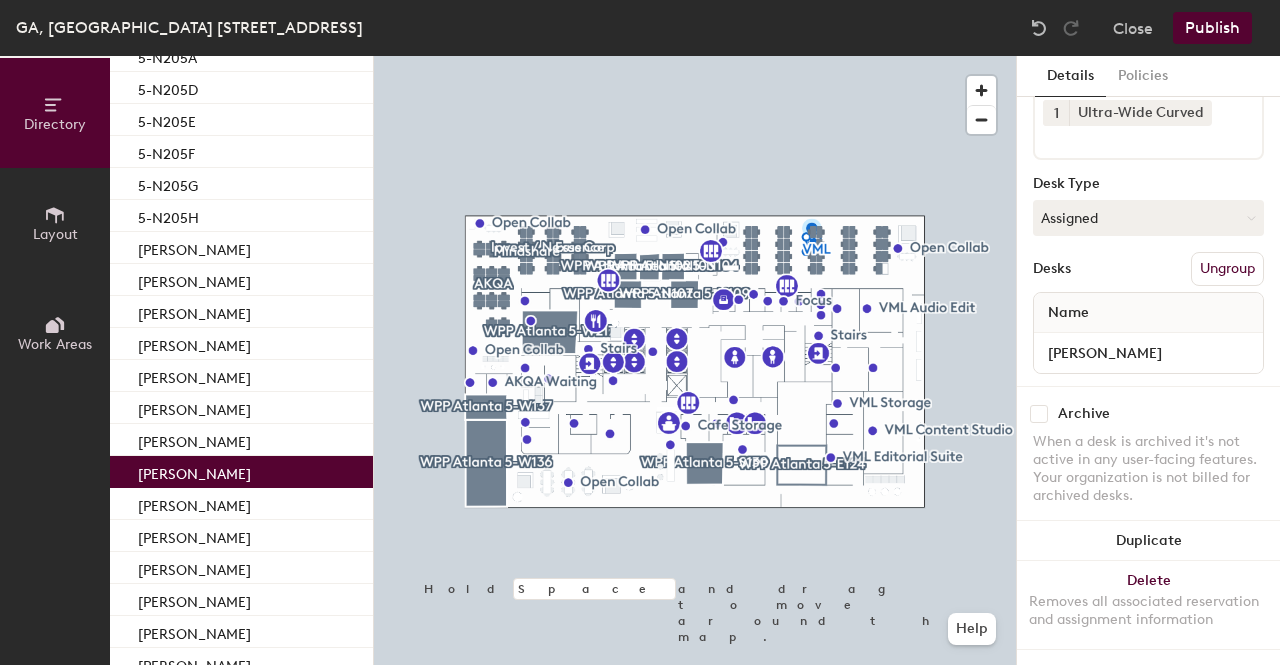 click on "[PERSON_NAME]" 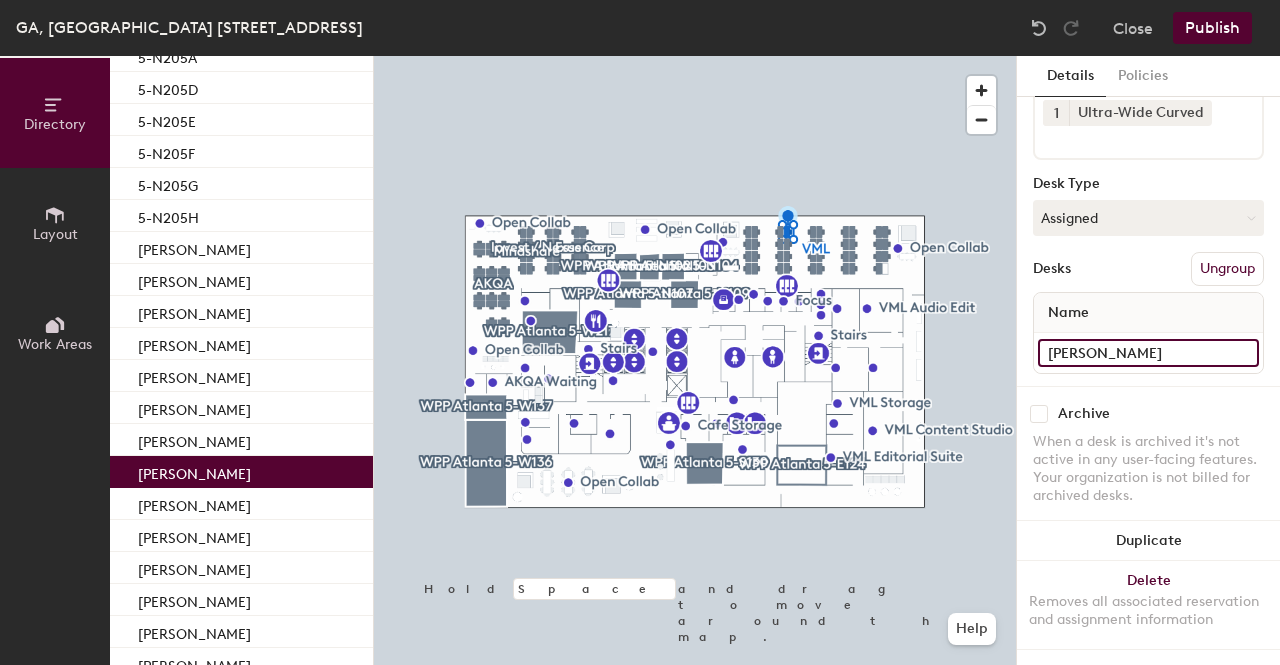 click on "[PERSON_NAME]" 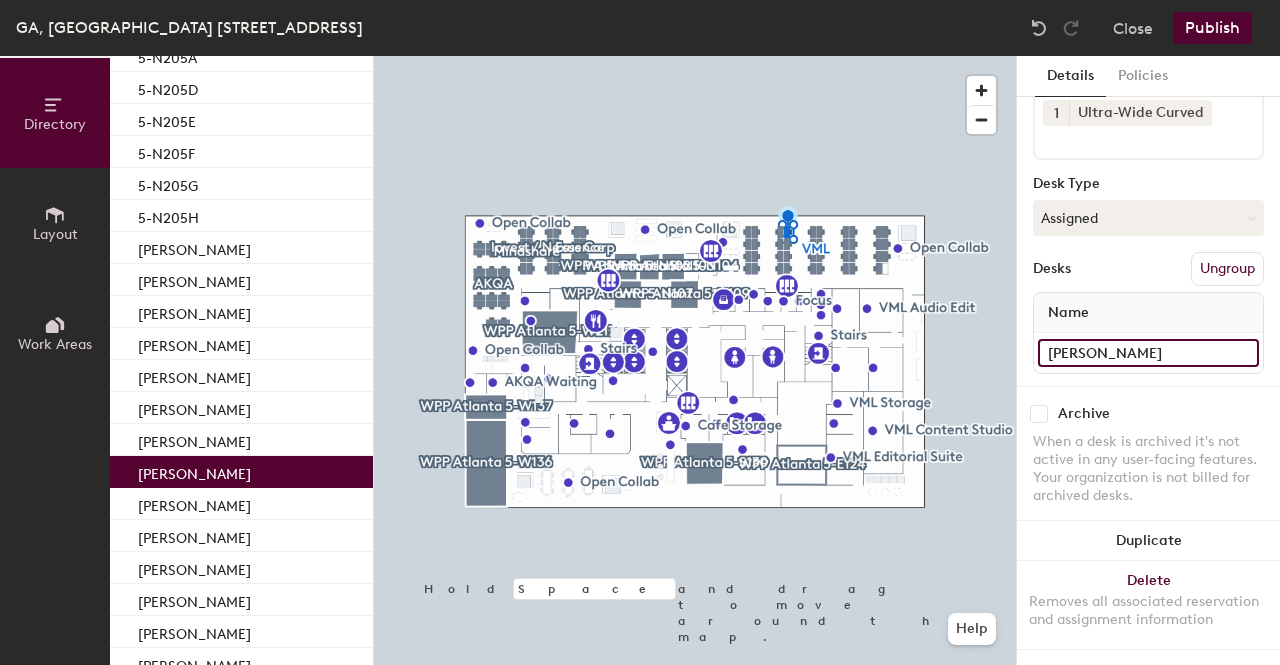 paste on "5-N203F" 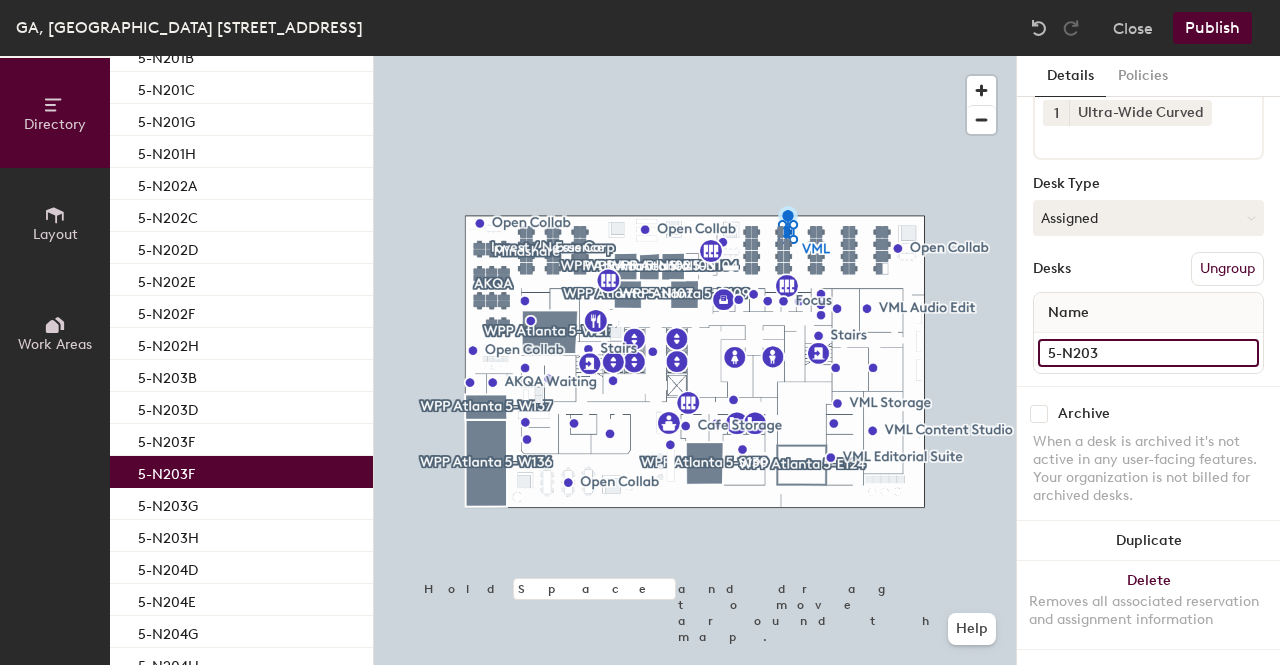 scroll, scrollTop: 237, scrollLeft: 0, axis: vertical 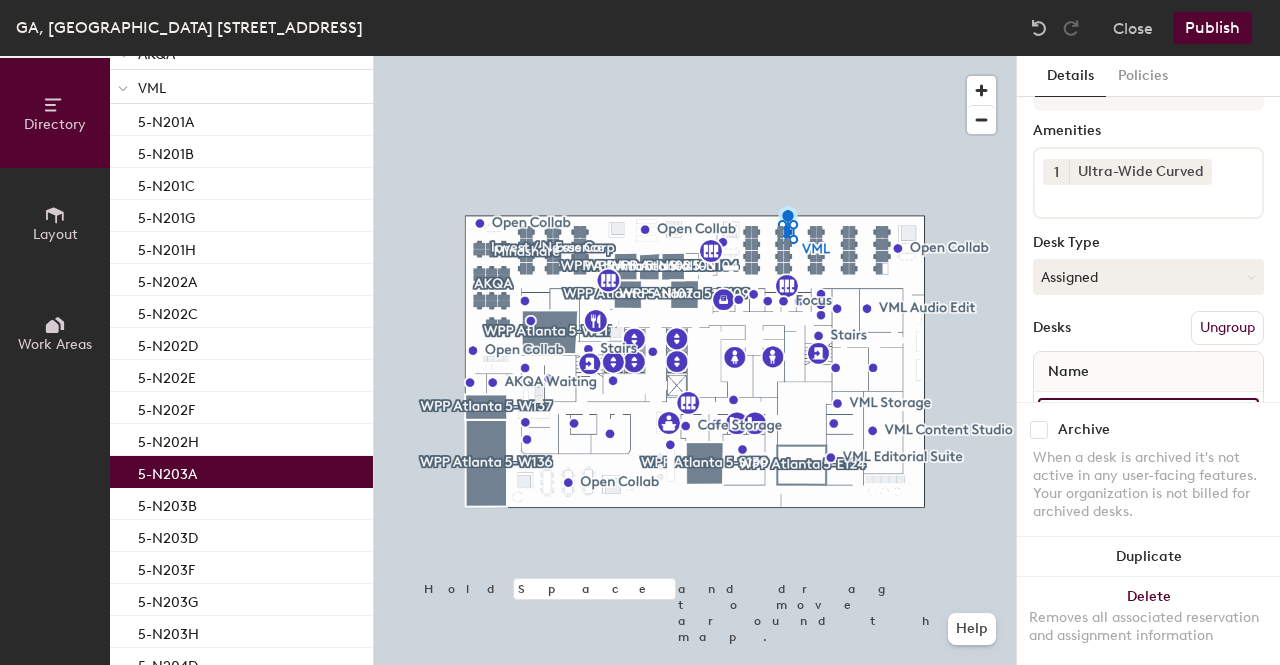 type on "5-N203A" 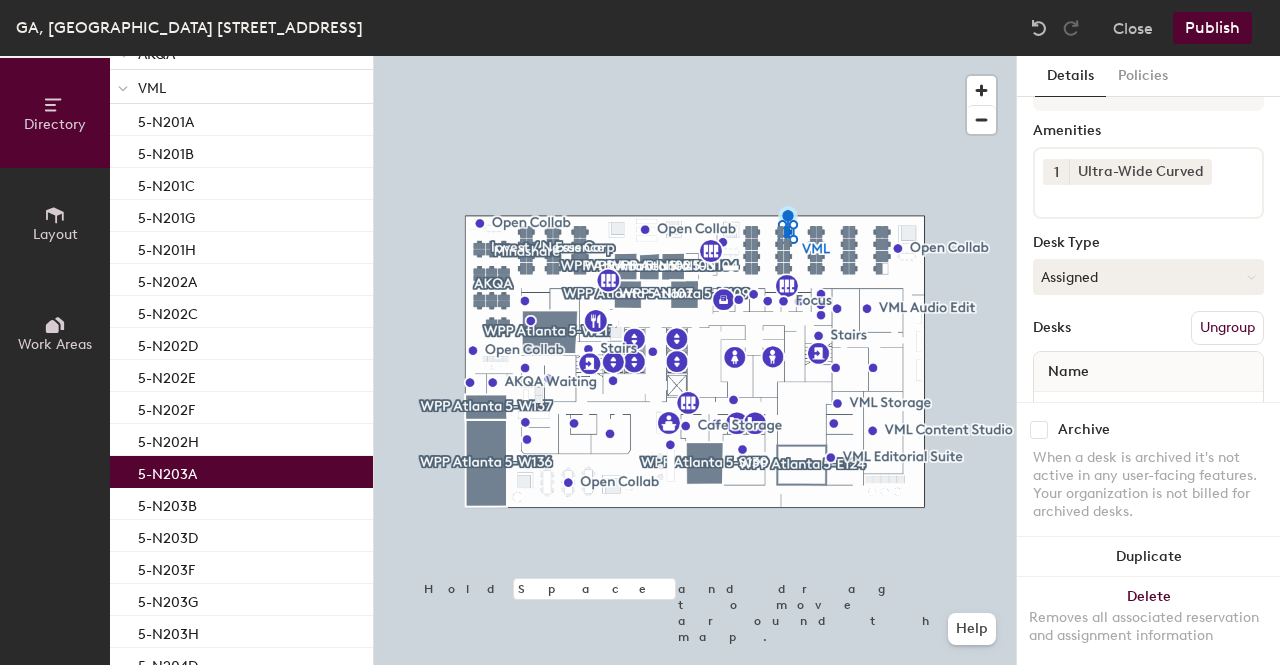 click on "Desk Type" 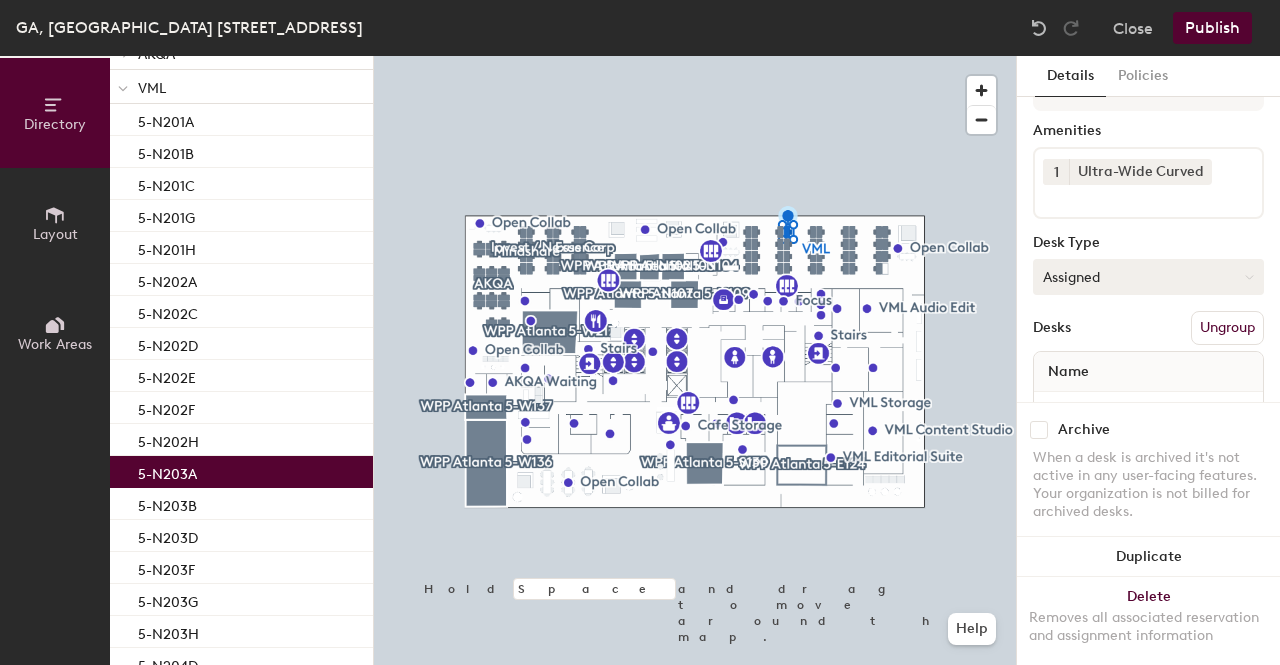 click on "Assigned" 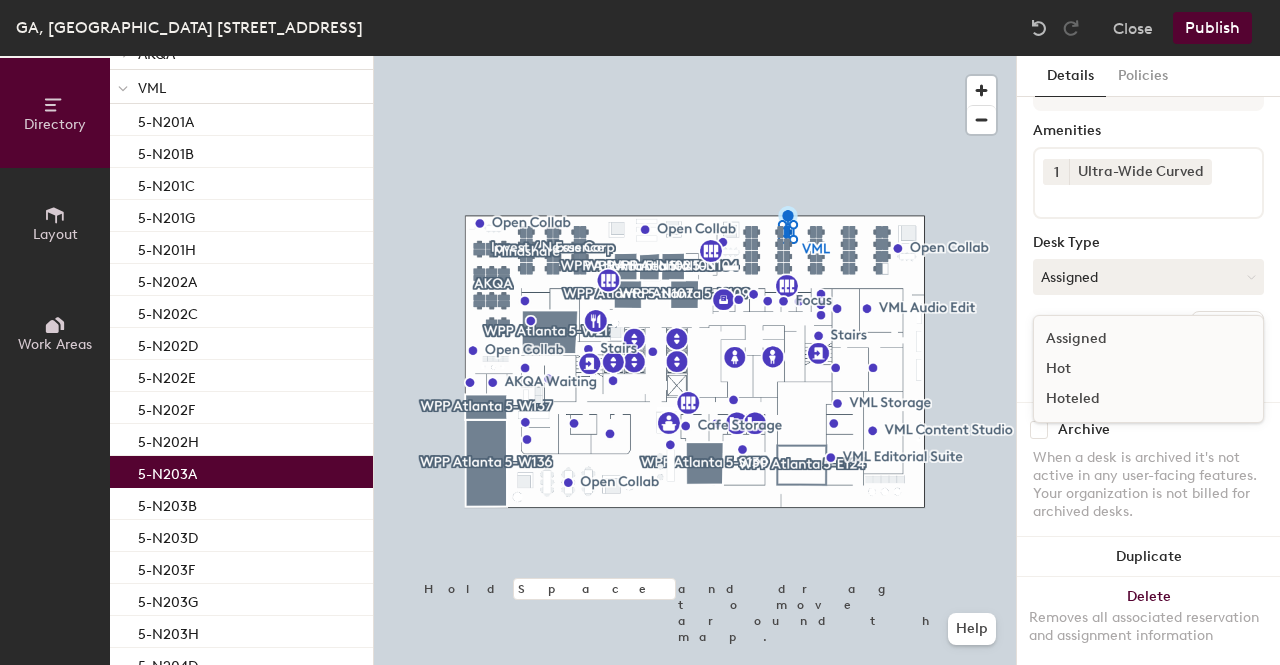 click on "Hoteled" 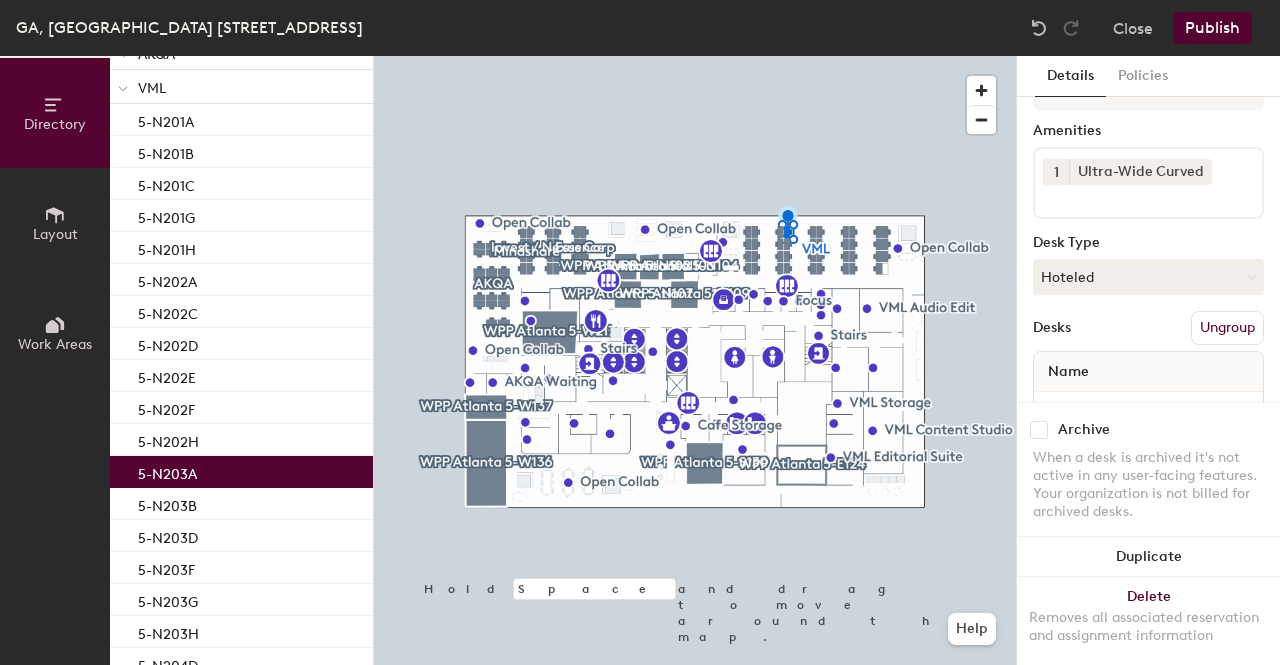 click on "Publish" 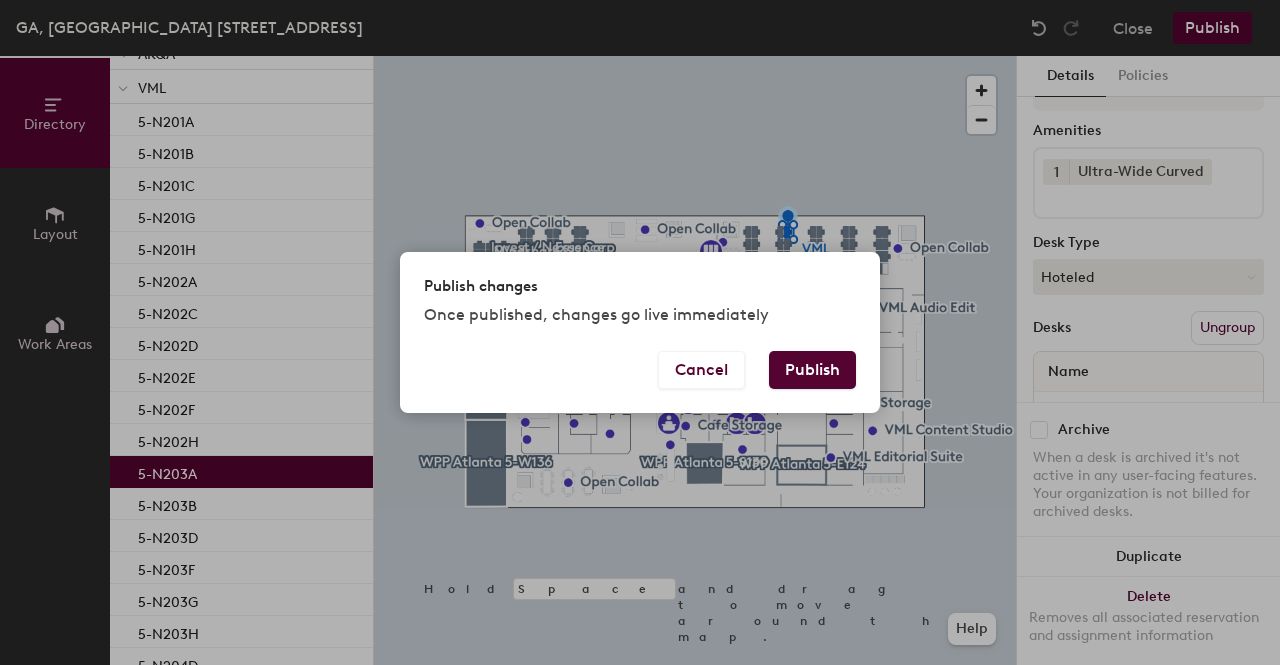 click on "Publish" at bounding box center [812, 370] 